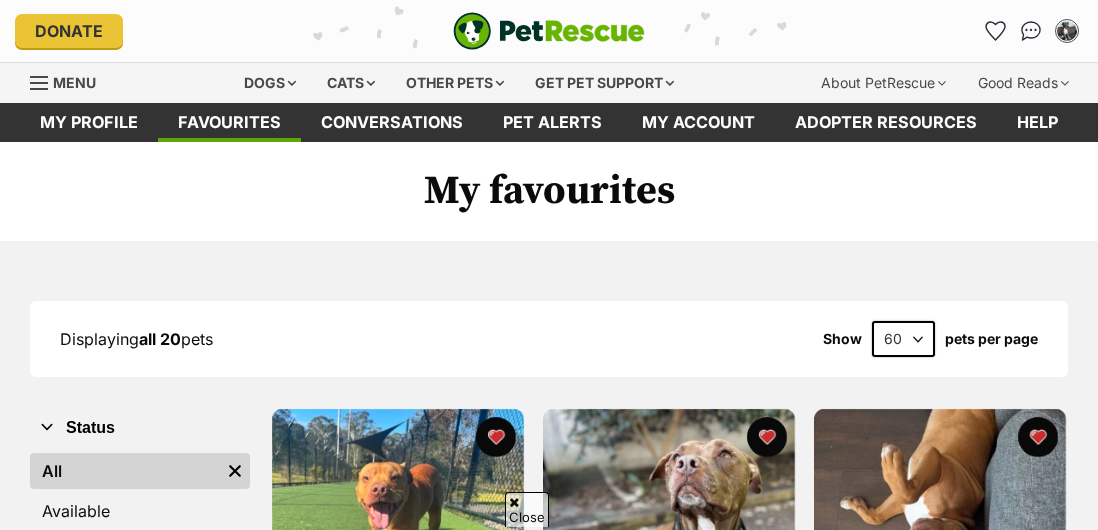 scroll, scrollTop: 716, scrollLeft: 0, axis: vertical 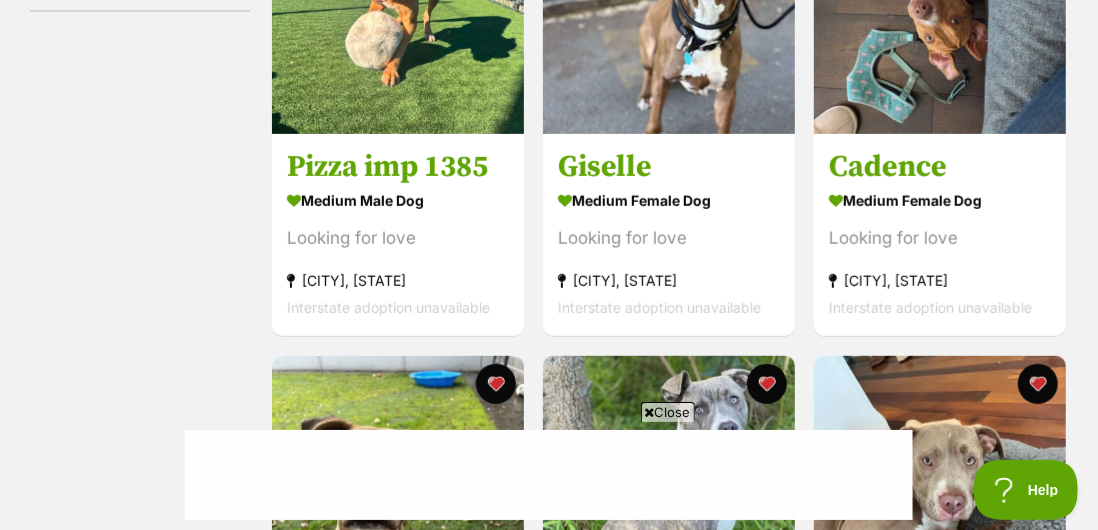 click at bounding box center (669, 482) 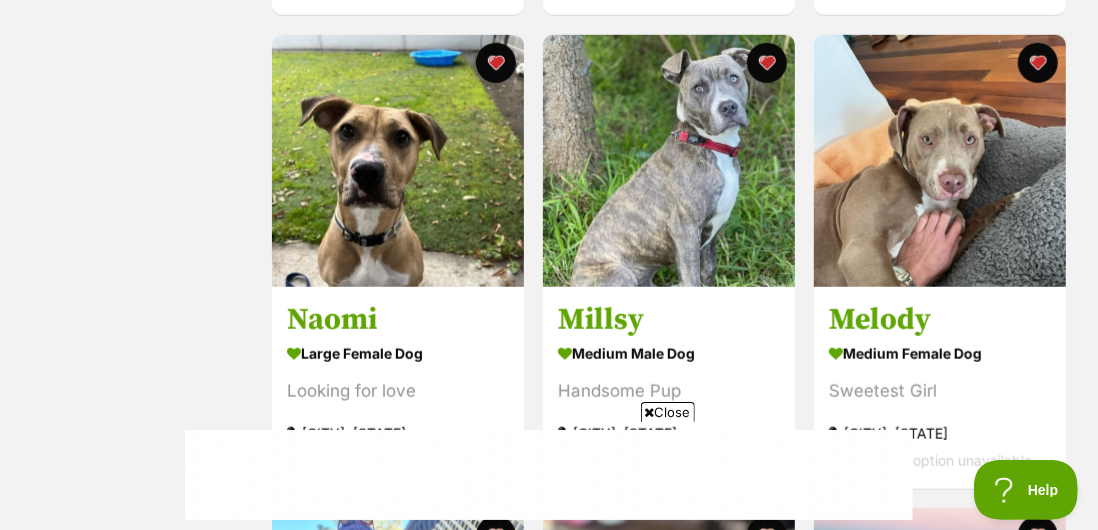scroll, scrollTop: 849, scrollLeft: 0, axis: vertical 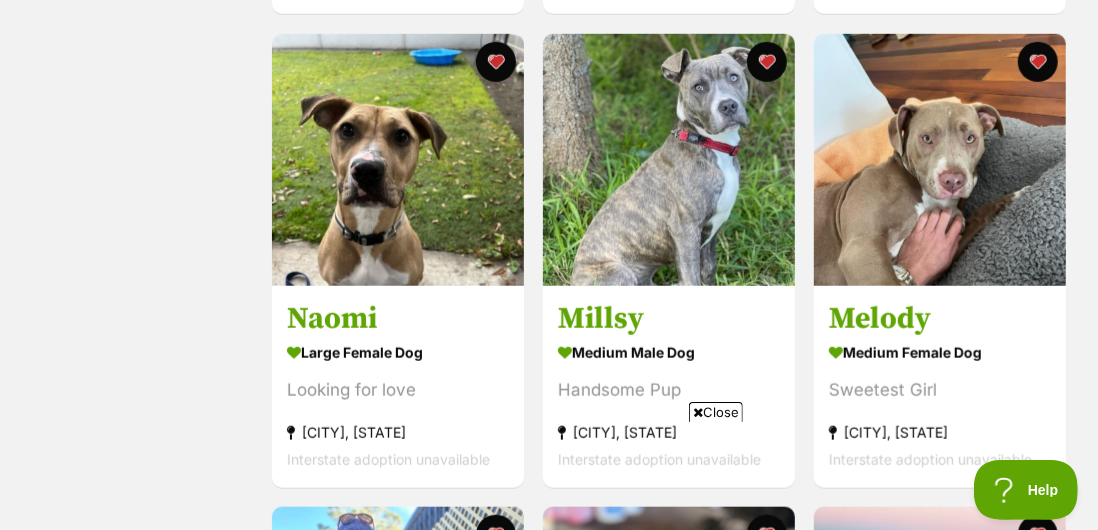 click on "Looking for love" at bounding box center (398, 390) 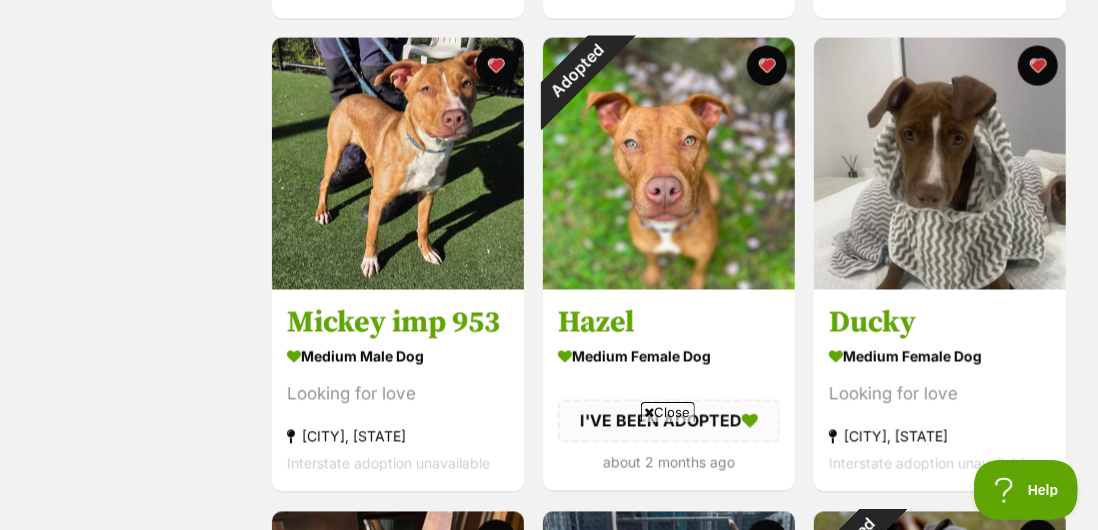 scroll, scrollTop: 1790, scrollLeft: 0, axis: vertical 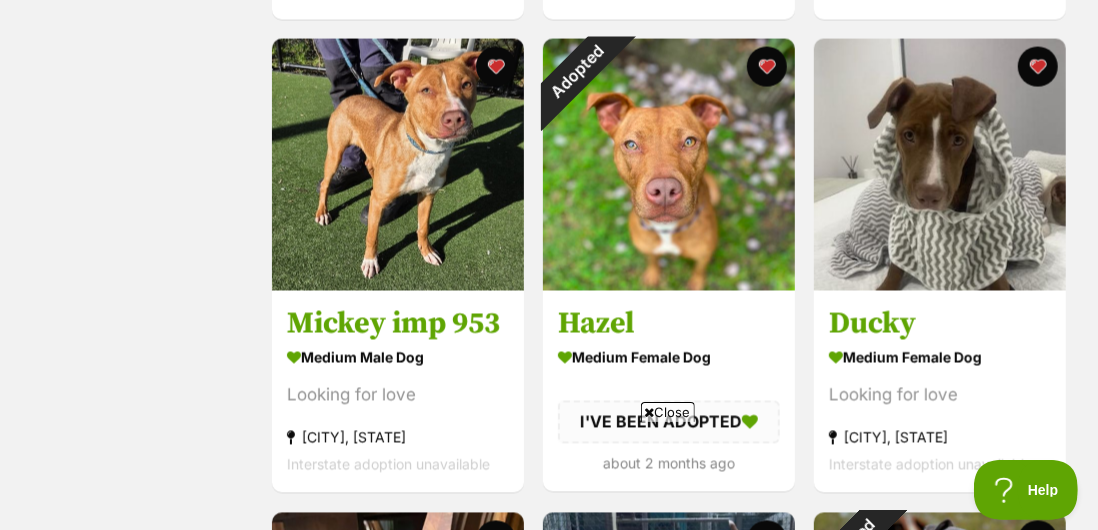 click on "medium male Dog" at bounding box center [398, 358] 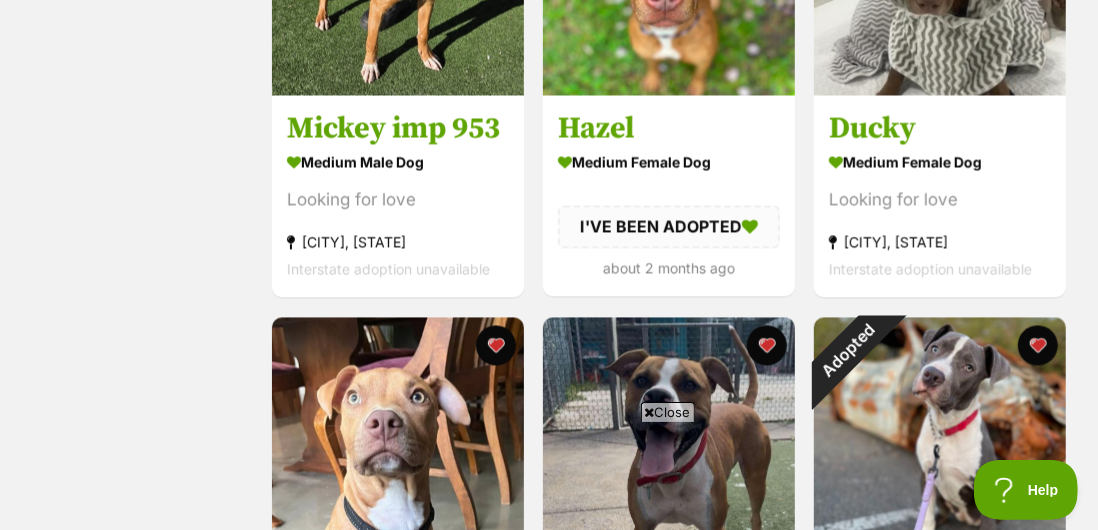 scroll, scrollTop: 1988, scrollLeft: 0, axis: vertical 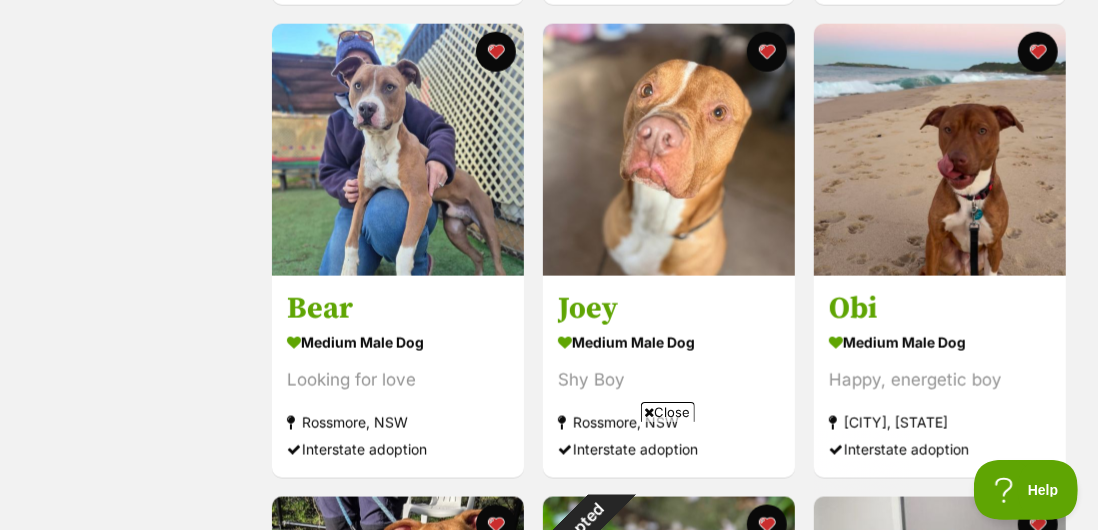 click on "Rossmore, NSW" at bounding box center [669, 422] 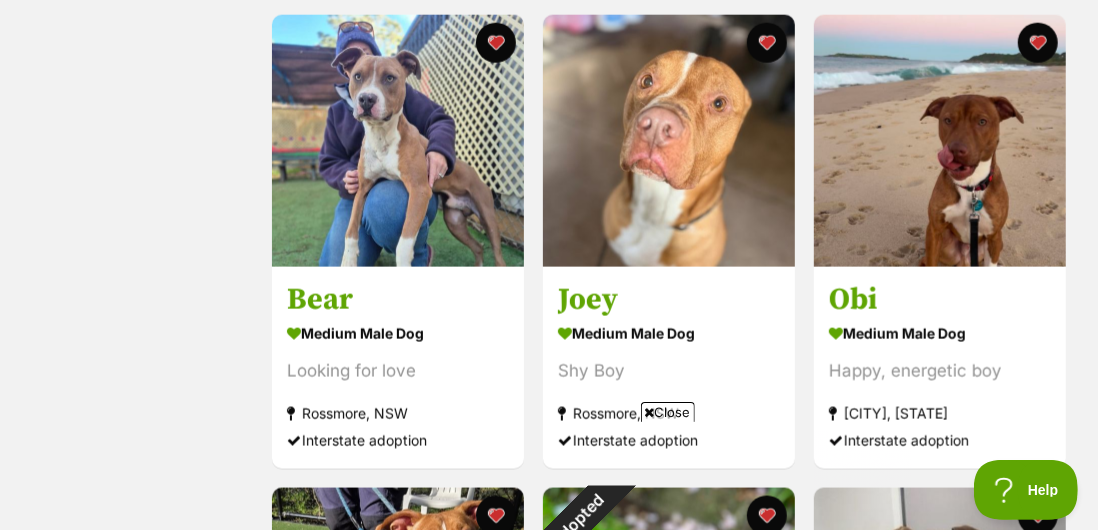 scroll, scrollTop: 1416, scrollLeft: 0, axis: vertical 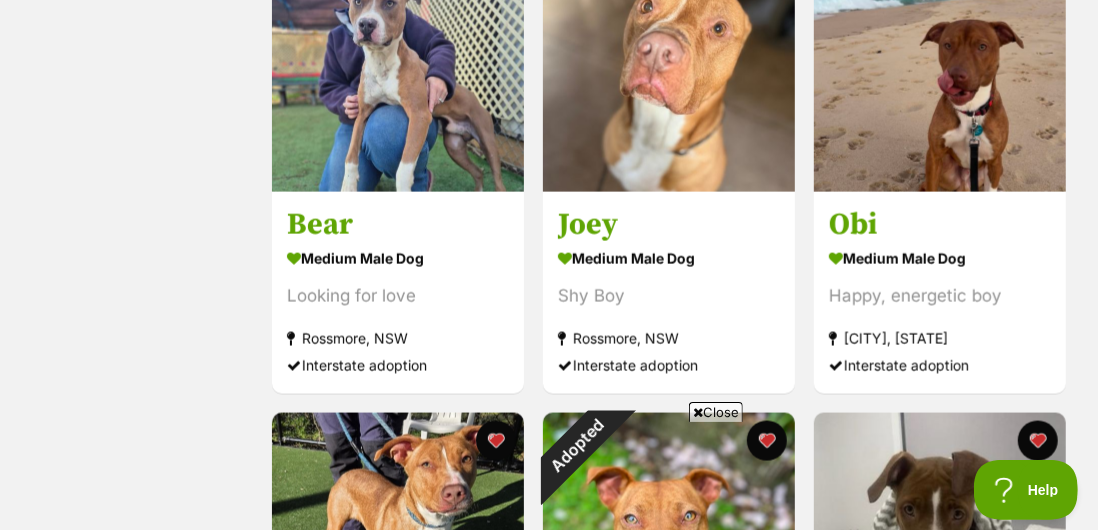 click on "medium male Dog" at bounding box center (398, 258) 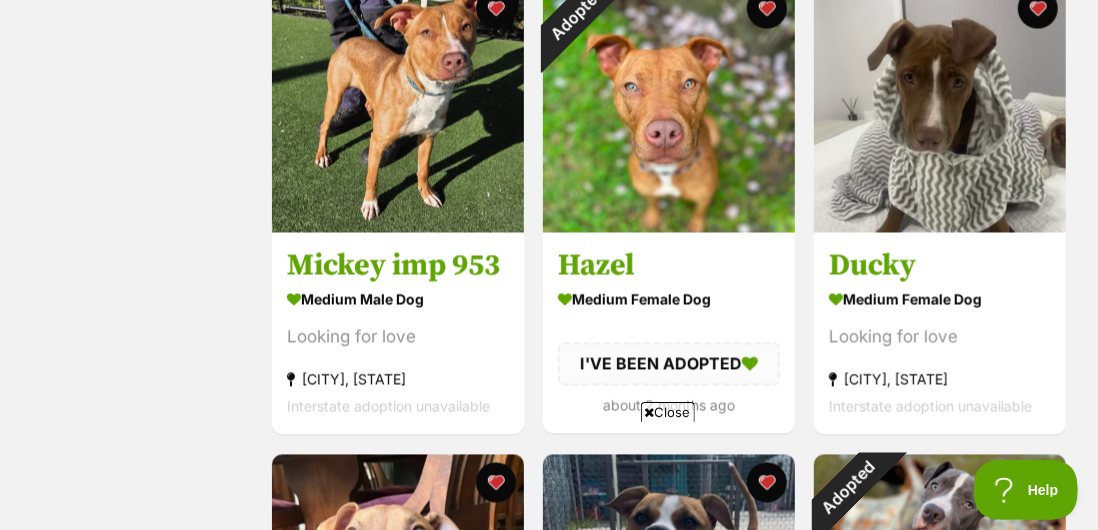 click on "medium female Dog" at bounding box center (669, 300) 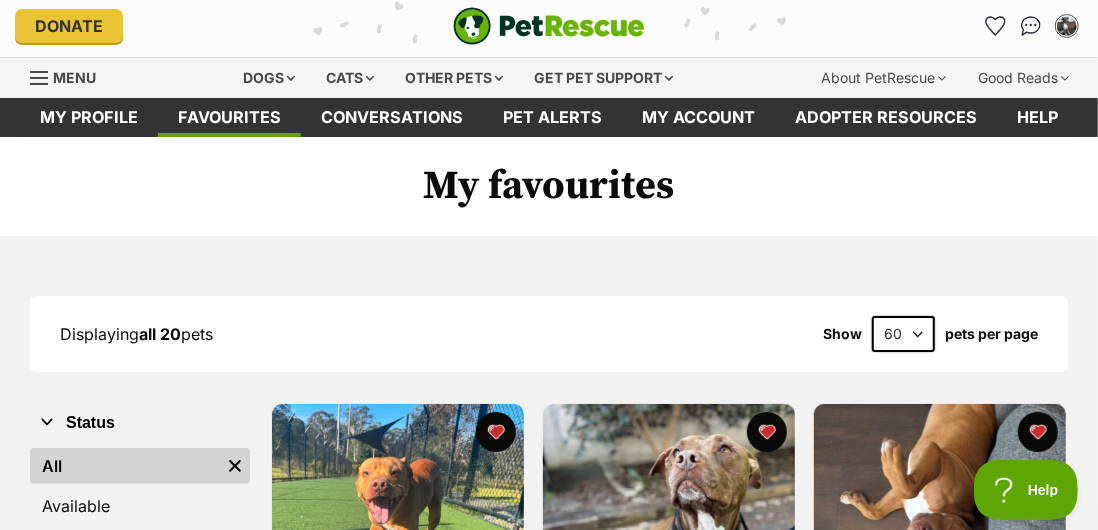 scroll, scrollTop: 0, scrollLeft: 0, axis: both 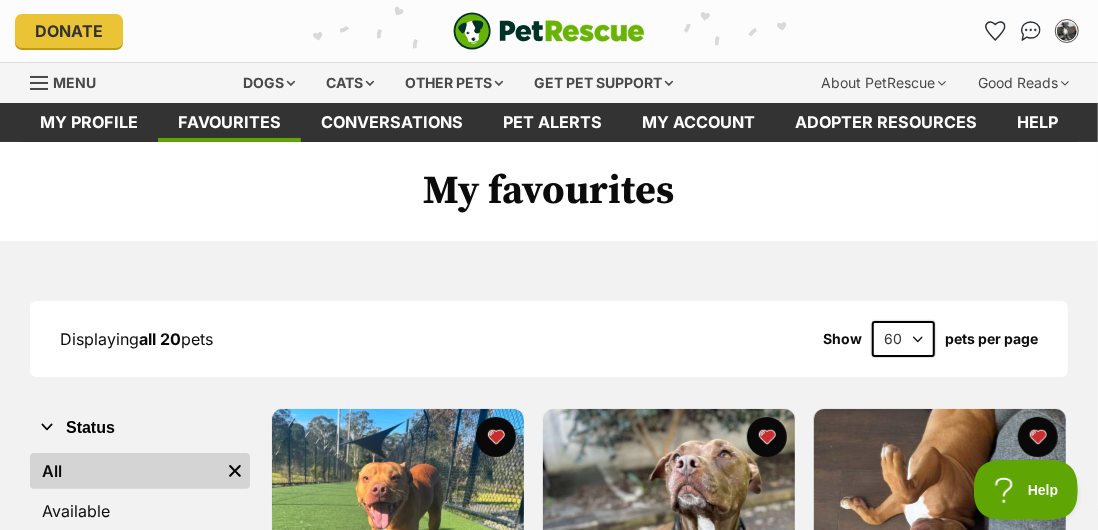 click on "Dogs" at bounding box center [270, 83] 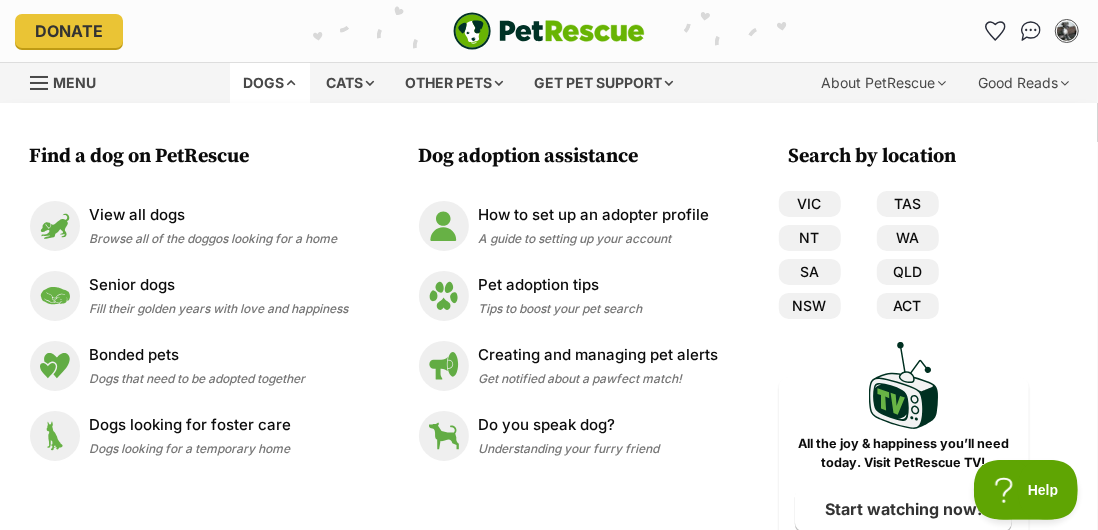 click on "NSW" at bounding box center (810, 306) 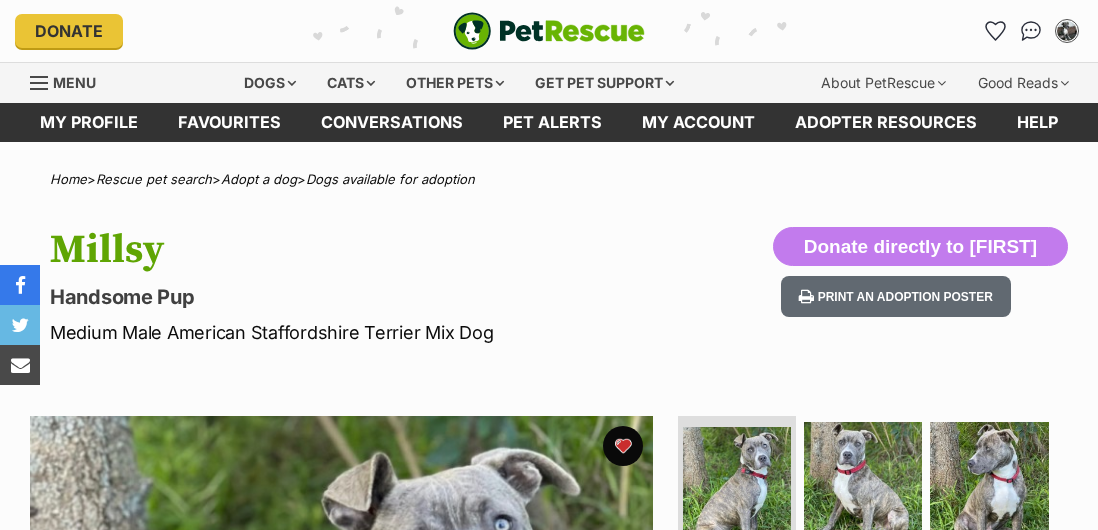 scroll, scrollTop: 0, scrollLeft: 0, axis: both 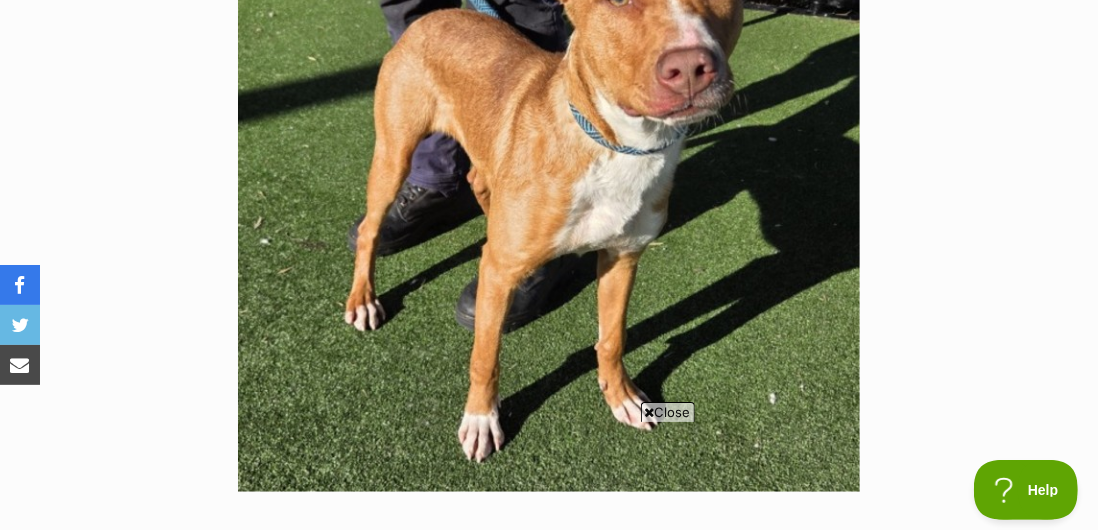 click on "Close" at bounding box center (668, 412) 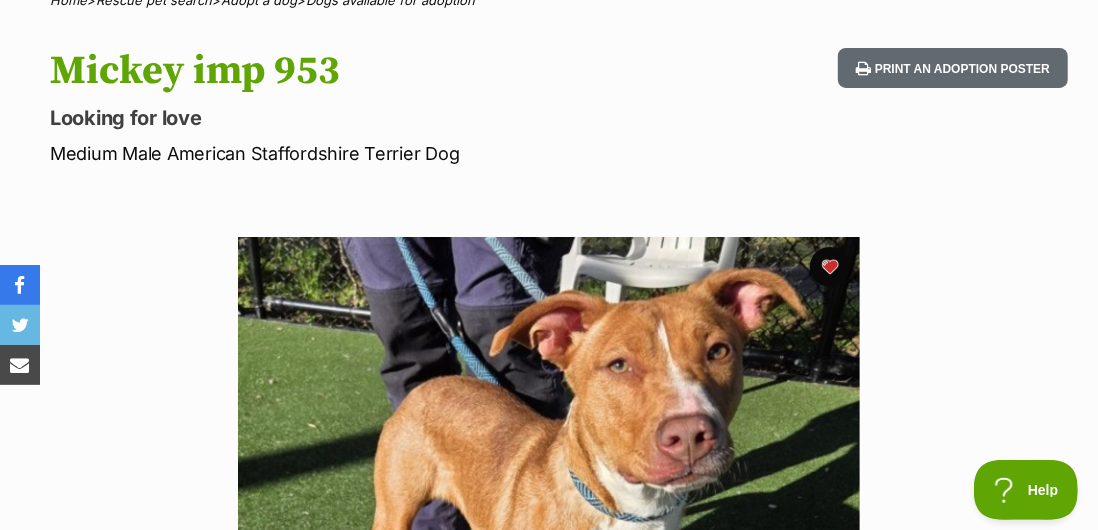 scroll, scrollTop: 0, scrollLeft: 0, axis: both 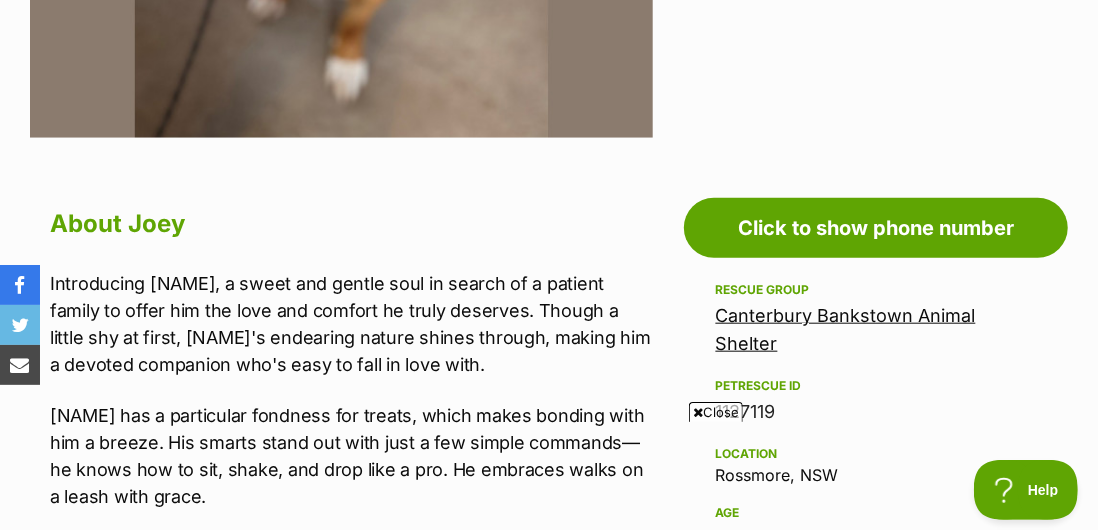 click on "Canterbury Bankstown Animal Shelter" at bounding box center (846, 329) 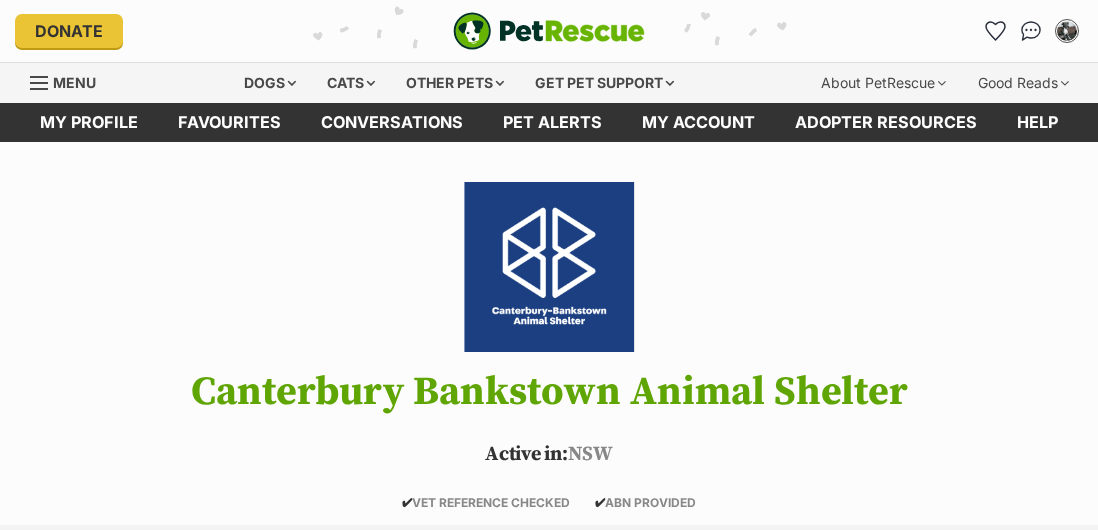 scroll, scrollTop: 74, scrollLeft: 0, axis: vertical 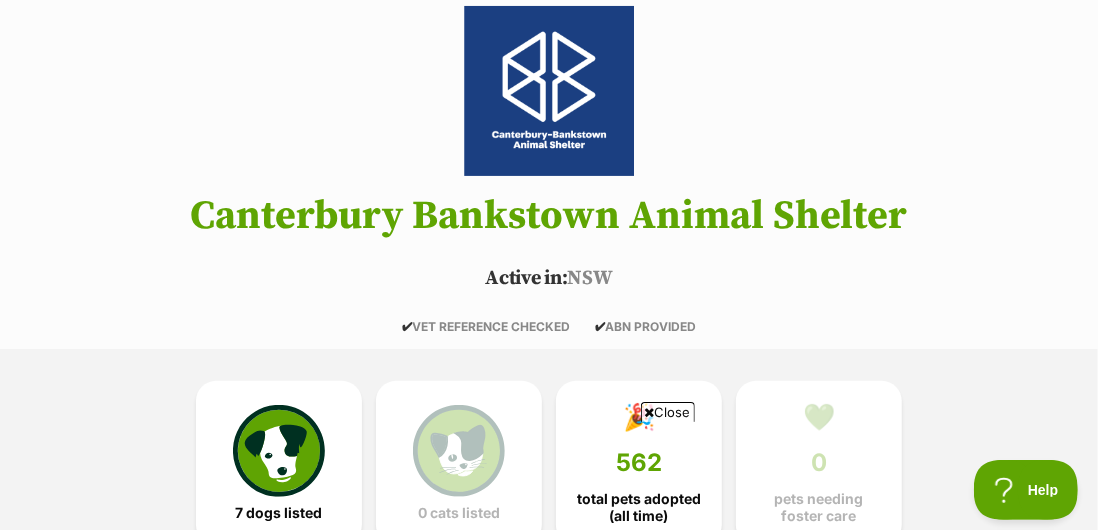 click at bounding box center (279, 451) 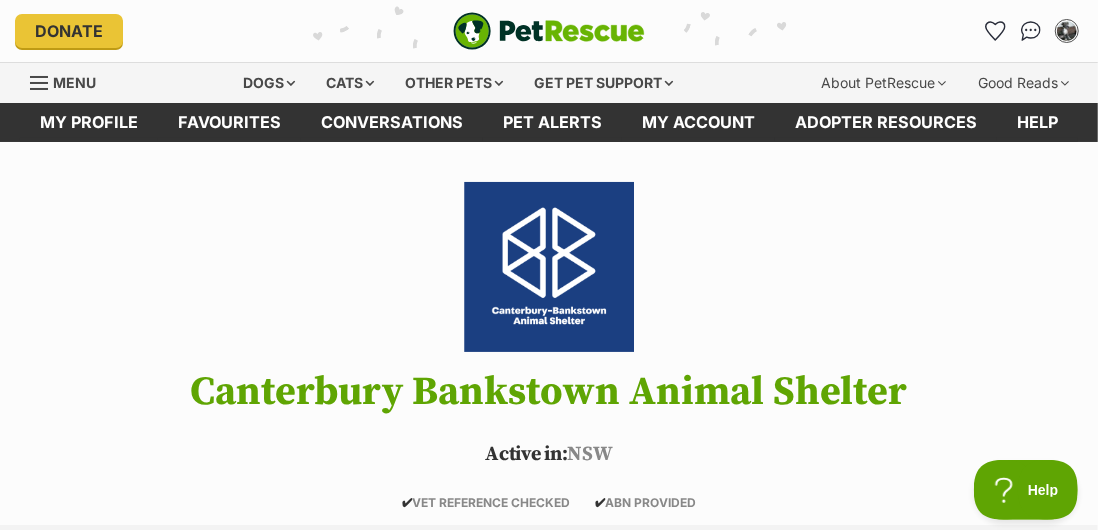 scroll, scrollTop: 18, scrollLeft: 0, axis: vertical 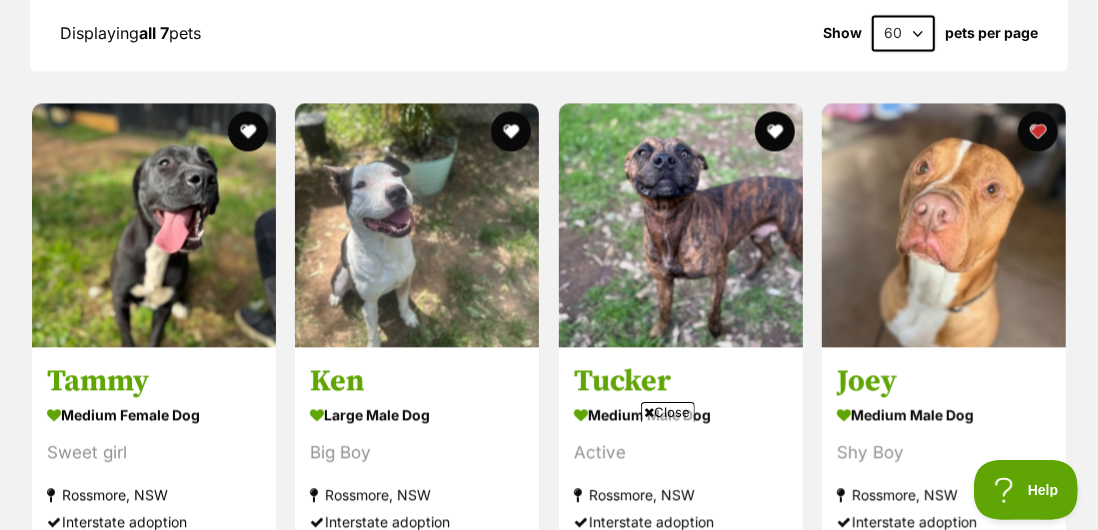 click on "Sweet girl" at bounding box center (154, 451) 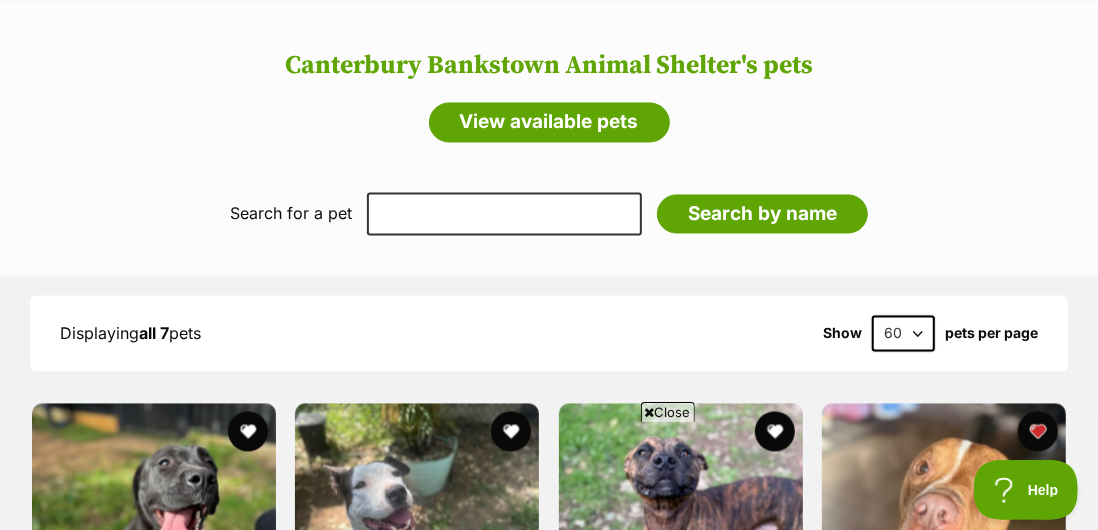 scroll, scrollTop: 1867, scrollLeft: 0, axis: vertical 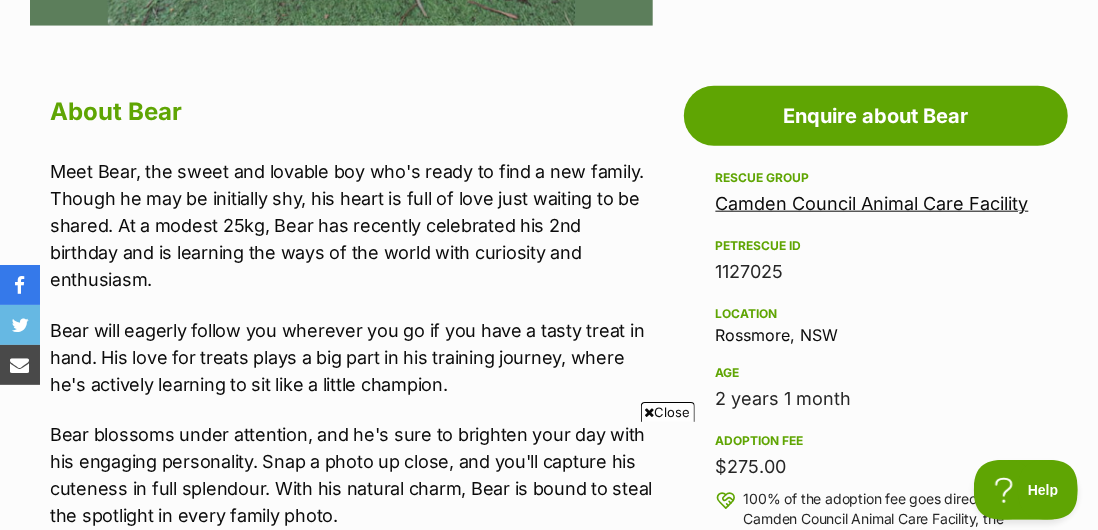 click on "Camden Council Animal Care Facility" at bounding box center [872, 203] 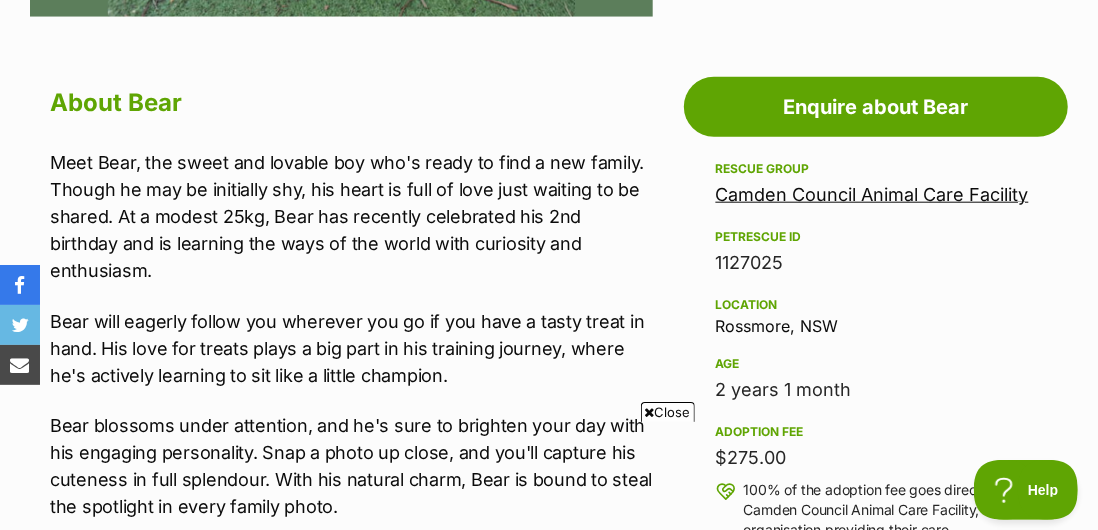 scroll, scrollTop: 1096, scrollLeft: 0, axis: vertical 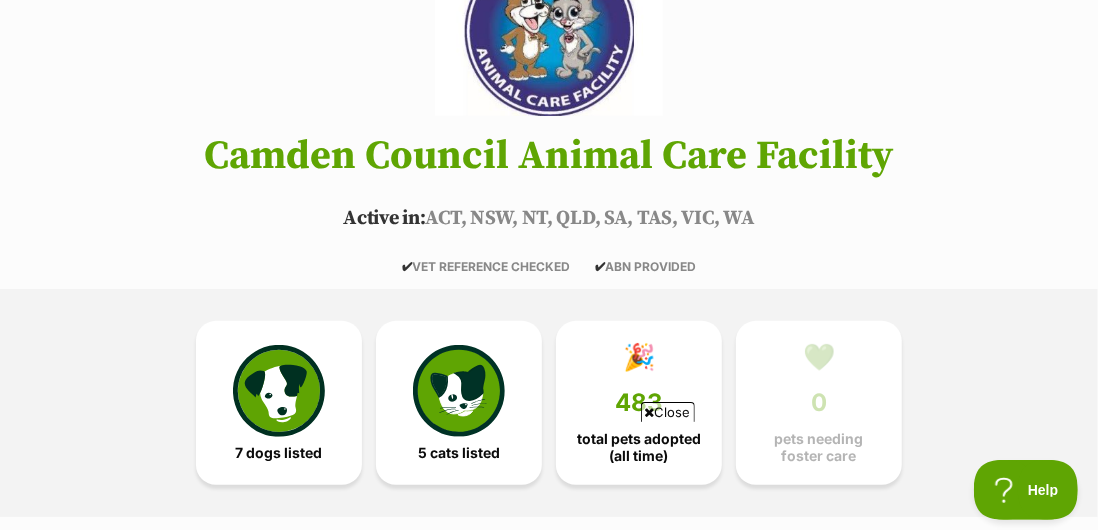 click at bounding box center (279, 391) 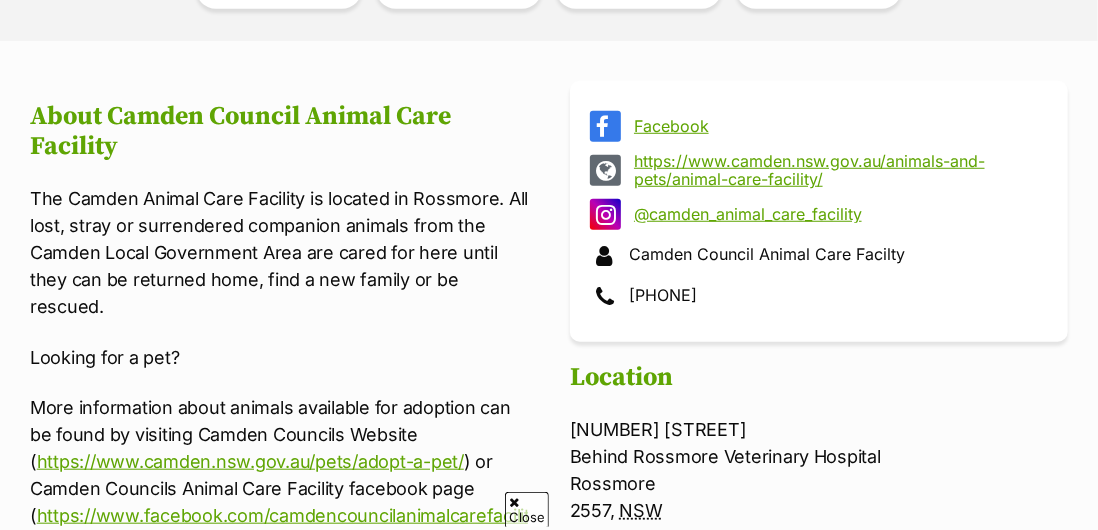 scroll, scrollTop: 0, scrollLeft: 0, axis: both 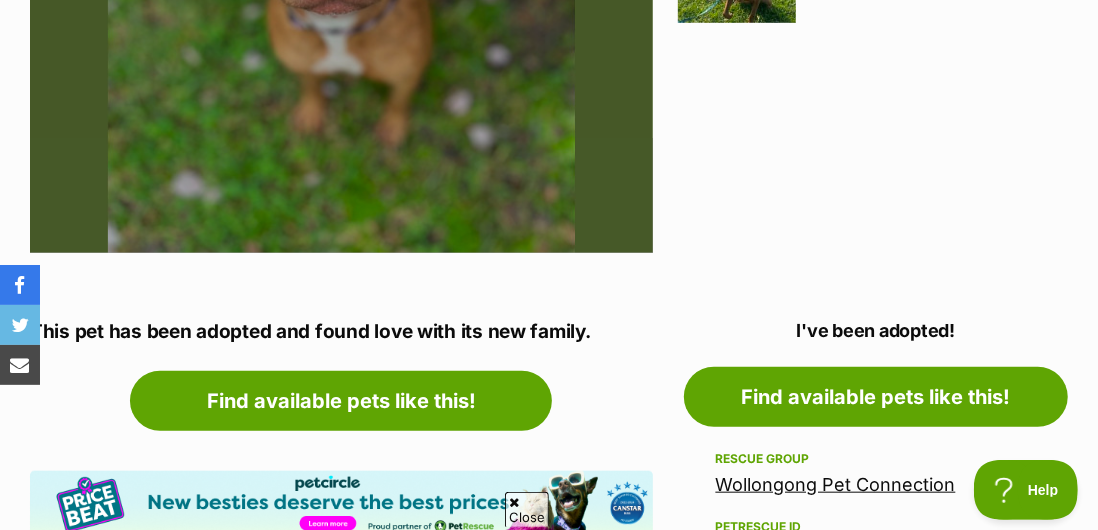 click on "Wollongong Pet Connection" at bounding box center [836, 484] 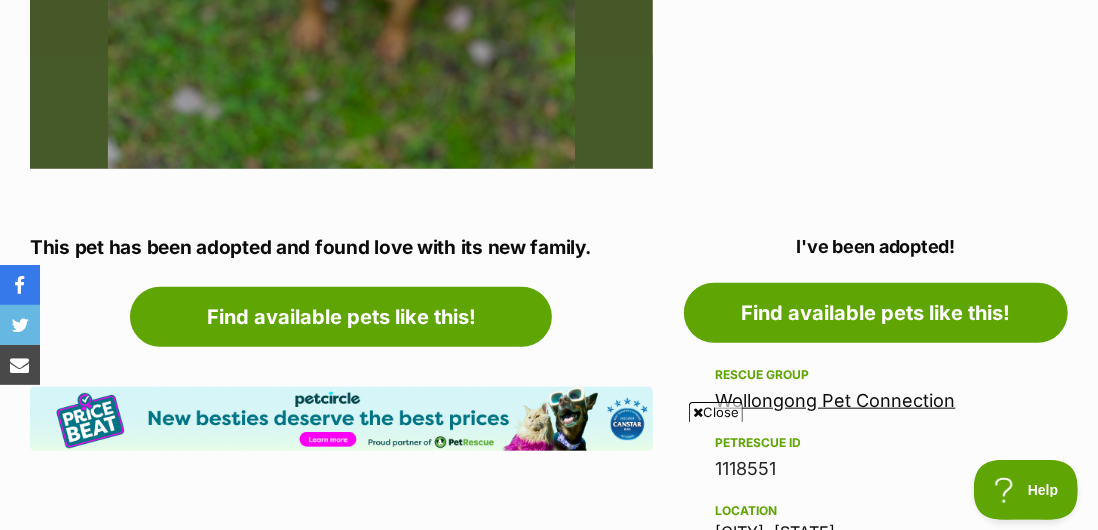 scroll, scrollTop: 0, scrollLeft: 0, axis: both 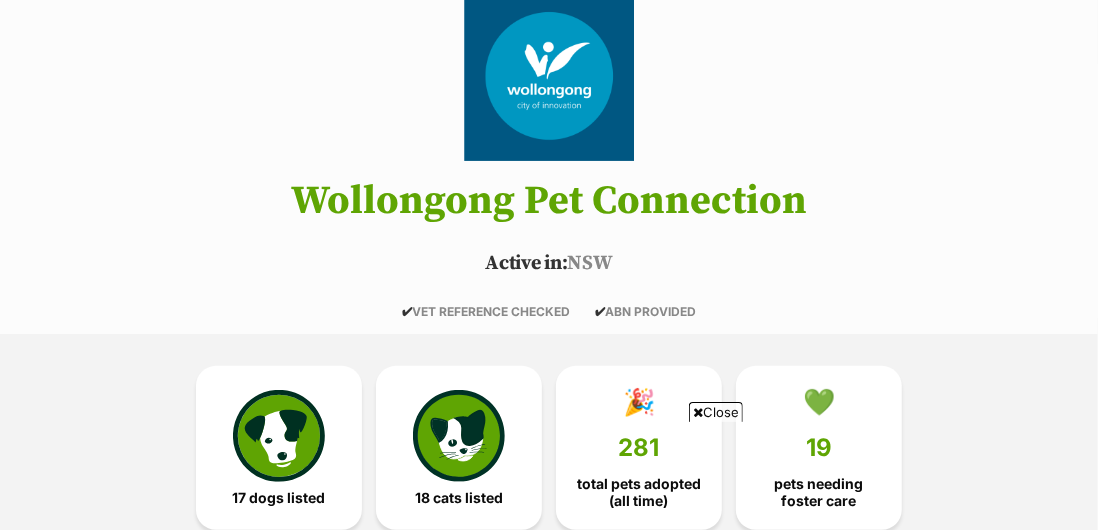 click at bounding box center (279, 436) 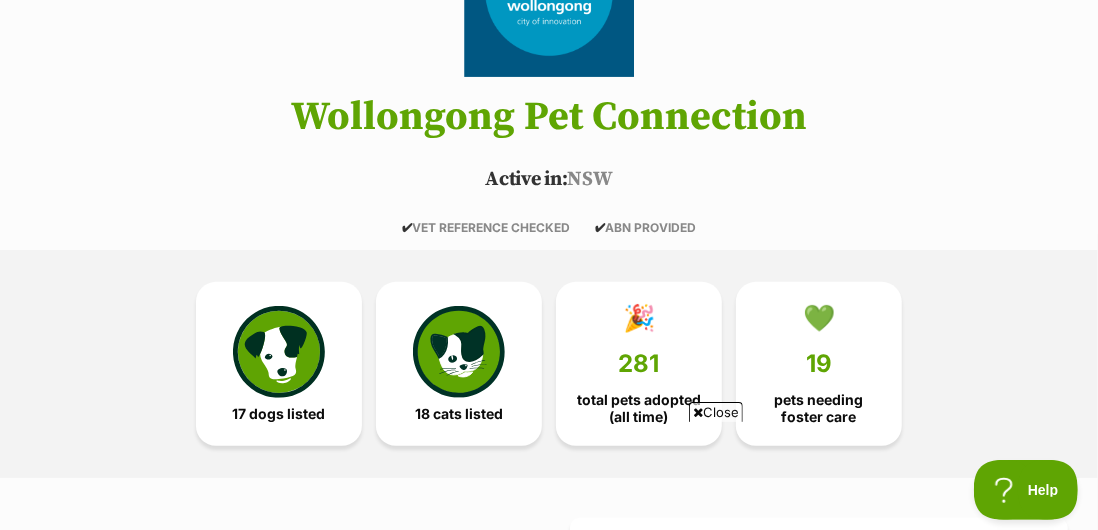 scroll, scrollTop: 0, scrollLeft: 0, axis: both 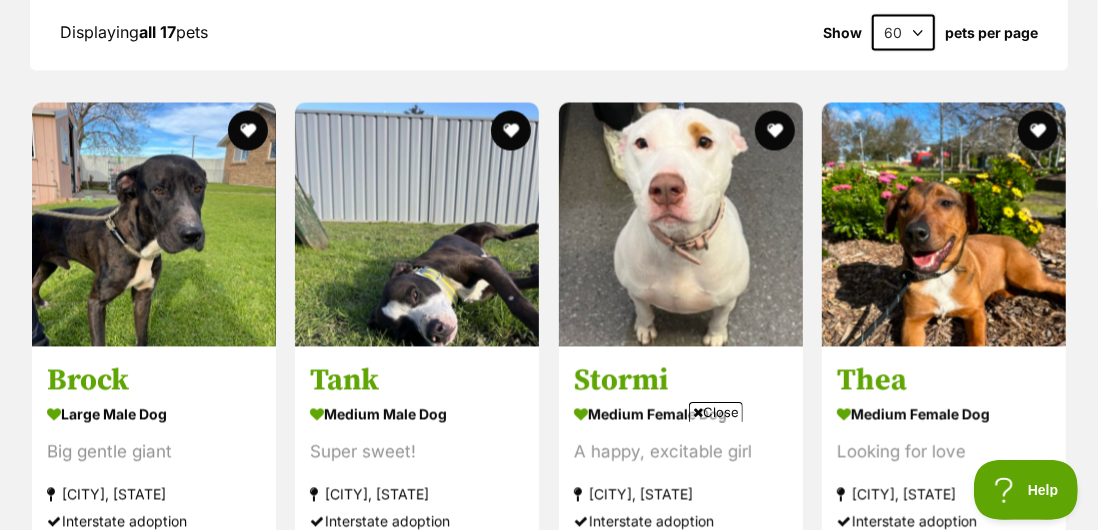 click on "Big gentle giant" at bounding box center (154, 451) 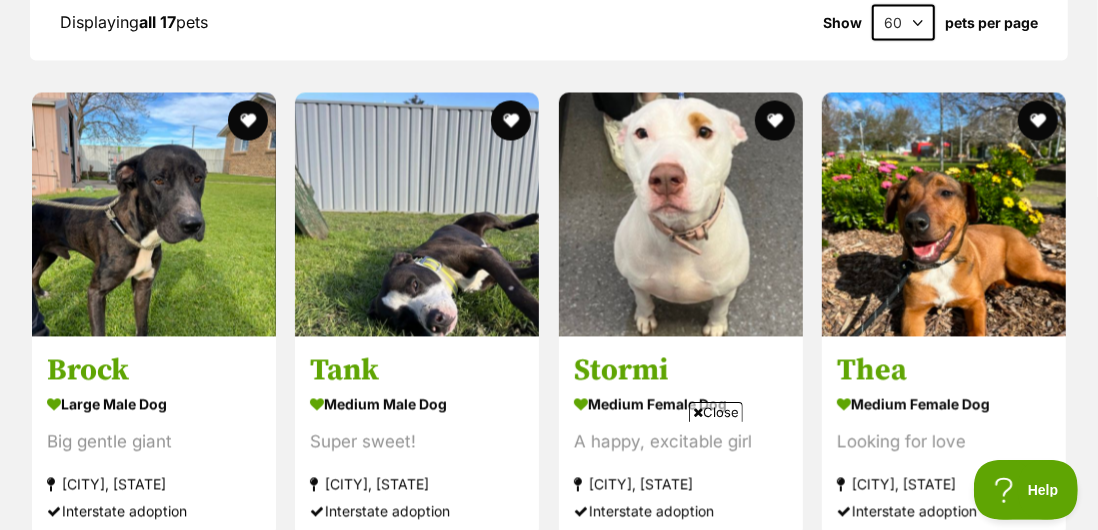 scroll, scrollTop: 1910, scrollLeft: 0, axis: vertical 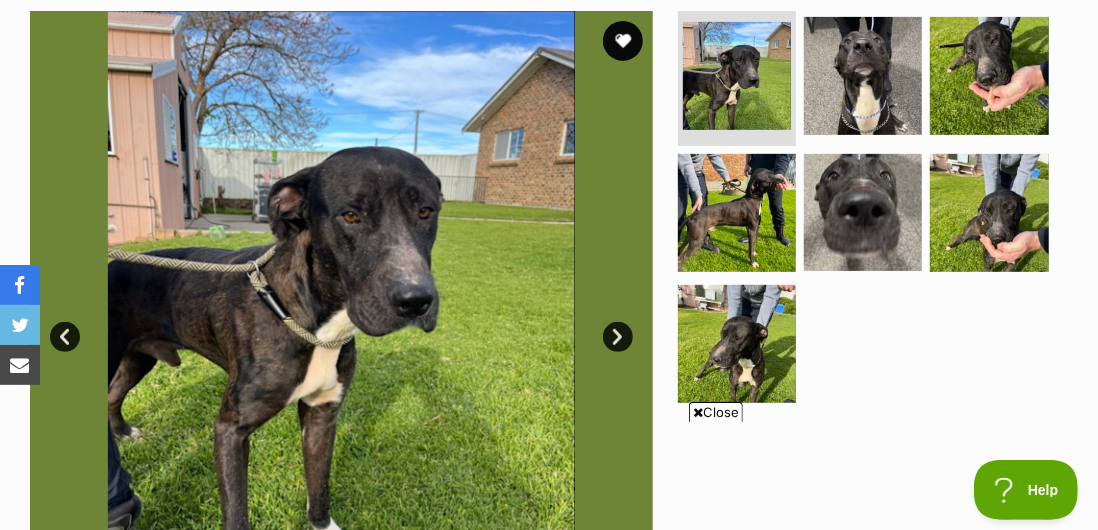 click on "Next" at bounding box center [618, 337] 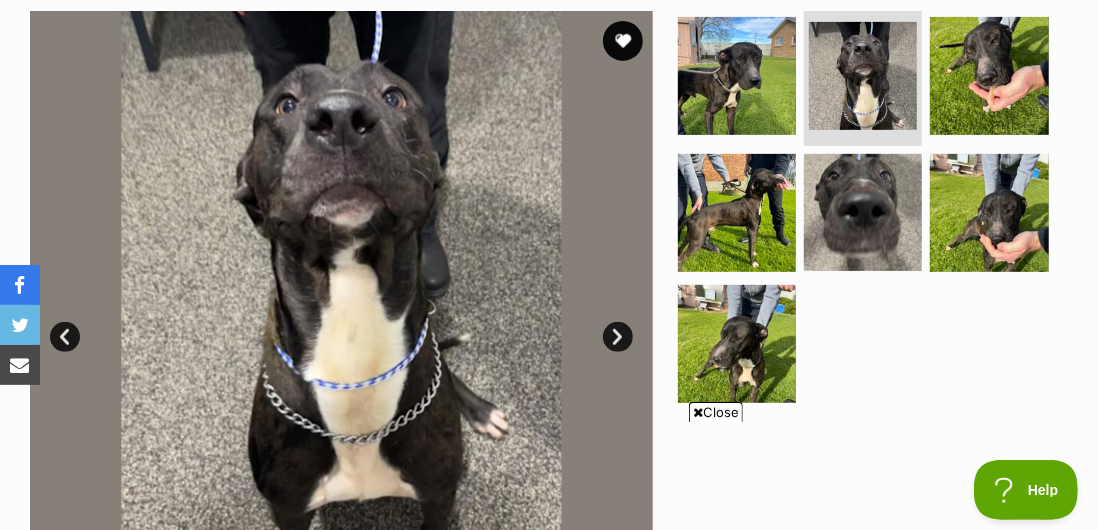 click on "Next" at bounding box center (618, 337) 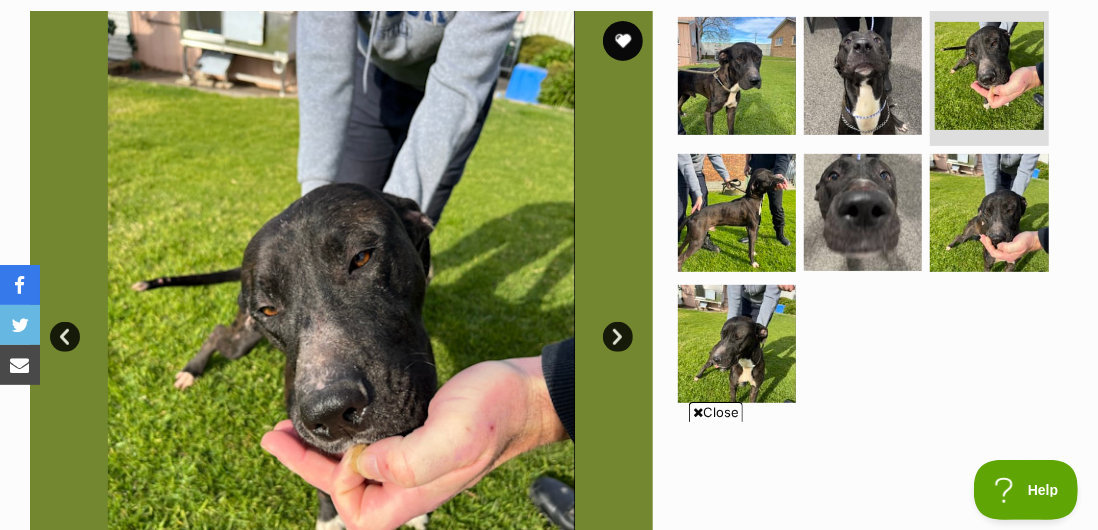 click on "Next" at bounding box center [618, 337] 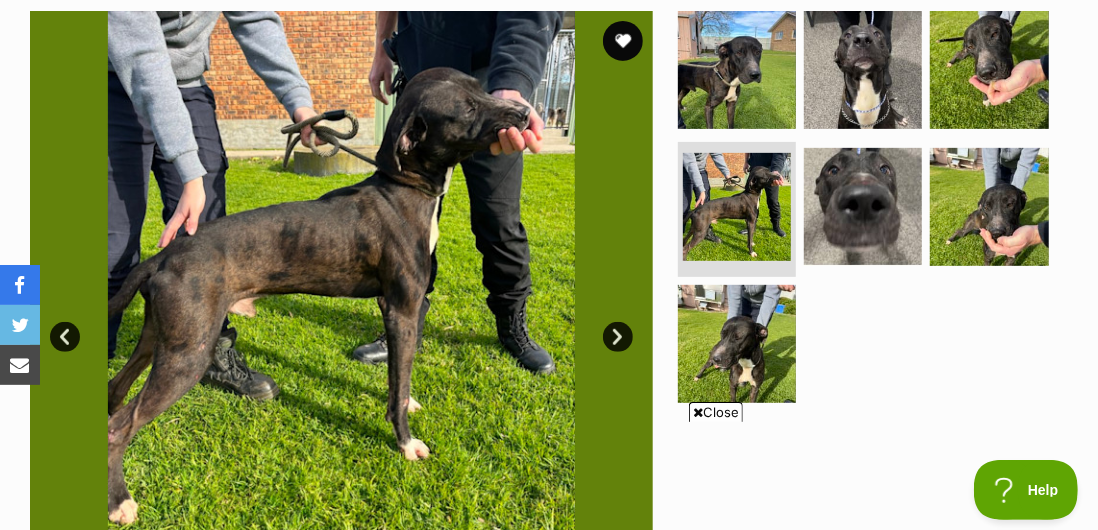 click at bounding box center [341, 322] 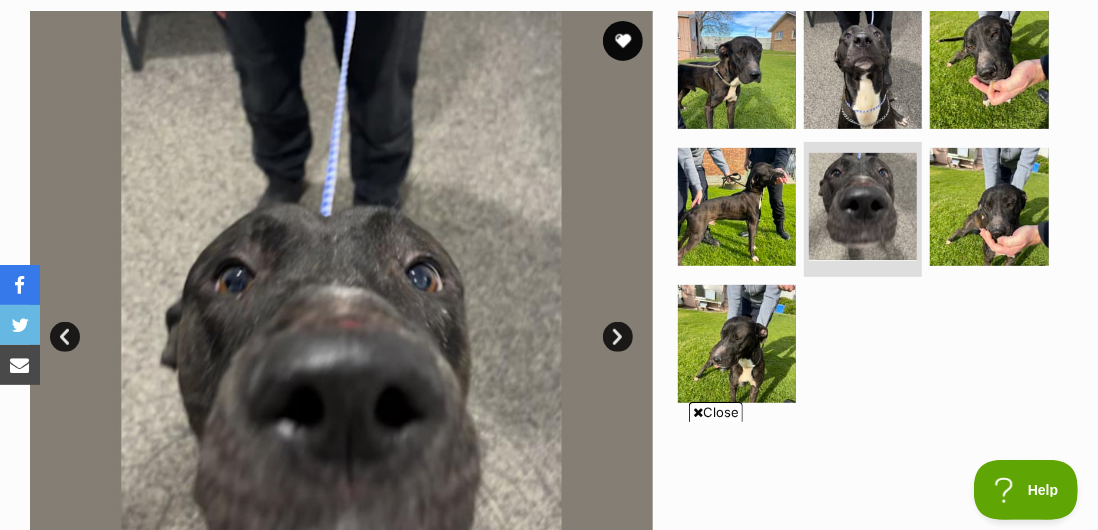 click at bounding box center [341, 322] 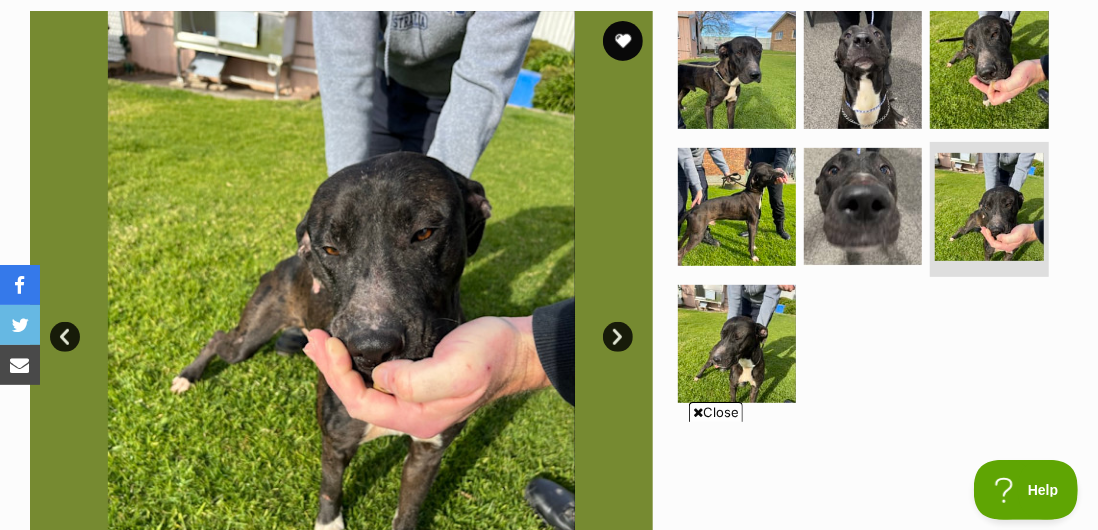 click on "Next" at bounding box center [618, 337] 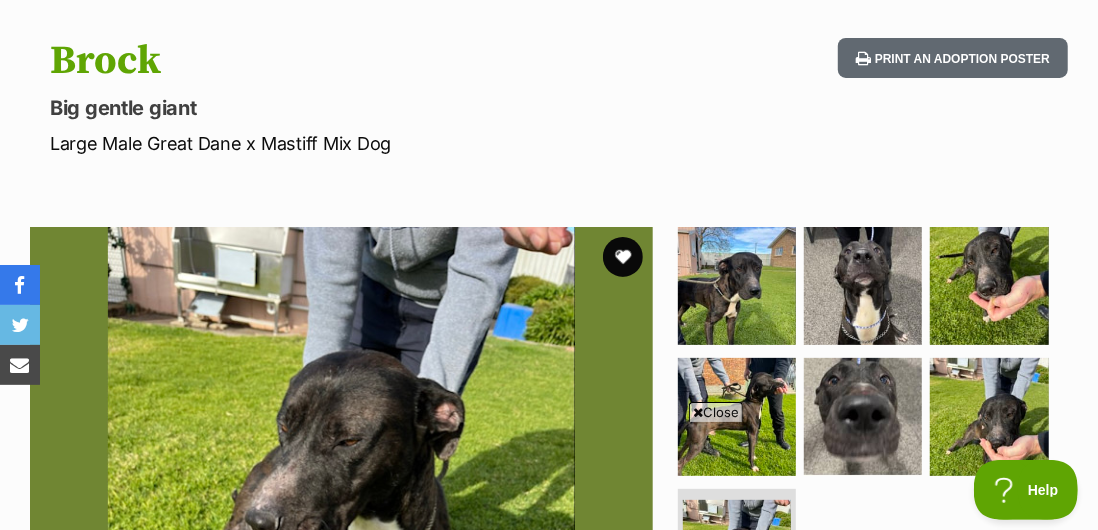 scroll, scrollTop: 156, scrollLeft: 0, axis: vertical 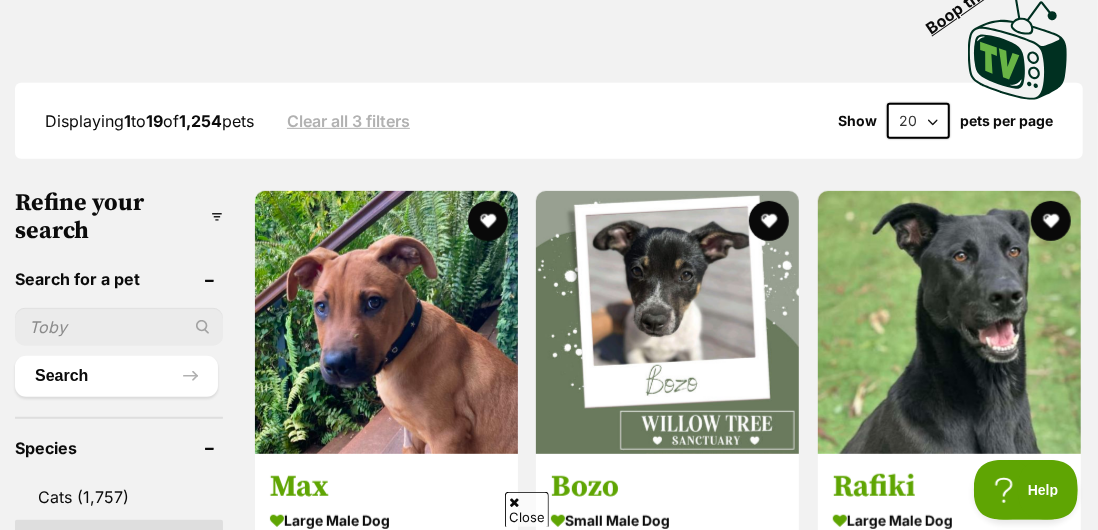 click on "20 40 60" at bounding box center [918, 121] 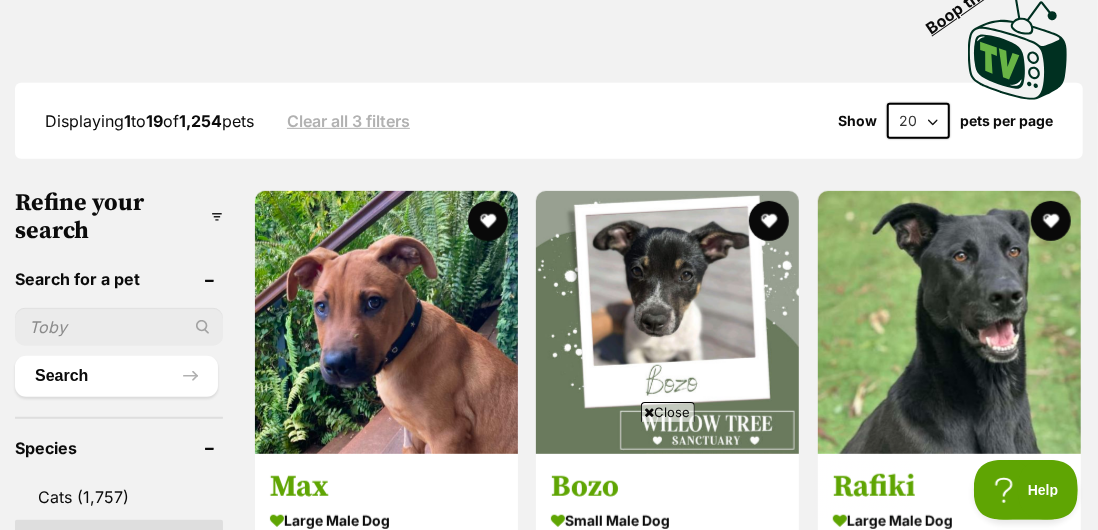 scroll, scrollTop: 0, scrollLeft: 0, axis: both 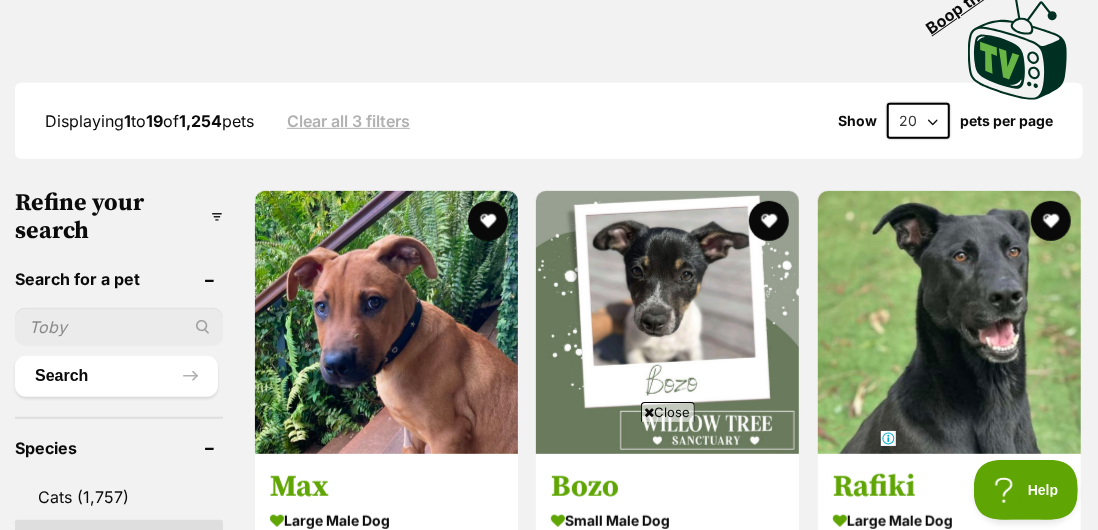 select on "60" 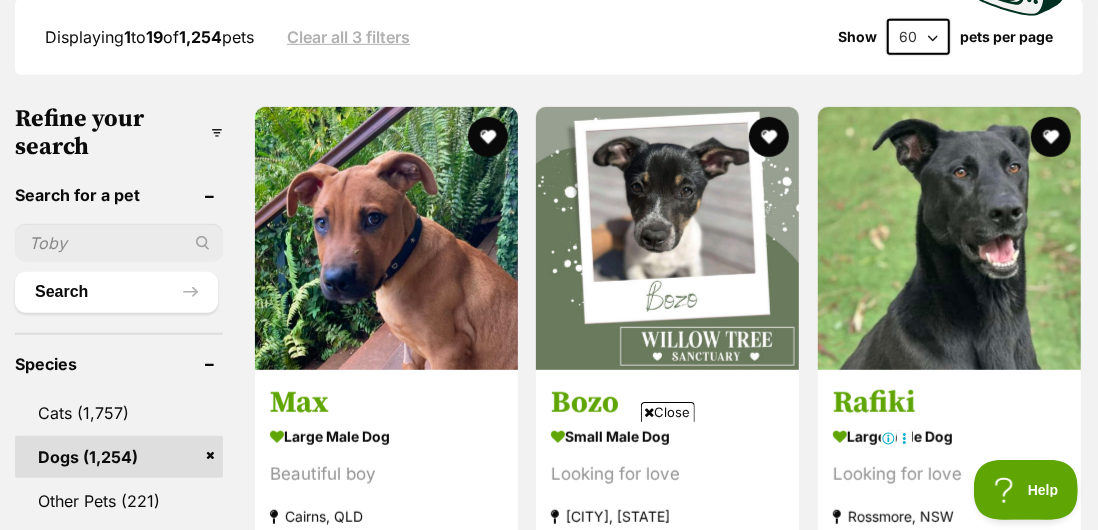 scroll, scrollTop: 0, scrollLeft: 0, axis: both 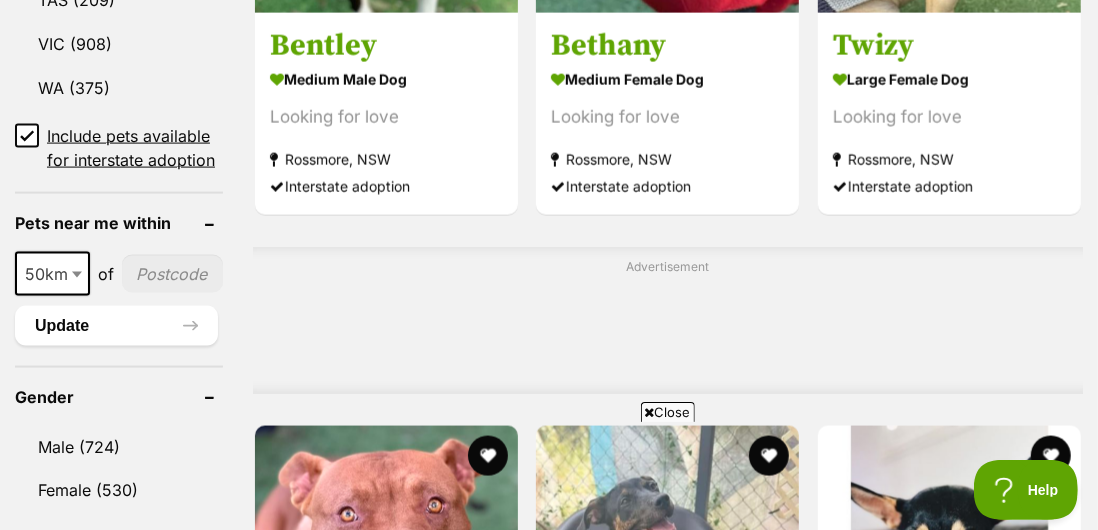 click on "Close" at bounding box center [668, 412] 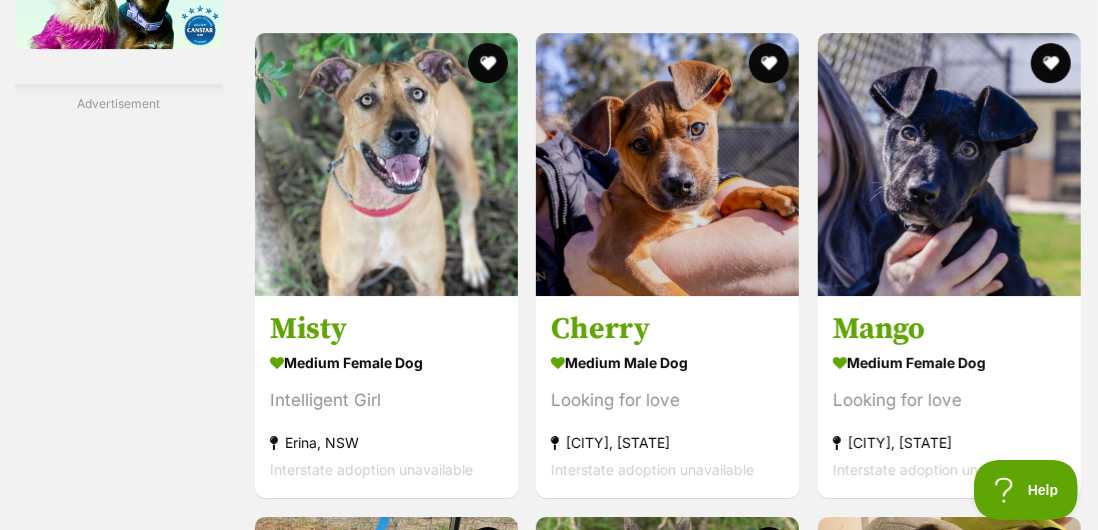 scroll, scrollTop: 3461, scrollLeft: 0, axis: vertical 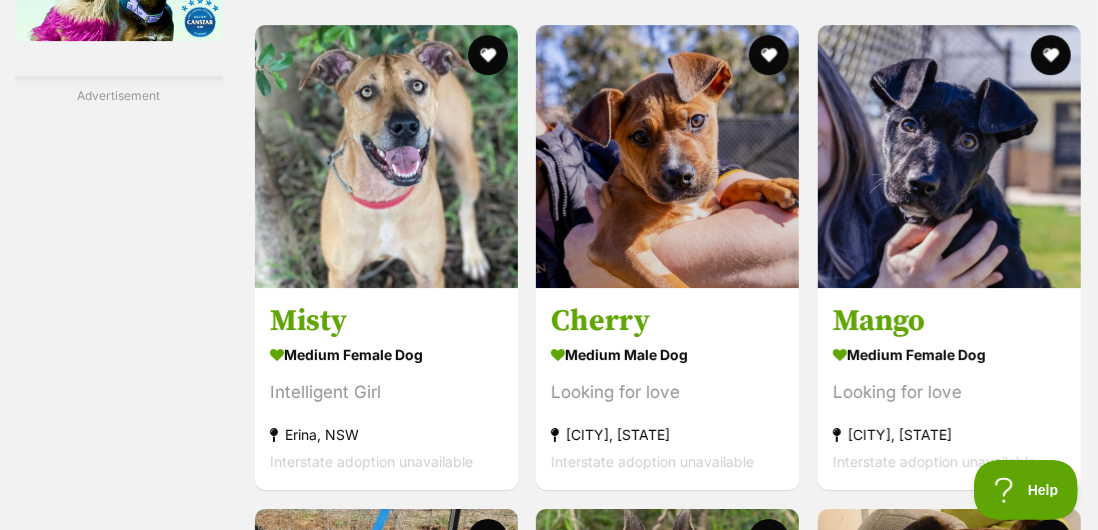 click on "Cherry" at bounding box center [667, 321] 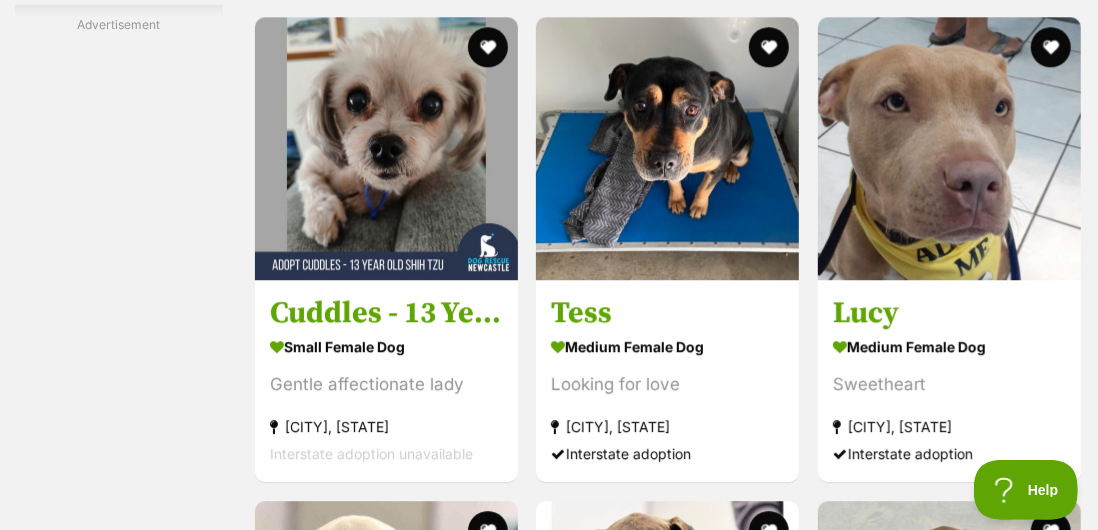 scroll, scrollTop: 10432, scrollLeft: 0, axis: vertical 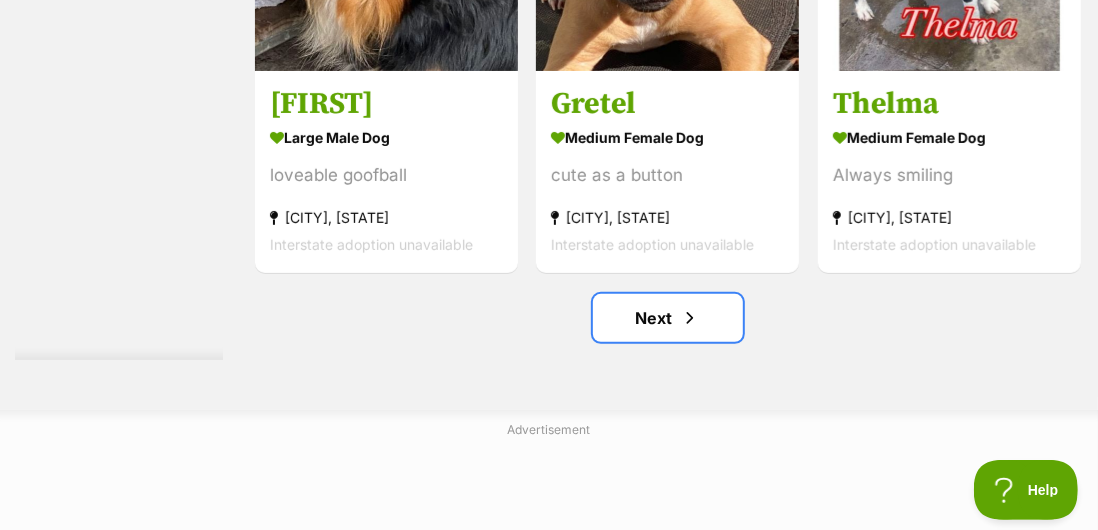 click on "Next" at bounding box center [668, 318] 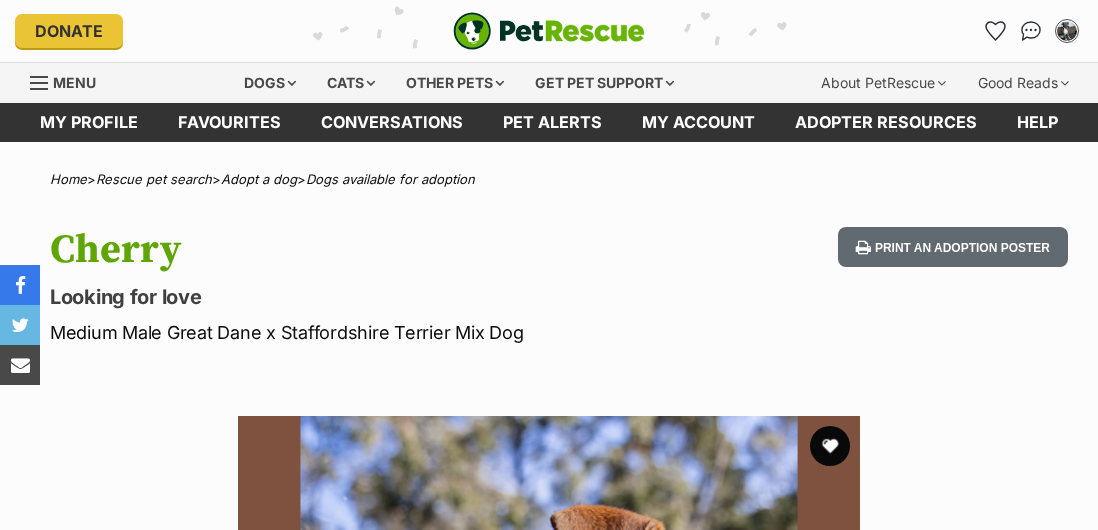 scroll, scrollTop: 0, scrollLeft: 0, axis: both 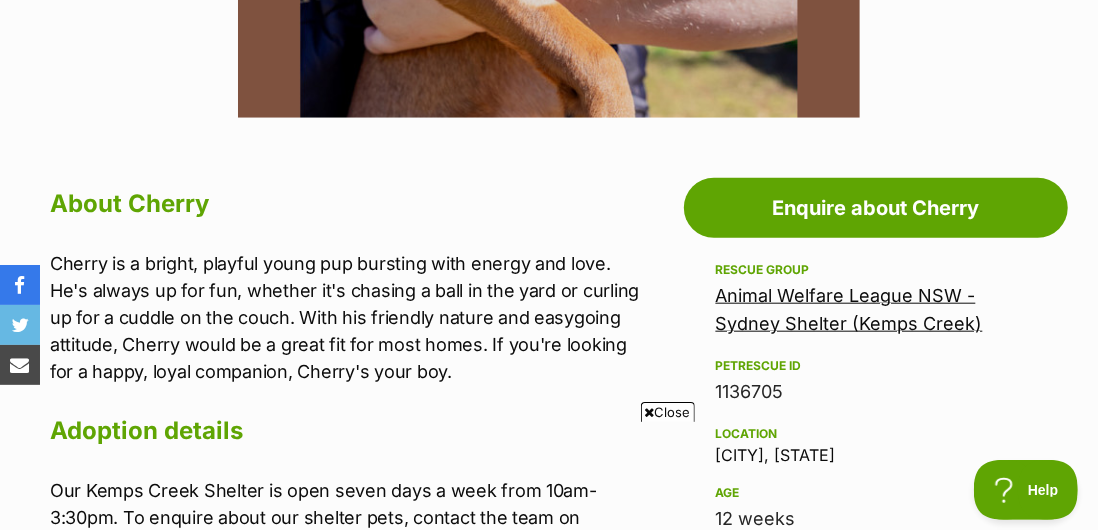 click on "Animal Welfare League NSW - Sydney Shelter (Kemps Creek)" at bounding box center (849, 309) 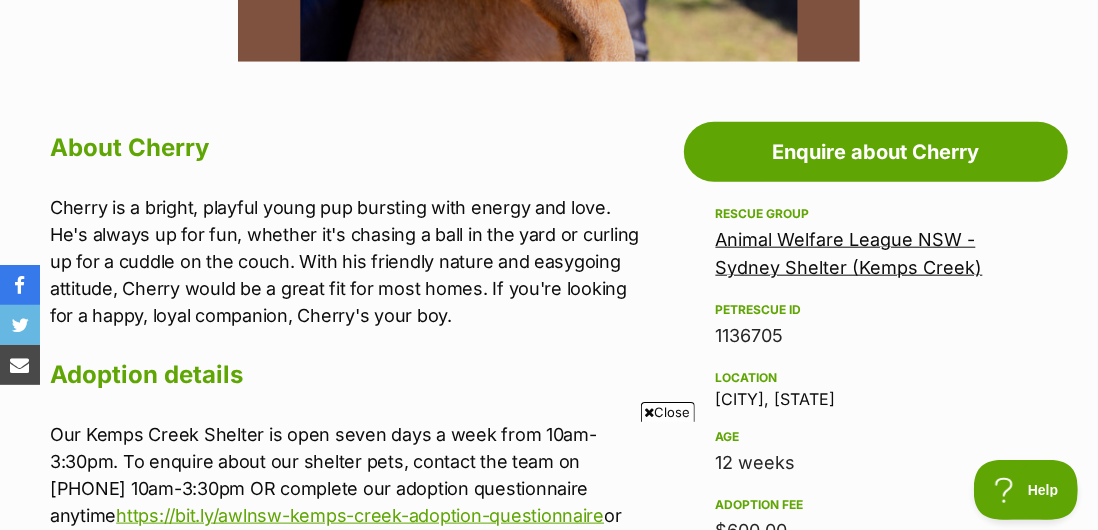 scroll, scrollTop: 1004, scrollLeft: 0, axis: vertical 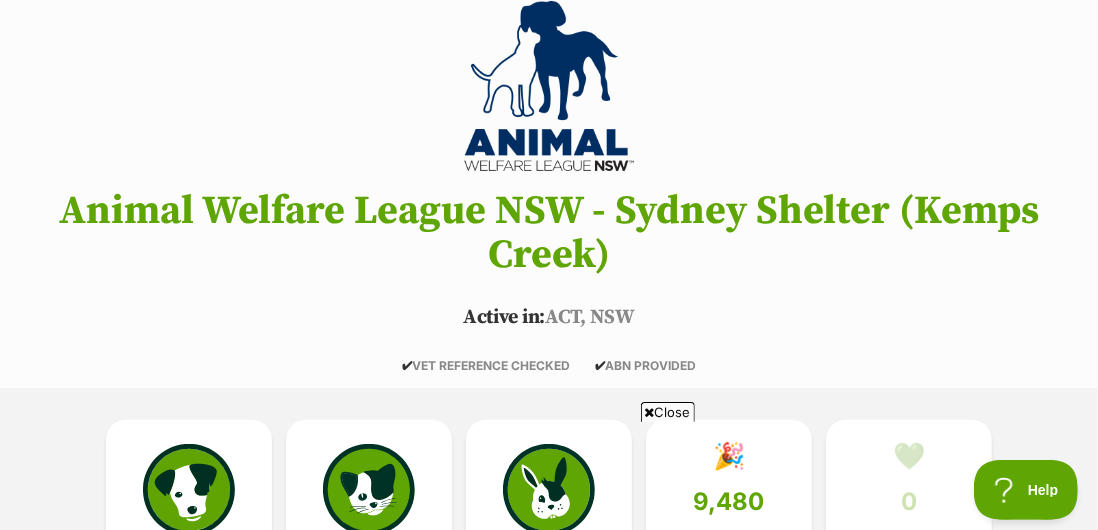 click at bounding box center (189, 490) 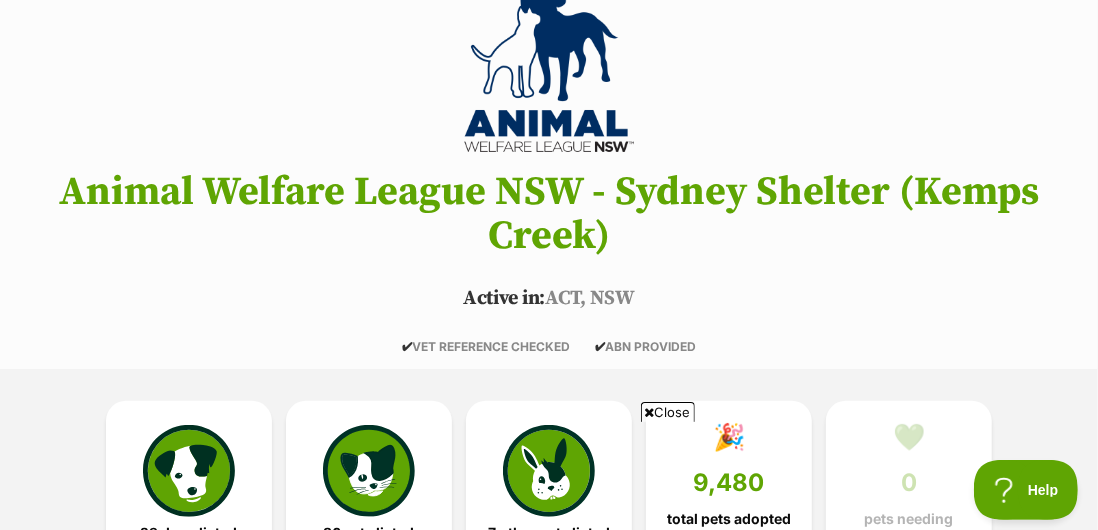 scroll, scrollTop: 265, scrollLeft: 0, axis: vertical 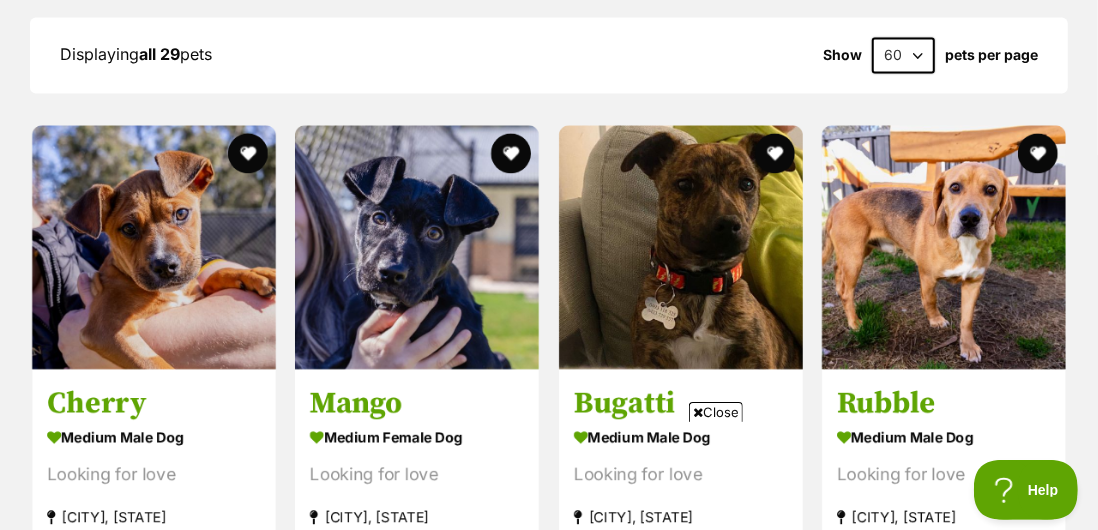 click on "Close" at bounding box center (716, 412) 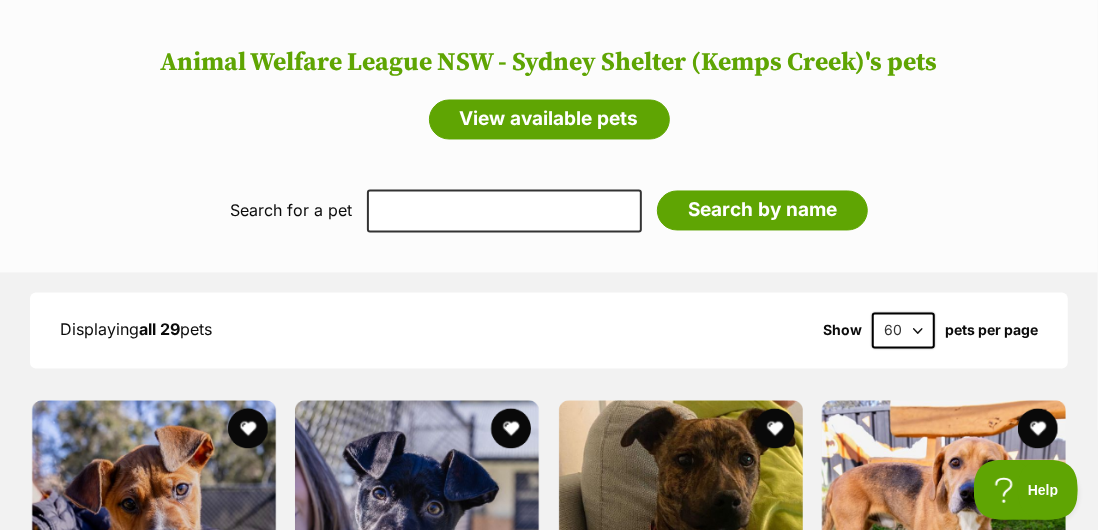 scroll, scrollTop: 1856, scrollLeft: 0, axis: vertical 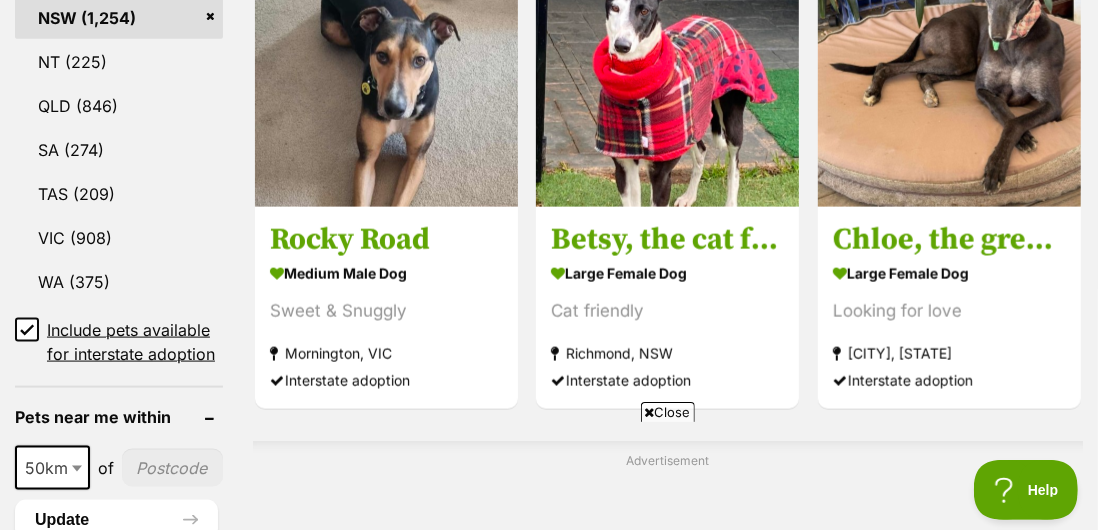 click on "Close" at bounding box center (668, 412) 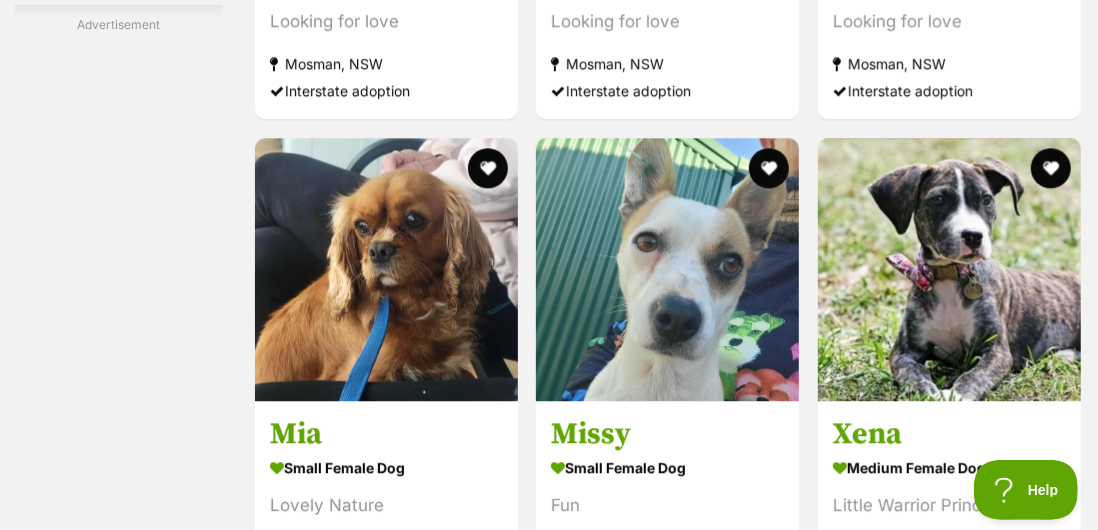 scroll, scrollTop: 10310, scrollLeft: 0, axis: vertical 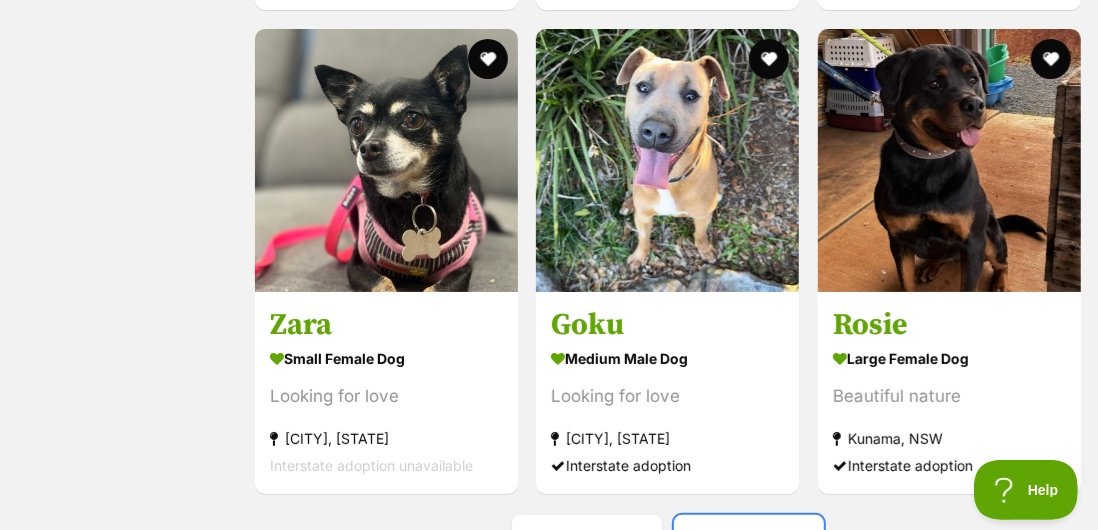 click on "Next" at bounding box center [749, 539] 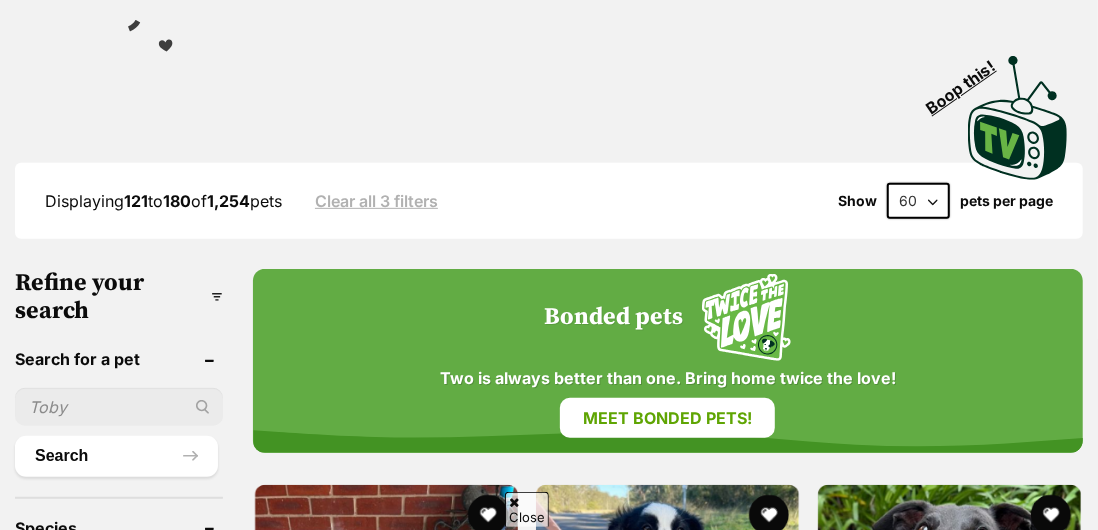 scroll, scrollTop: 0, scrollLeft: 0, axis: both 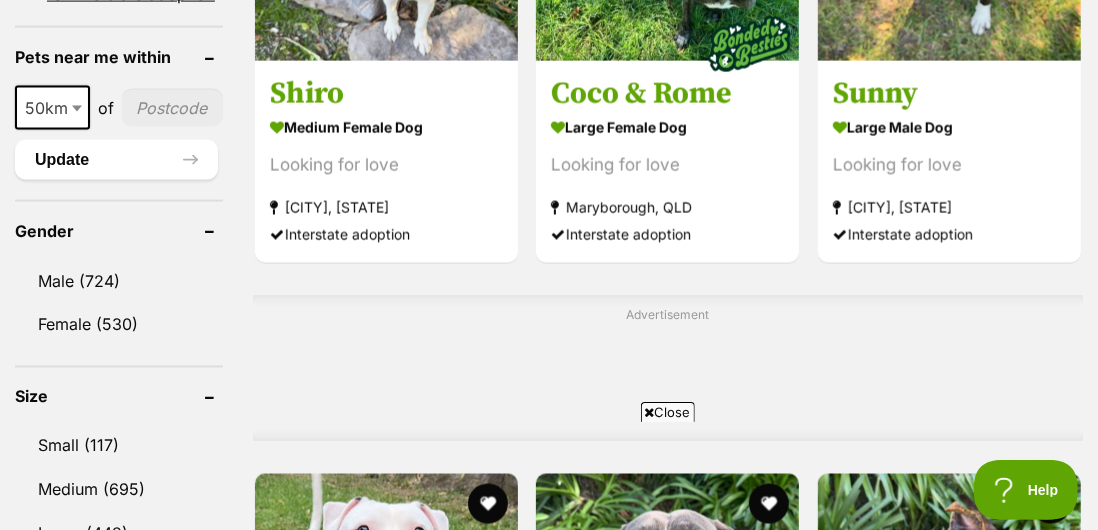 click on "Close" at bounding box center (668, 412) 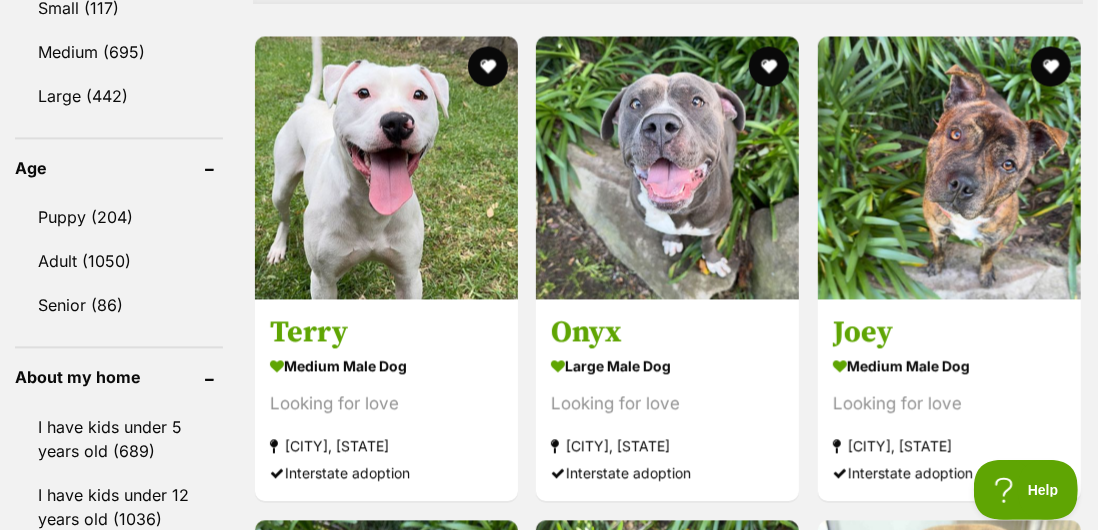 scroll, scrollTop: 2036, scrollLeft: 0, axis: vertical 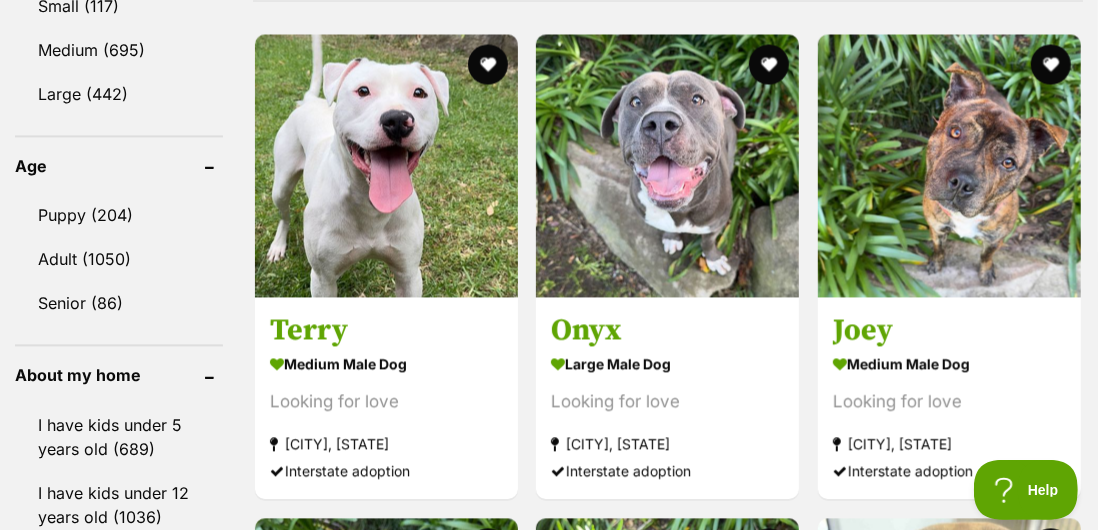 click on "[CITY], [STATE]" at bounding box center (949, 443) 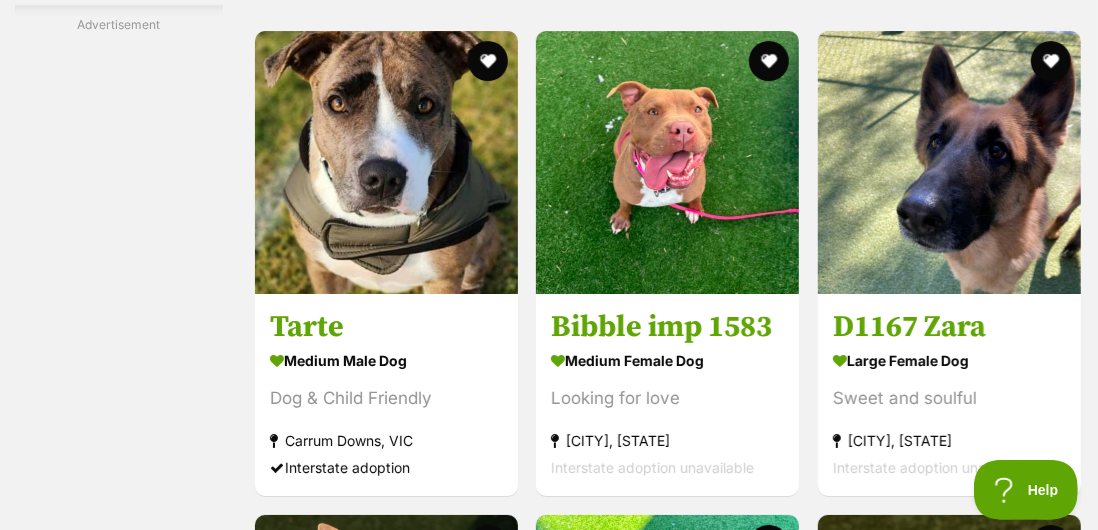scroll, scrollTop: 11281, scrollLeft: 0, axis: vertical 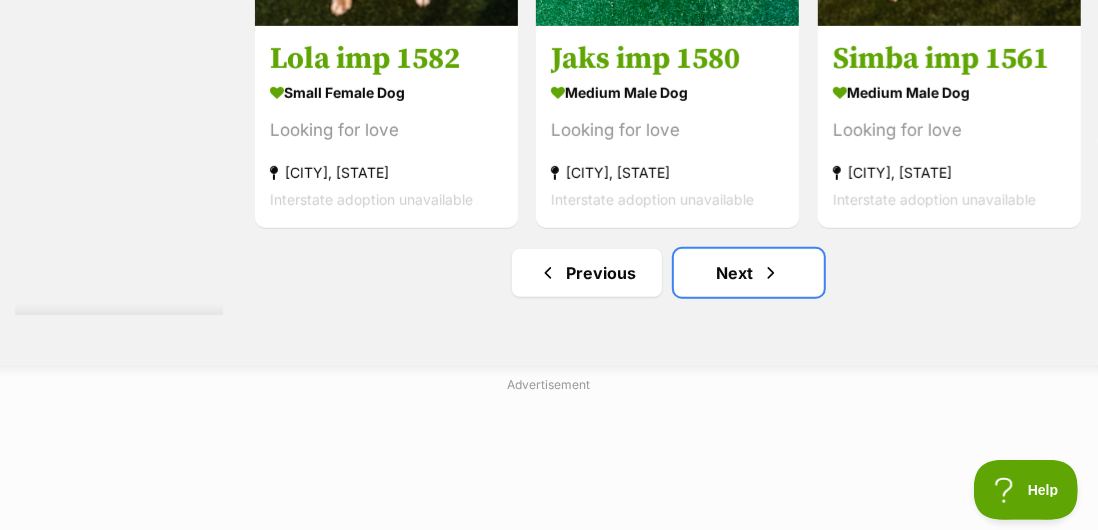 click on "Next" at bounding box center (749, 273) 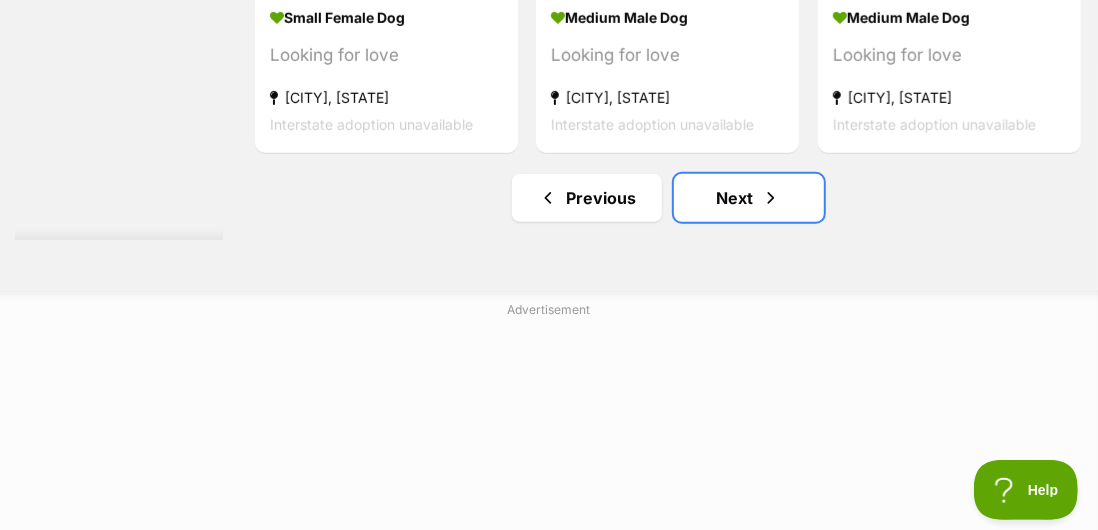scroll, scrollTop: 12142, scrollLeft: 0, axis: vertical 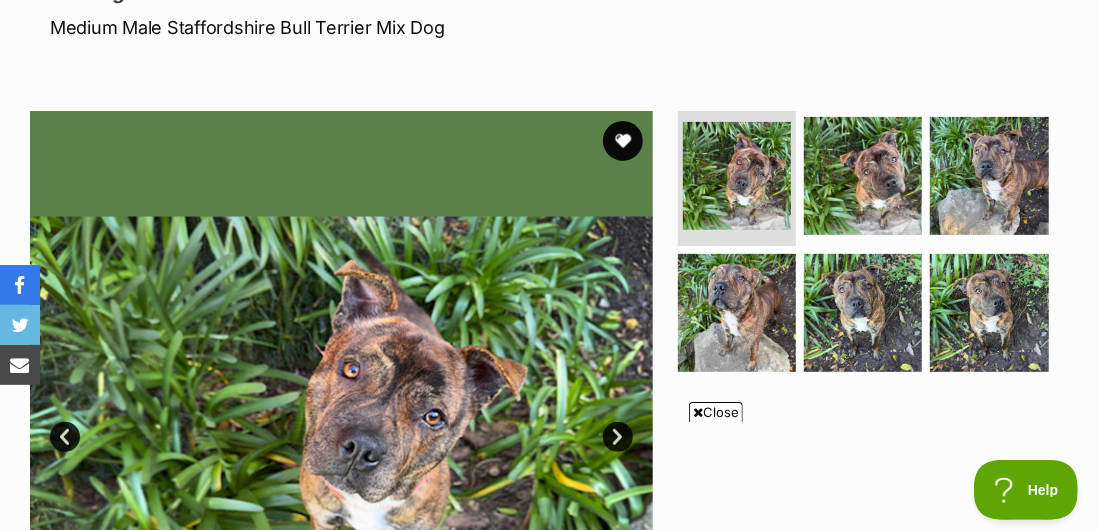 click at bounding box center [863, 176] 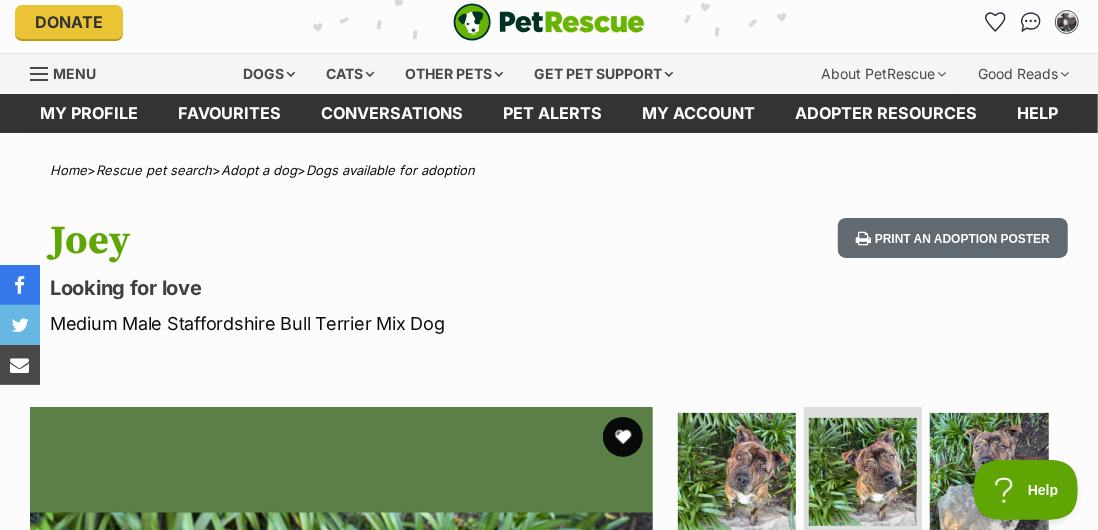 scroll, scrollTop: 0, scrollLeft: 0, axis: both 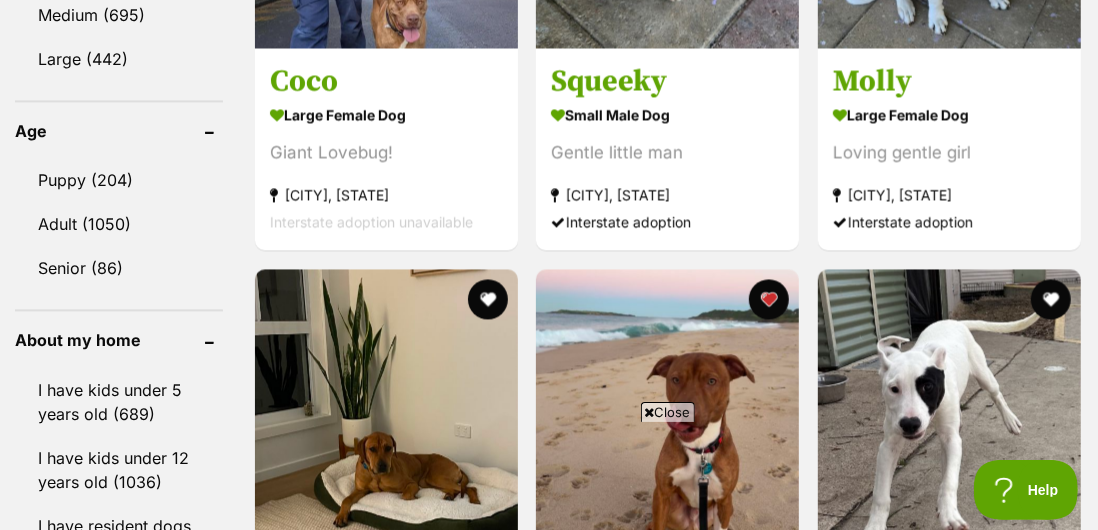 click on "Close" at bounding box center [668, 412] 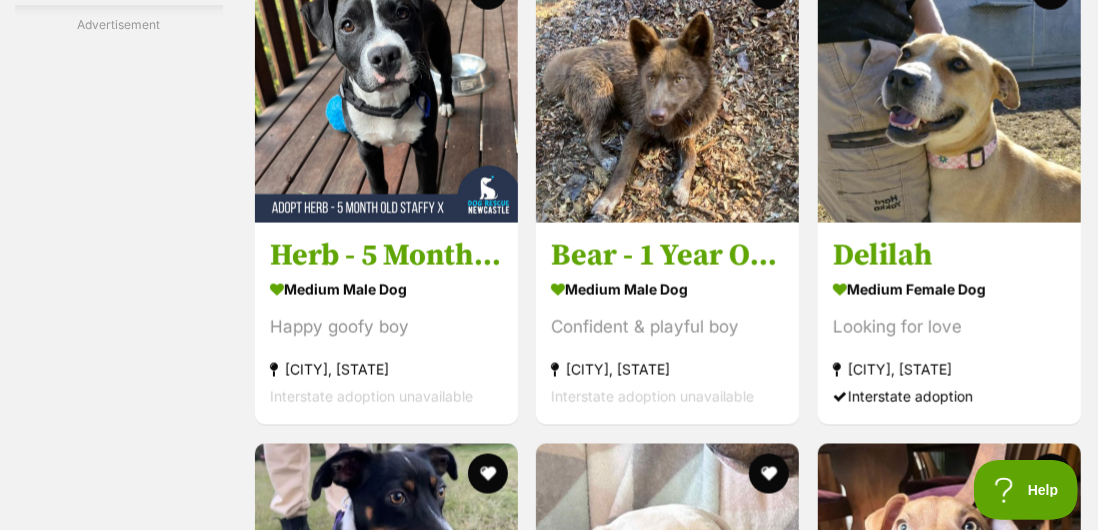 scroll, scrollTop: 5361, scrollLeft: 0, axis: vertical 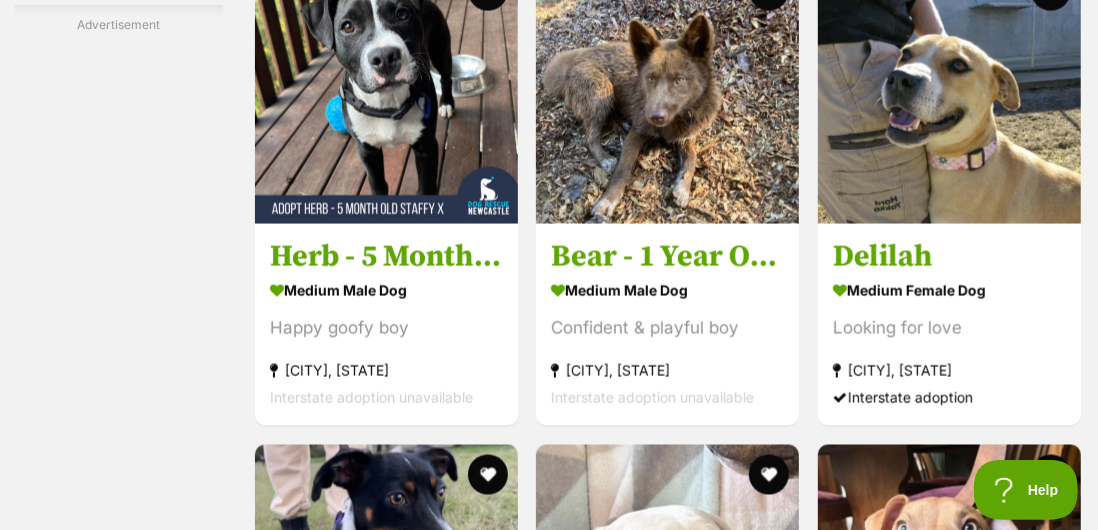 click on "Looking for love" at bounding box center (949, 328) 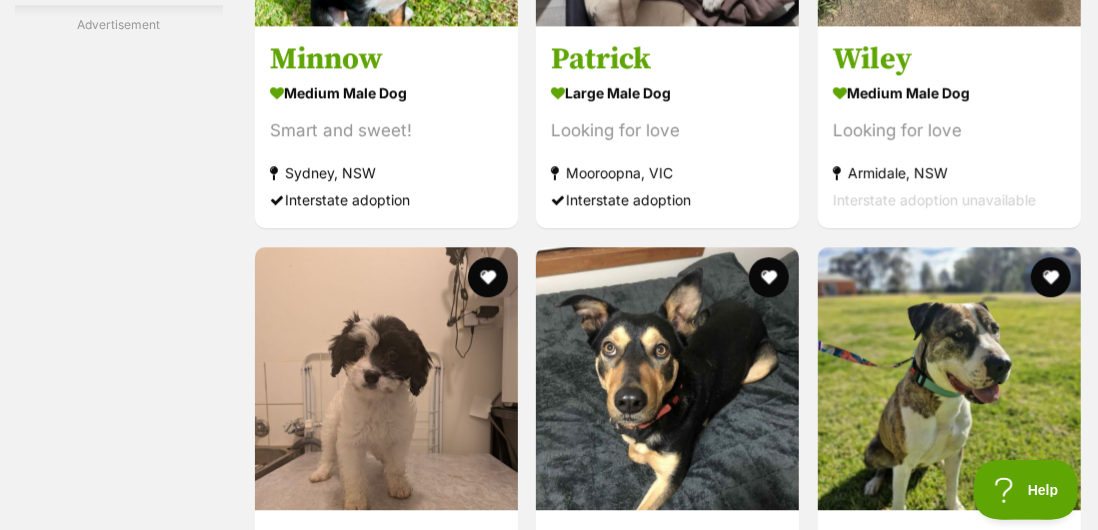 scroll, scrollTop: 10201, scrollLeft: 0, axis: vertical 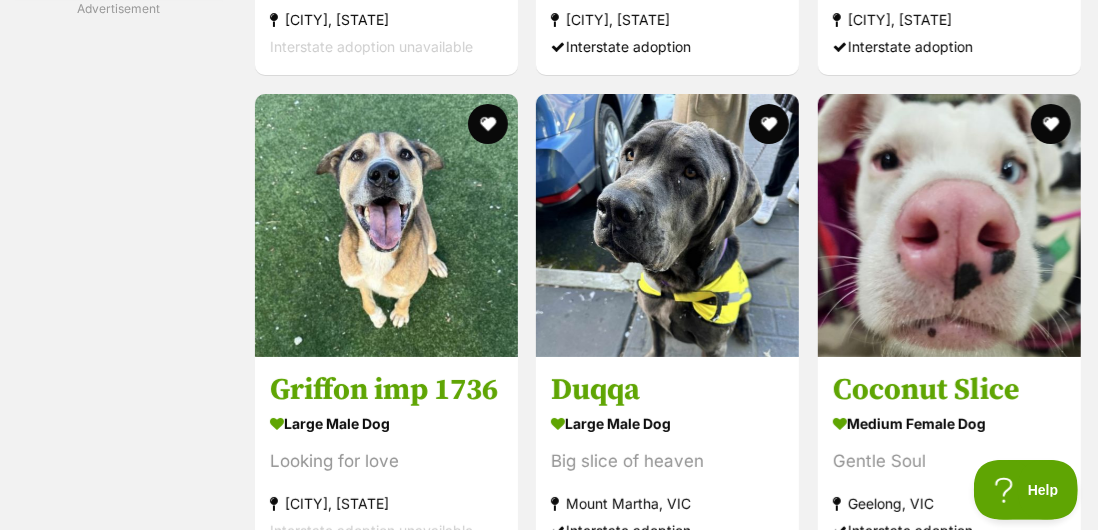 click on "Mount Martha, VIC" at bounding box center [667, 504] 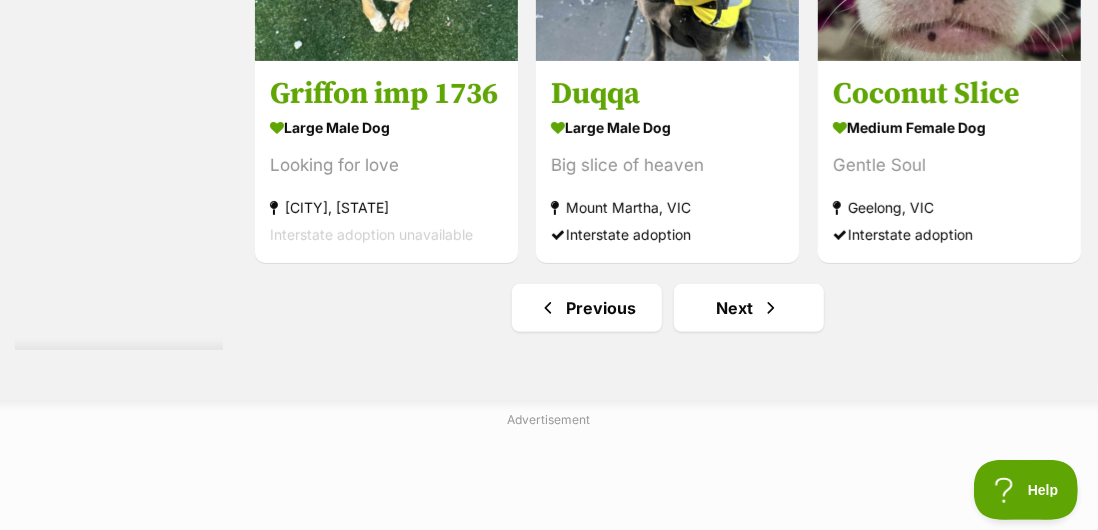 scroll, scrollTop: 11810, scrollLeft: 0, axis: vertical 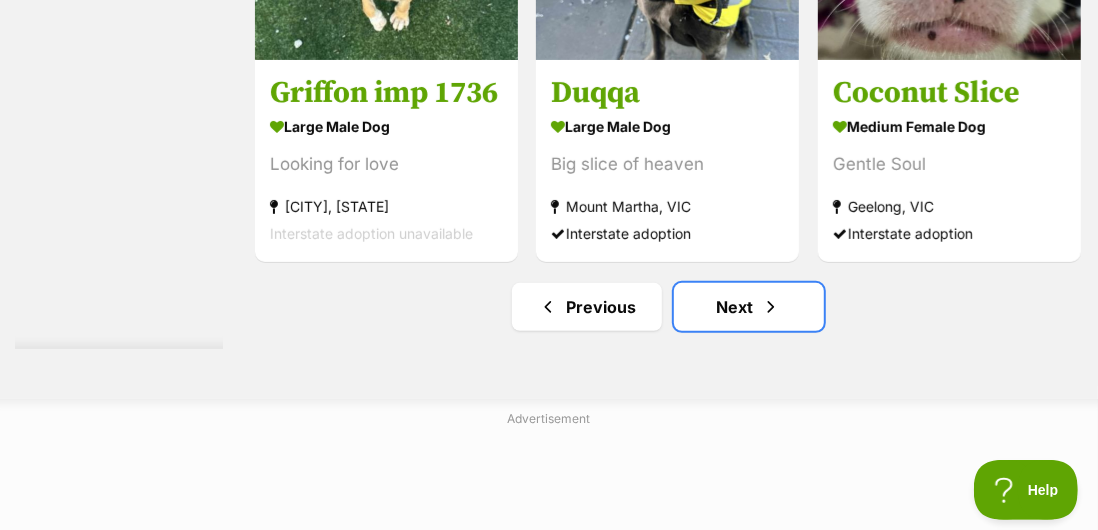 click on "Next" at bounding box center (749, 307) 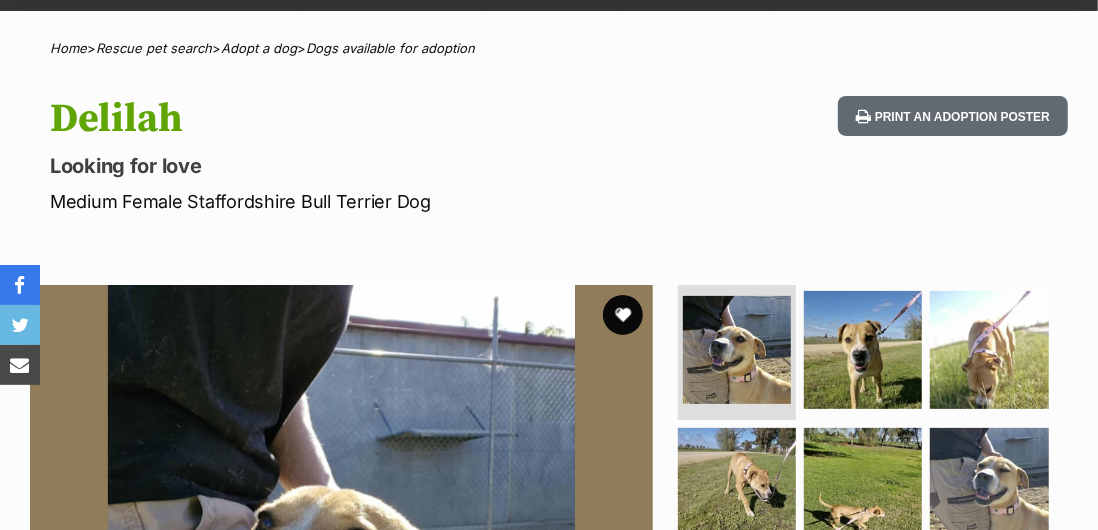 scroll, scrollTop: 0, scrollLeft: 0, axis: both 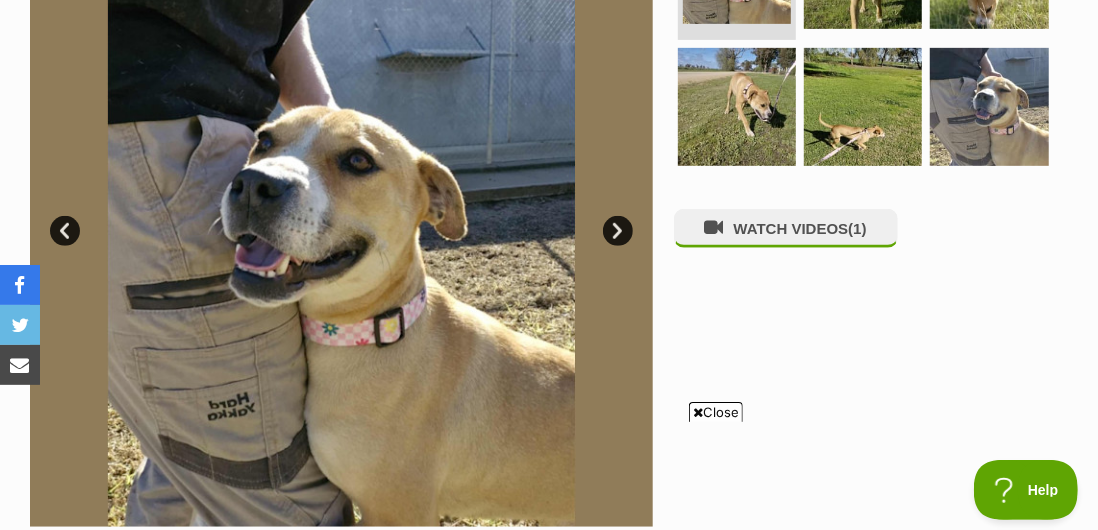 click on "Close" at bounding box center [716, 412] 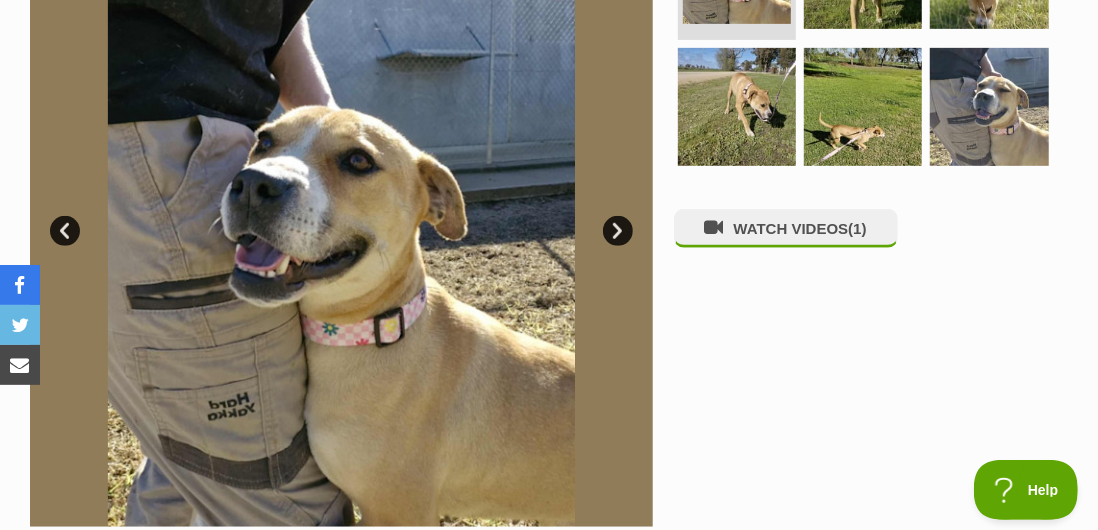 scroll, scrollTop: 0, scrollLeft: 0, axis: both 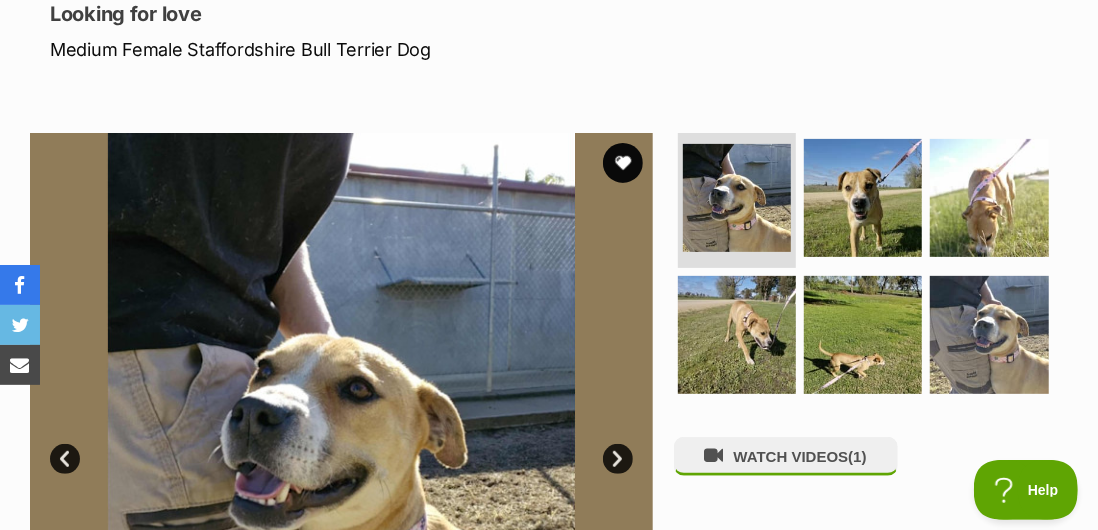 click at bounding box center [341, 444] 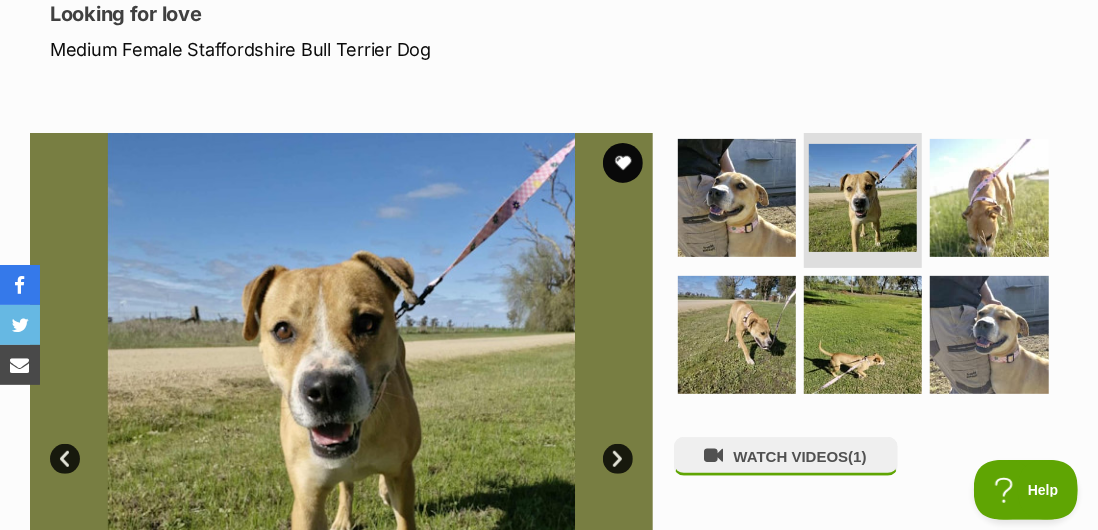 click on "Next" at bounding box center (618, 459) 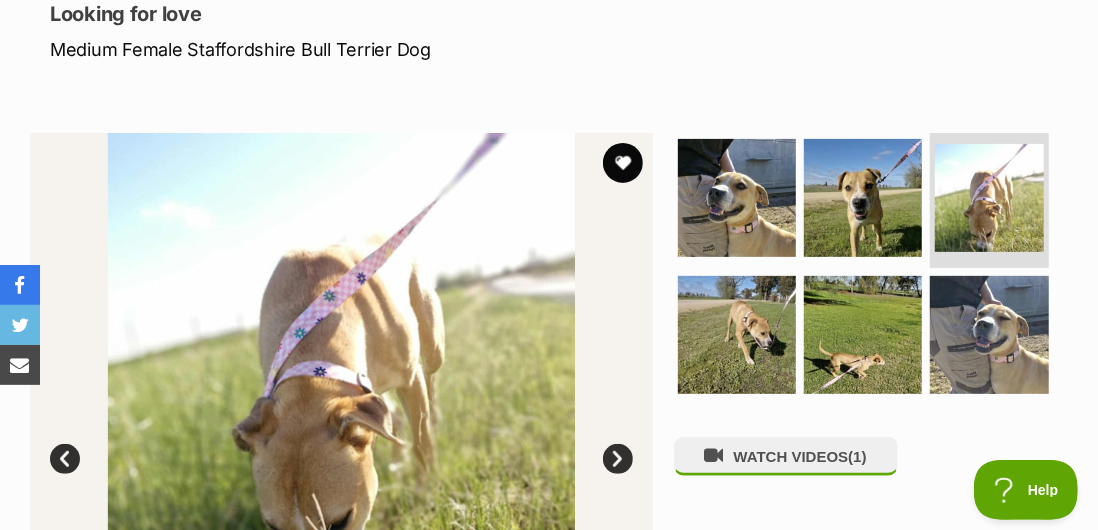 click on "WATCH VIDEOS
(1)" at bounding box center (786, 456) 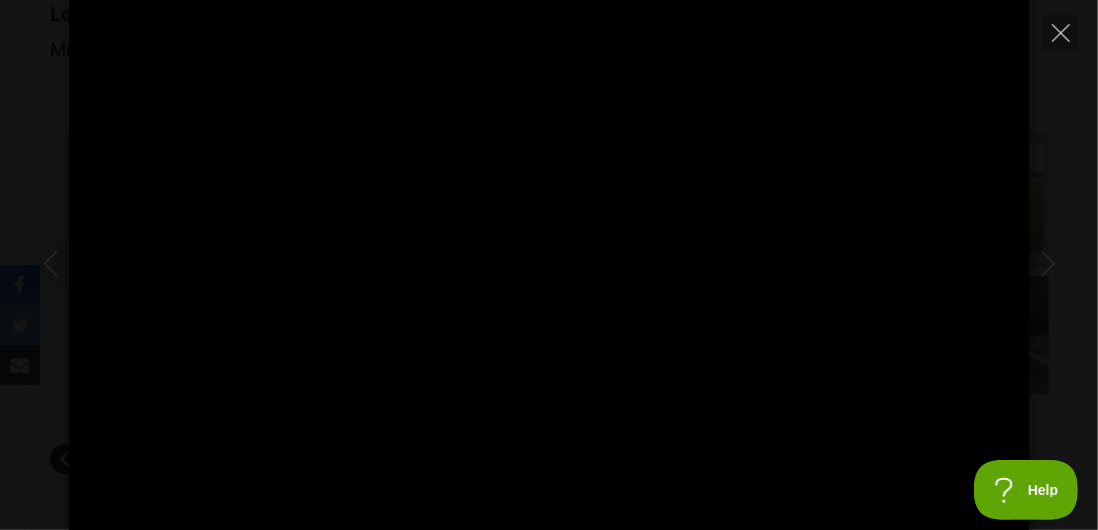 click at bounding box center (1060, 32) 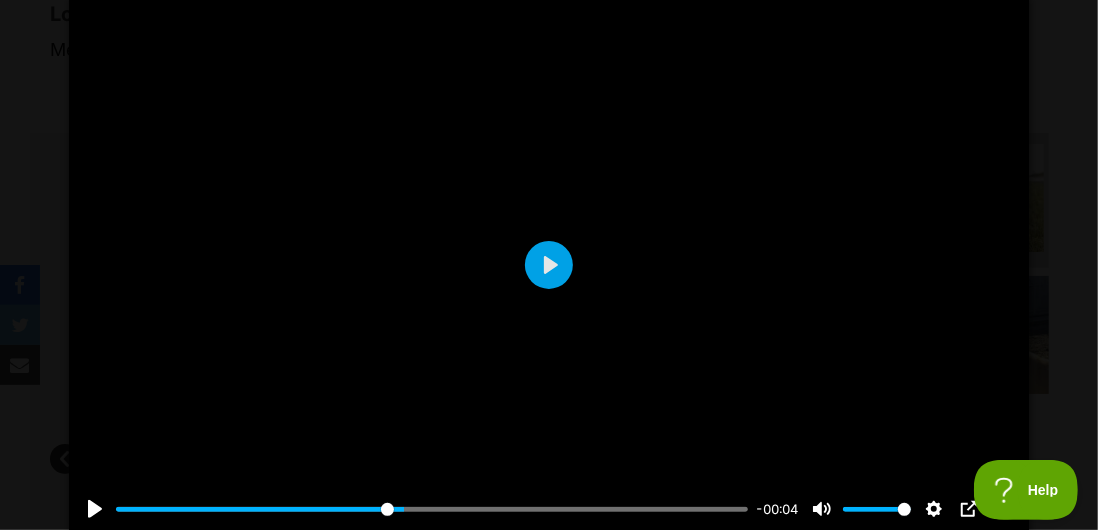 type on "45.52" 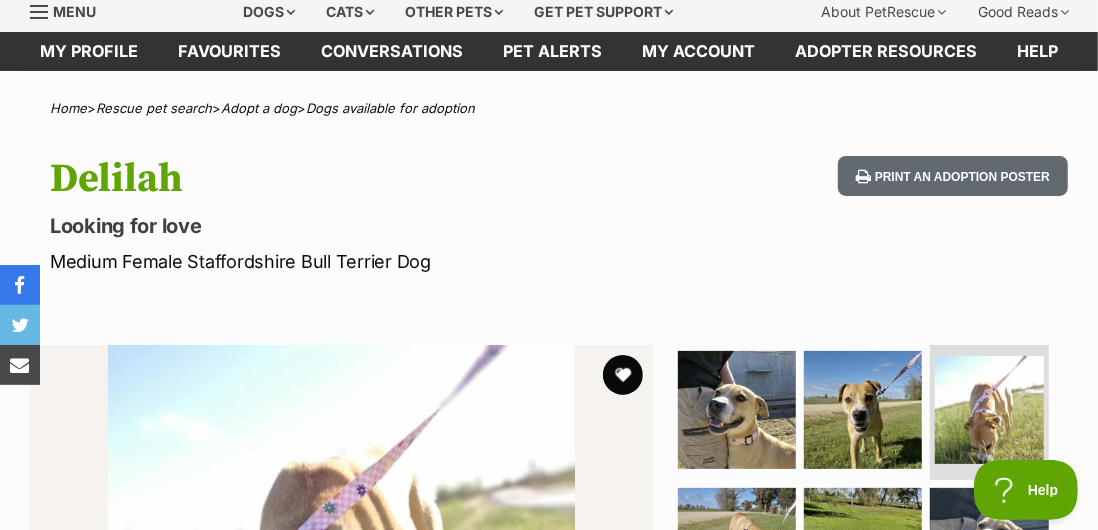 scroll, scrollTop: 0, scrollLeft: 0, axis: both 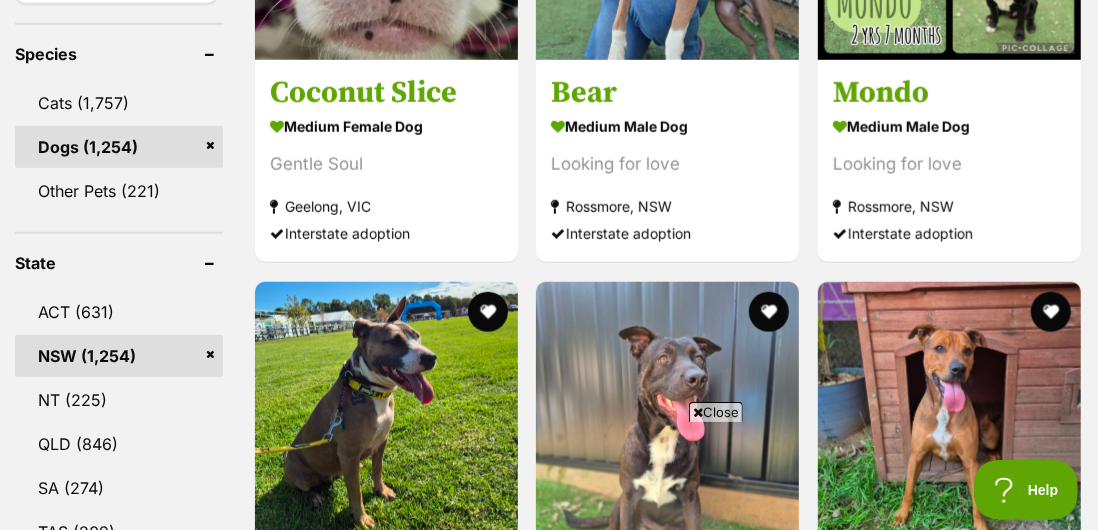 click at bounding box center (667, 413) 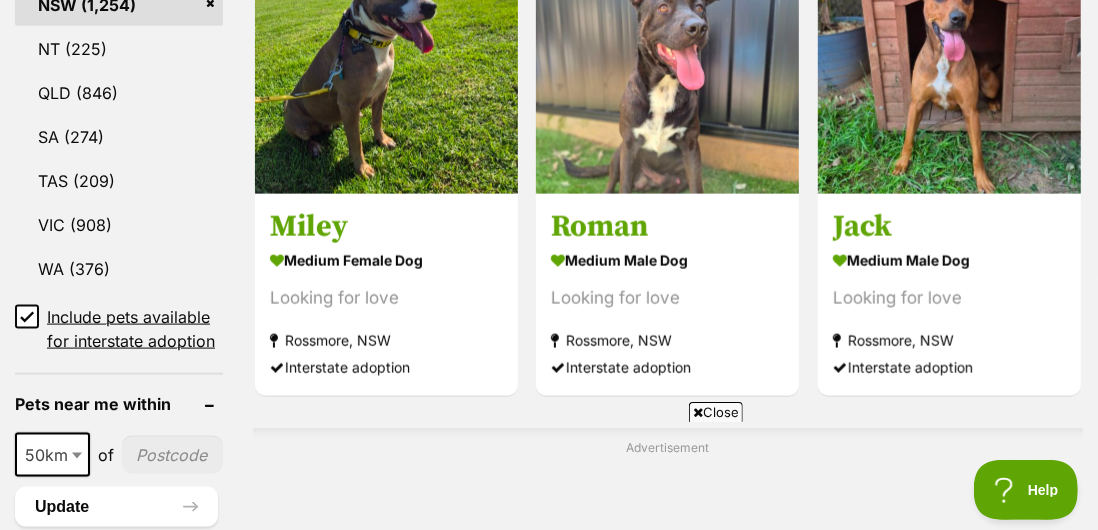 scroll, scrollTop: 1254, scrollLeft: 0, axis: vertical 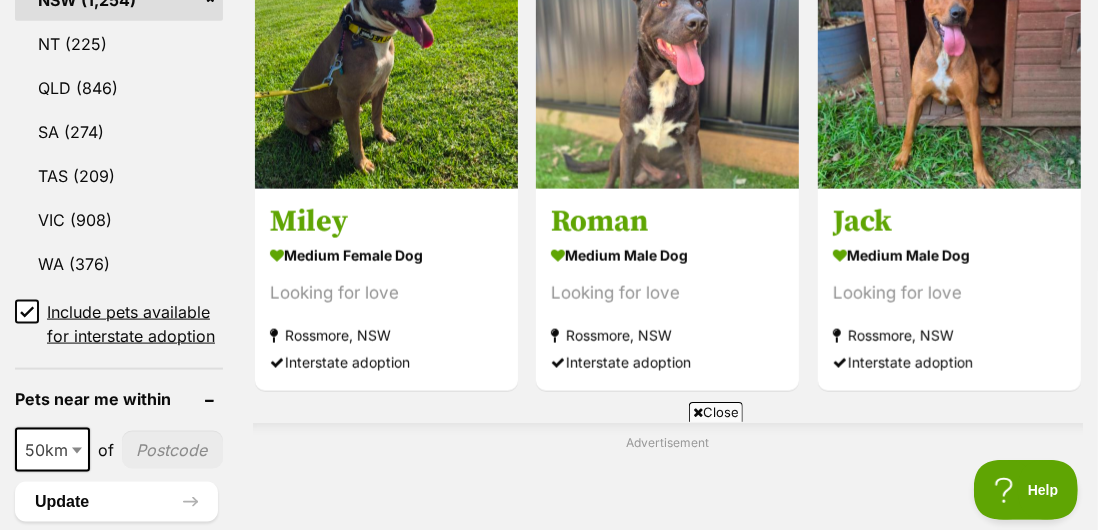 click on "Close" at bounding box center (716, 412) 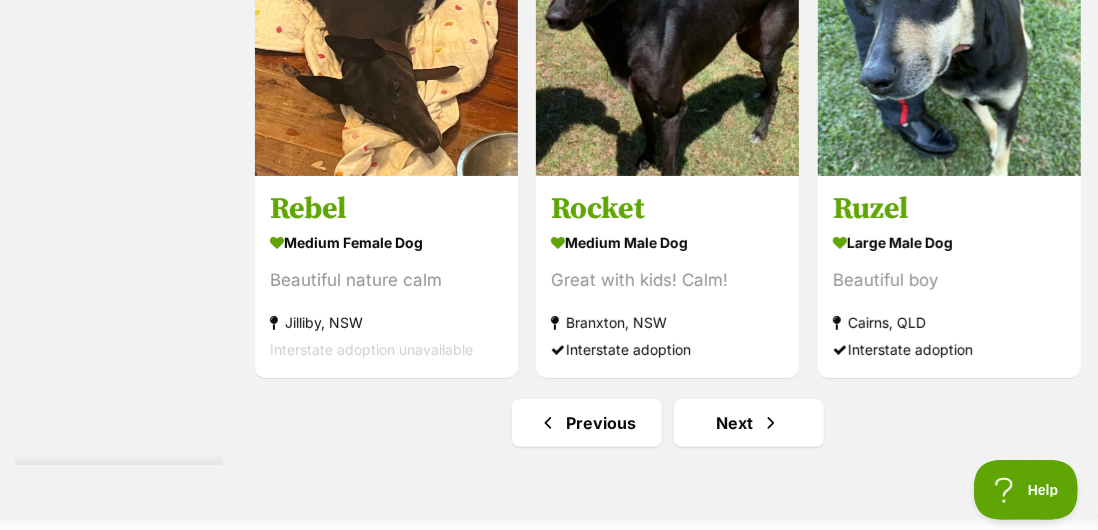 scroll, scrollTop: 11718, scrollLeft: 0, axis: vertical 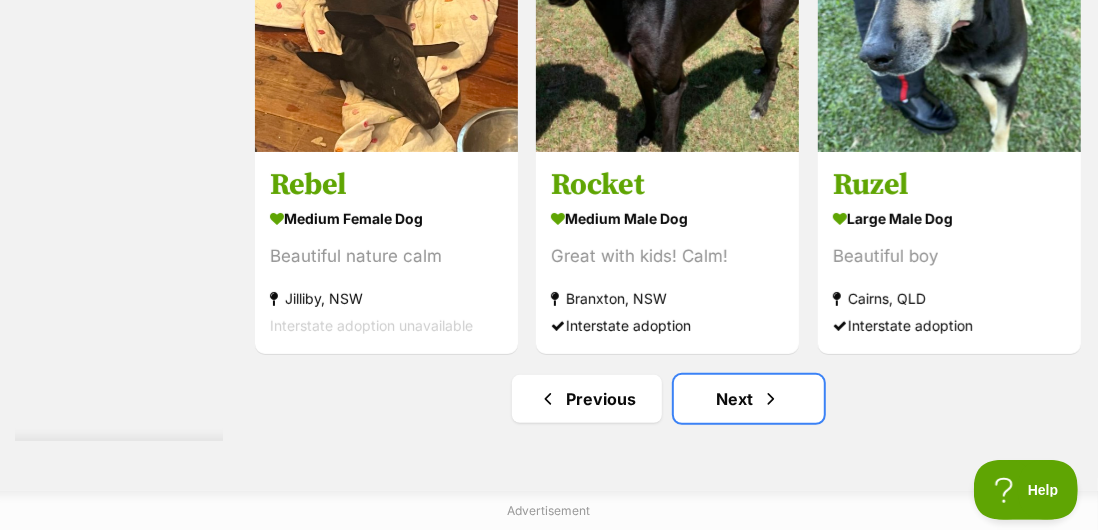 click at bounding box center [771, 399] 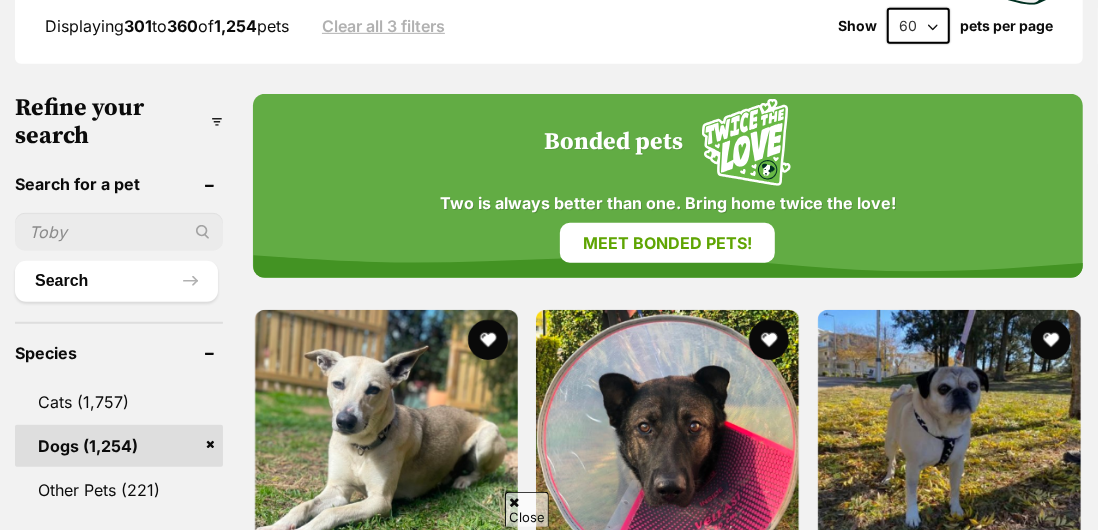 scroll, scrollTop: 620, scrollLeft: 0, axis: vertical 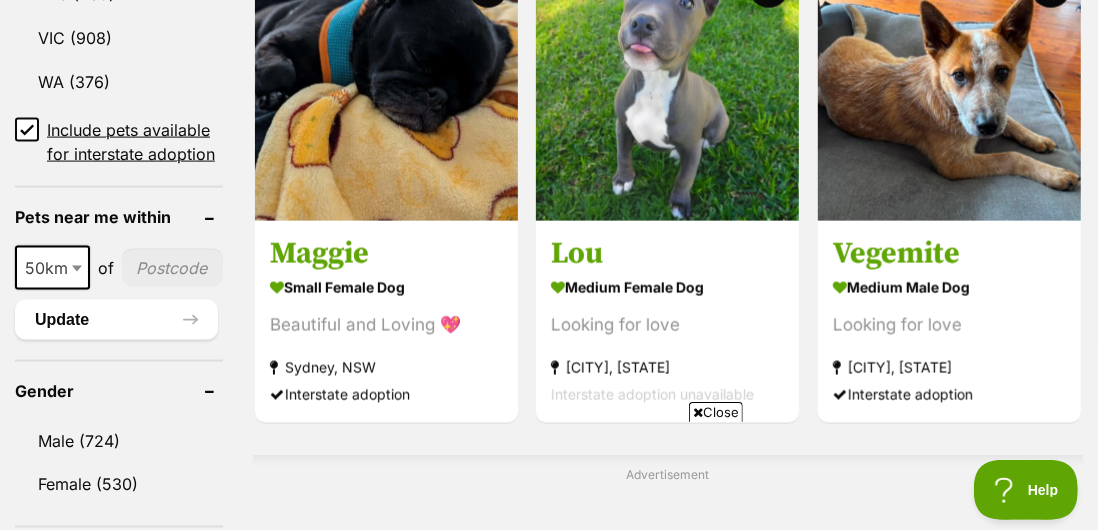 click on "medium female Dog" at bounding box center [667, 287] 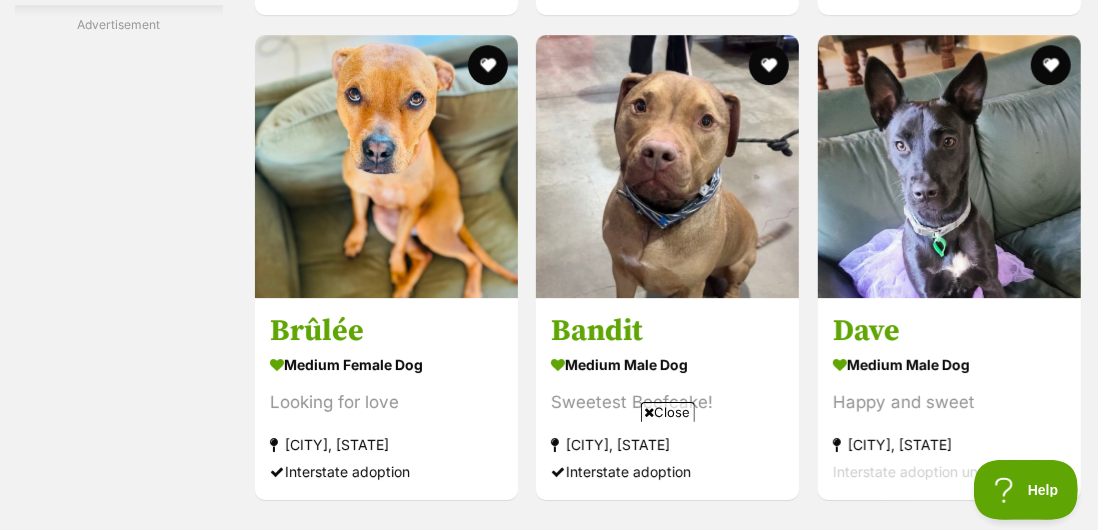 scroll, scrollTop: 7160, scrollLeft: 0, axis: vertical 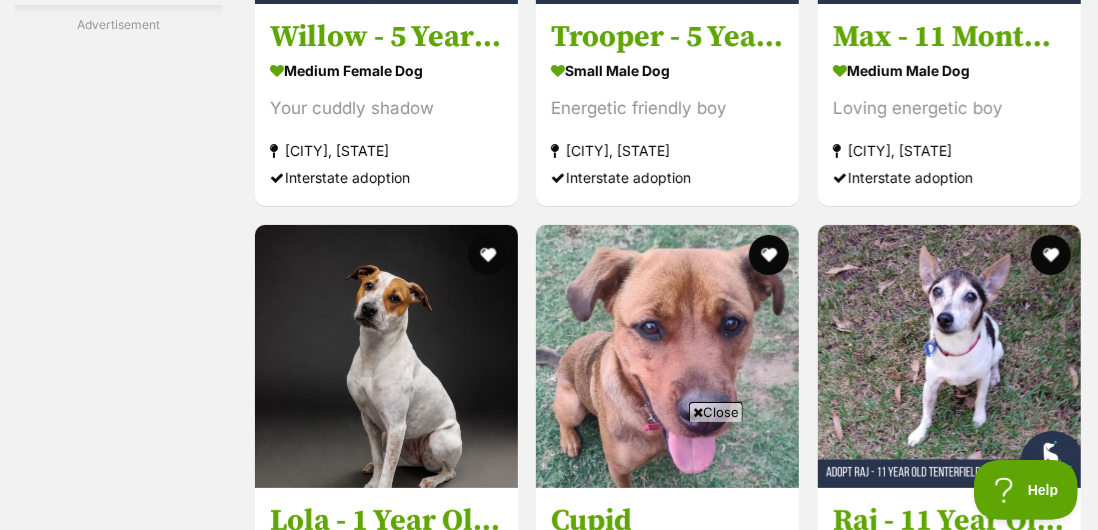 click at bounding box center (949, 356) 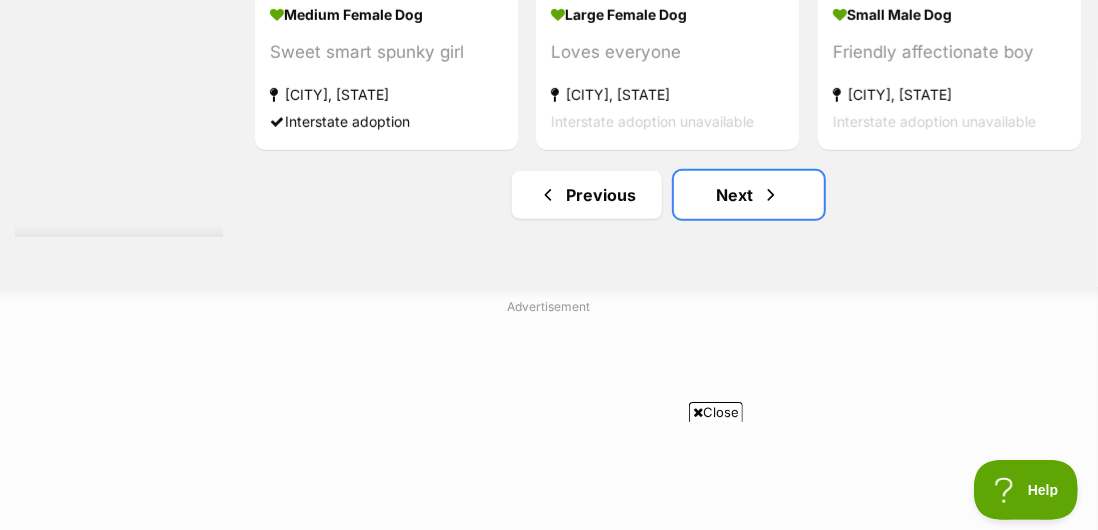 click on "Next" at bounding box center (749, 195) 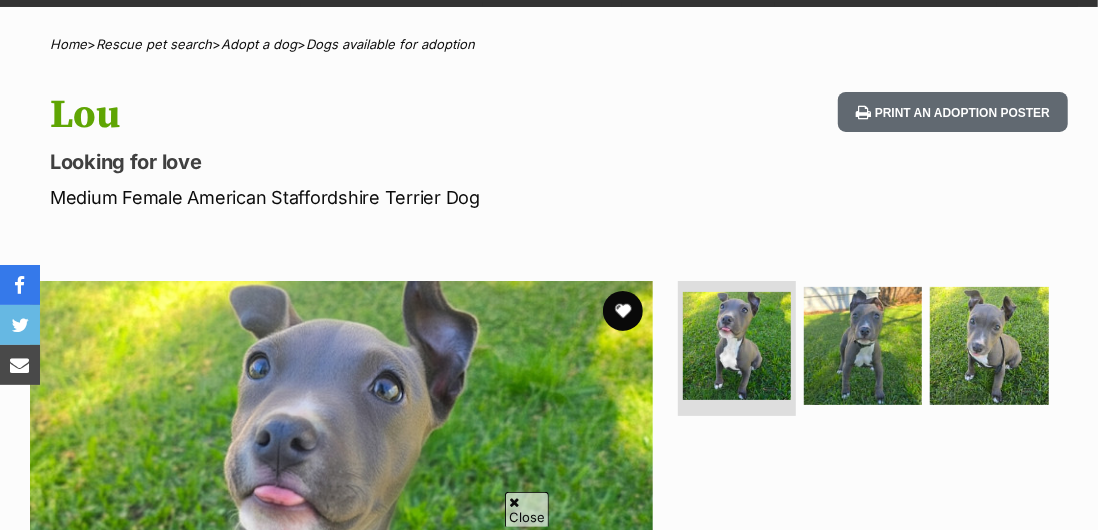 scroll, scrollTop: 174, scrollLeft: 0, axis: vertical 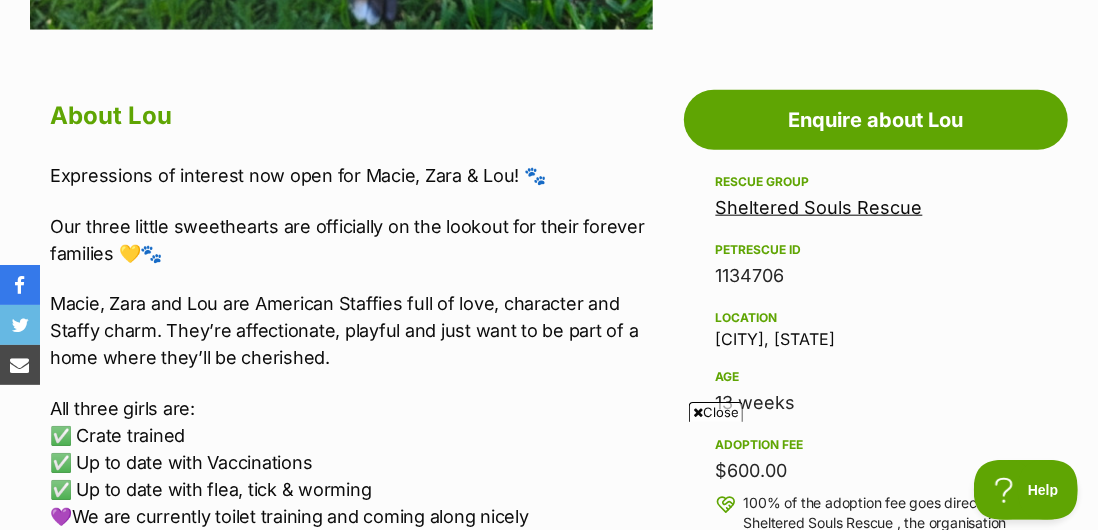 click on "Rescue group
Sheltered Souls Rescue
PetRescue ID
1134706
Location
Holsworthy, NSW
Age
13 weeks
Adoption fee
$600.00
100% of the adoption fee goes directly to Sheltered Souls Rescue , the organisation providing their care.
Learn more about adoption fees .
Microchip number
991003003274893
Last updated
05 Aug, 2025" at bounding box center [876, 439] 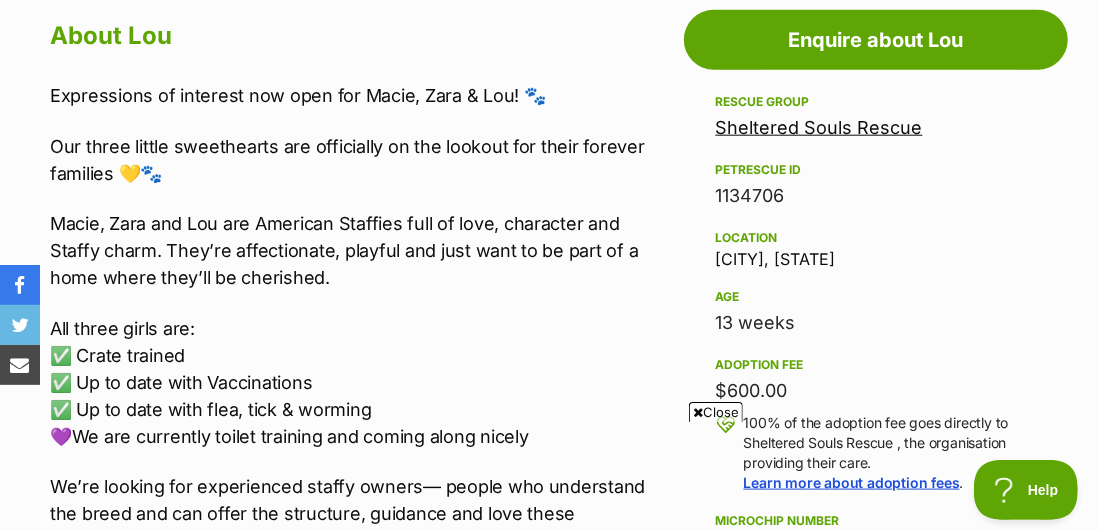 scroll, scrollTop: 1092, scrollLeft: 0, axis: vertical 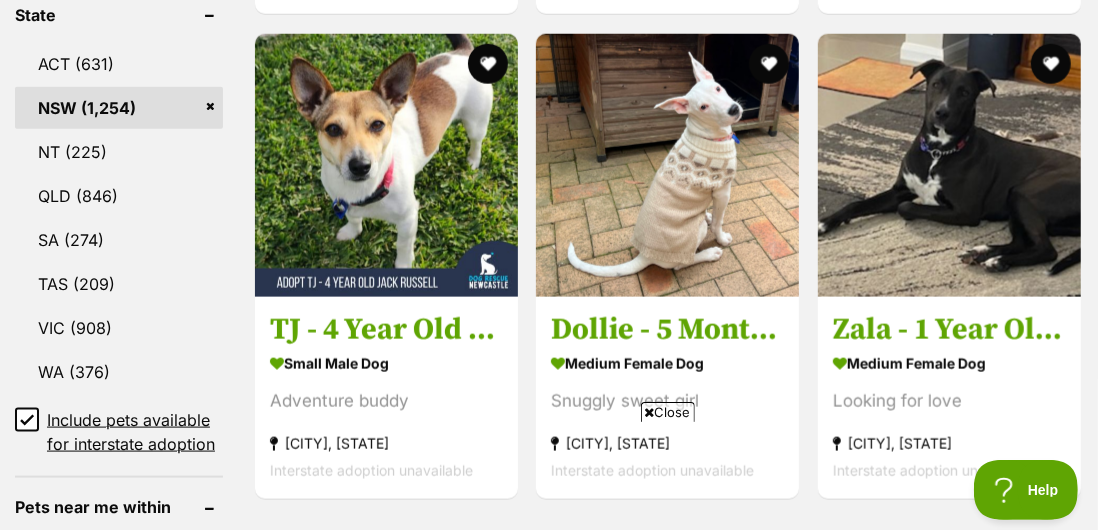 click on "Close" at bounding box center (668, 412) 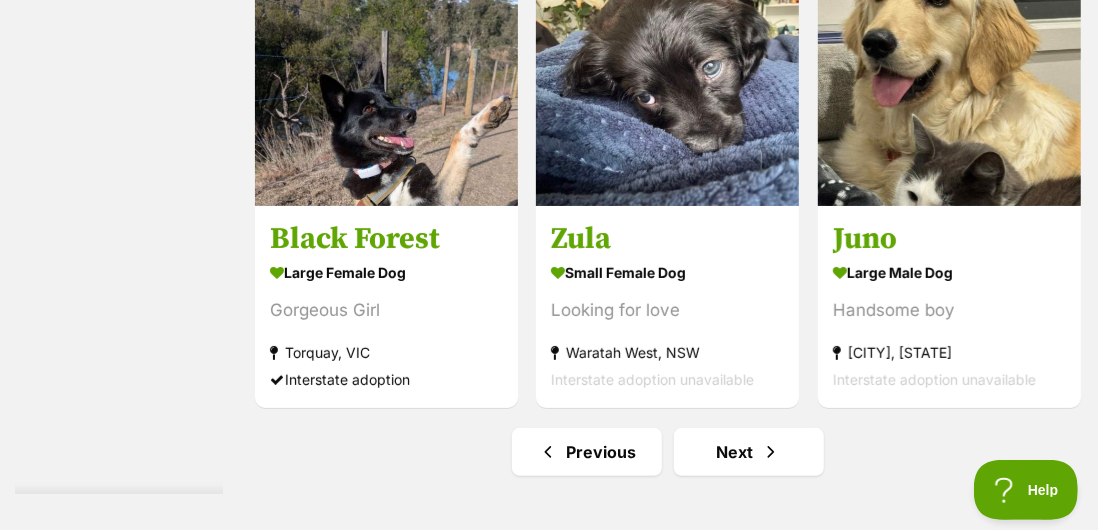 scroll, scrollTop: 11664, scrollLeft: 0, axis: vertical 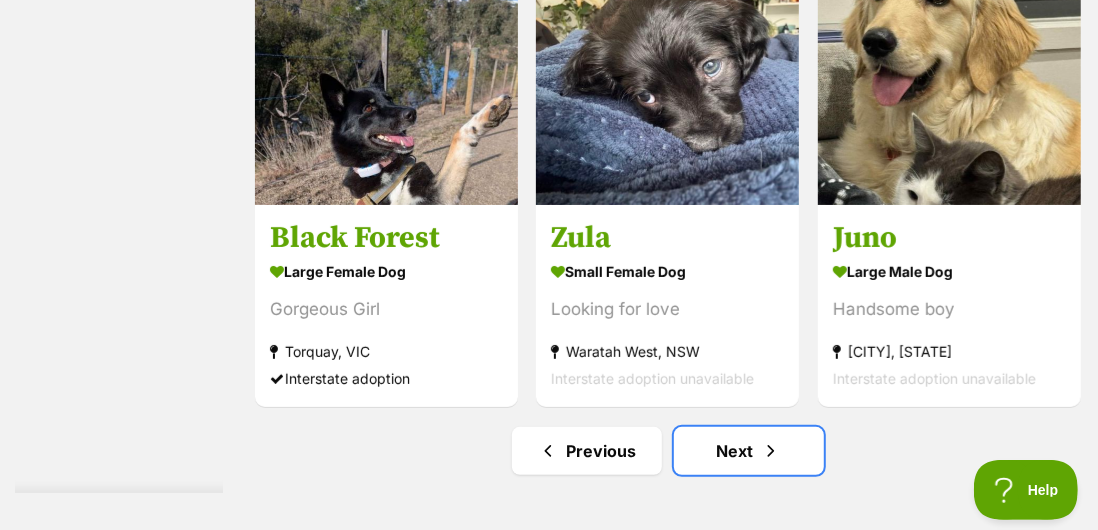 click on "Next" at bounding box center (749, 451) 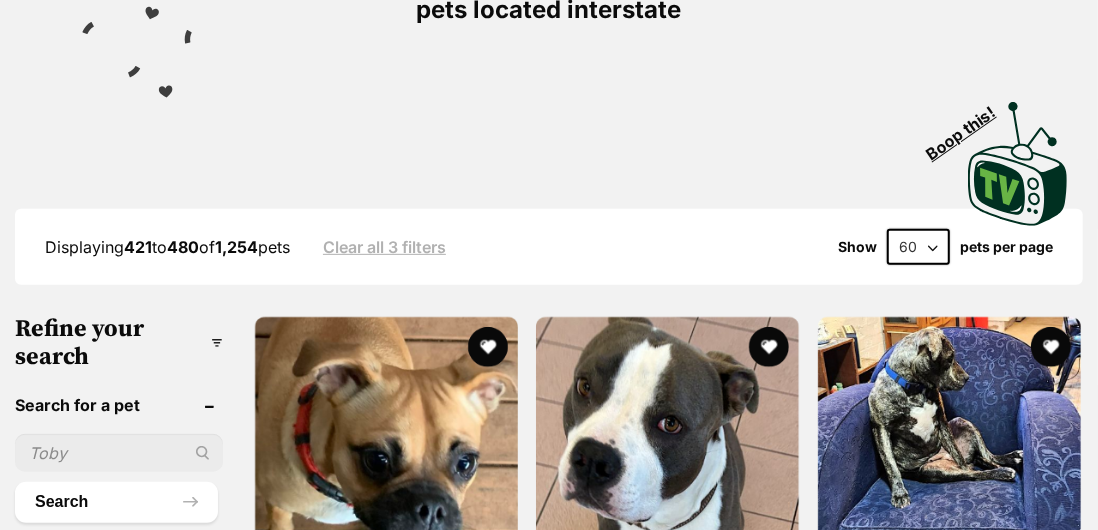 scroll, scrollTop: 0, scrollLeft: 0, axis: both 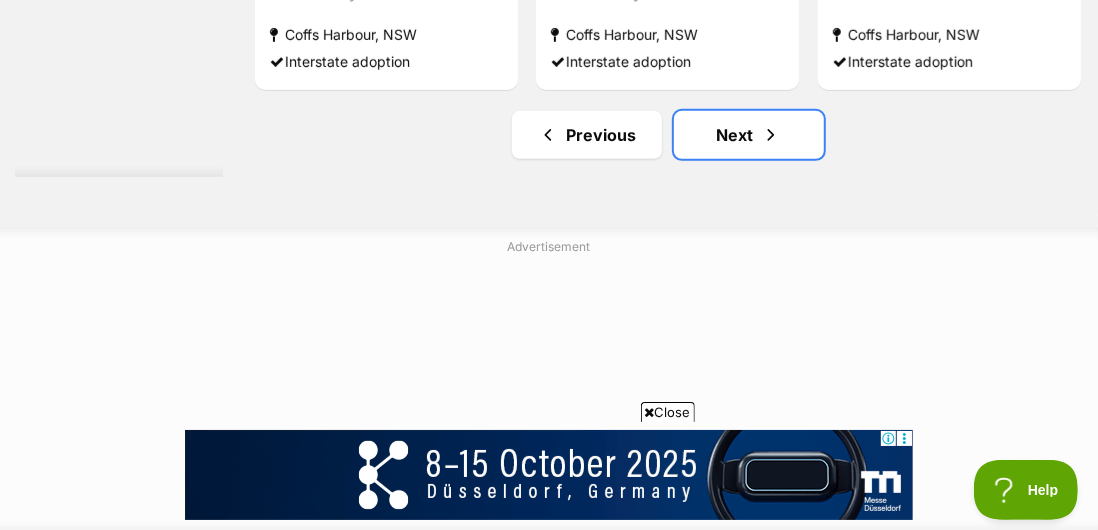 click on "Next" at bounding box center [749, 135] 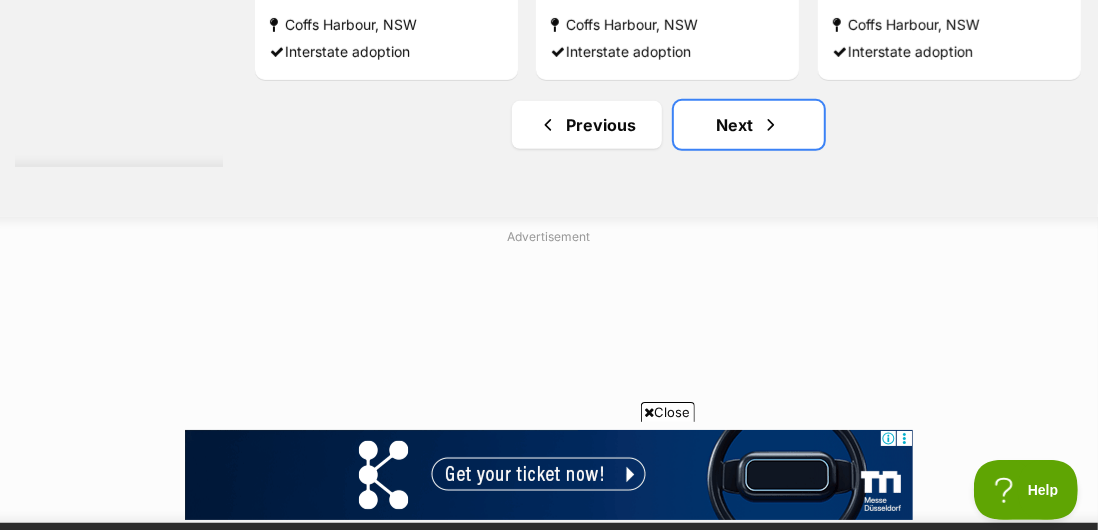 scroll, scrollTop: 12066, scrollLeft: 0, axis: vertical 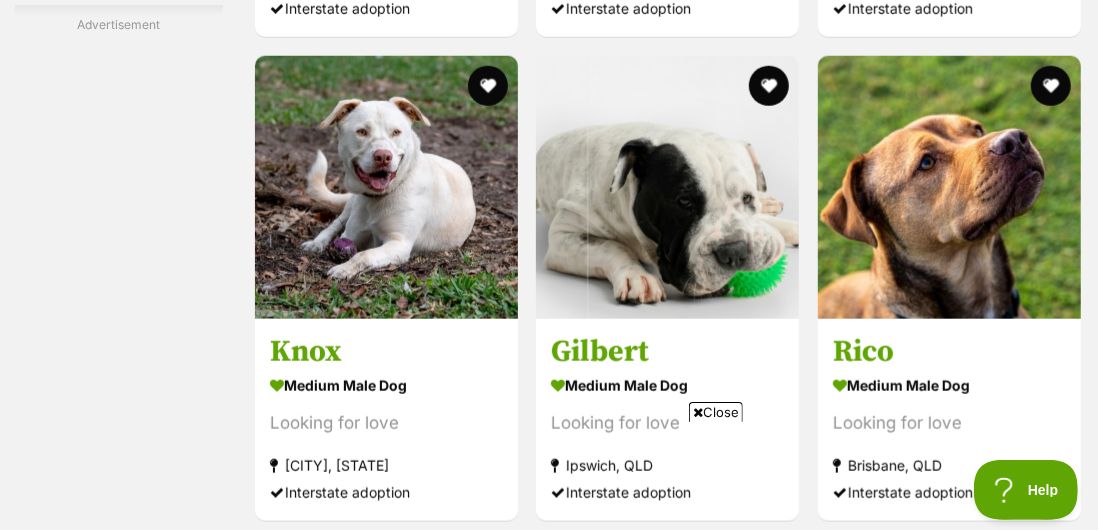 click on "Brisbane, QLD" at bounding box center (949, 465) 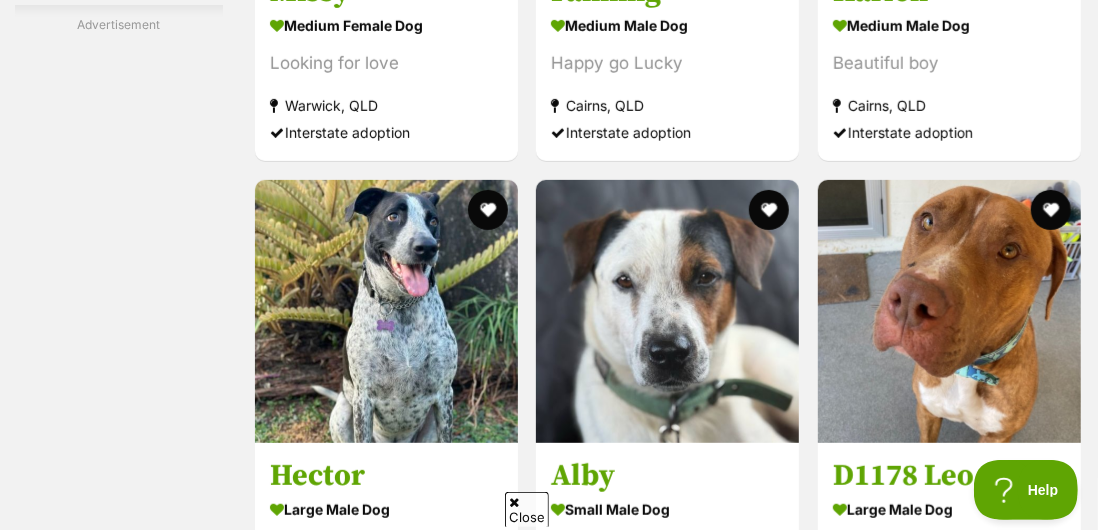 scroll, scrollTop: 8163, scrollLeft: 0, axis: vertical 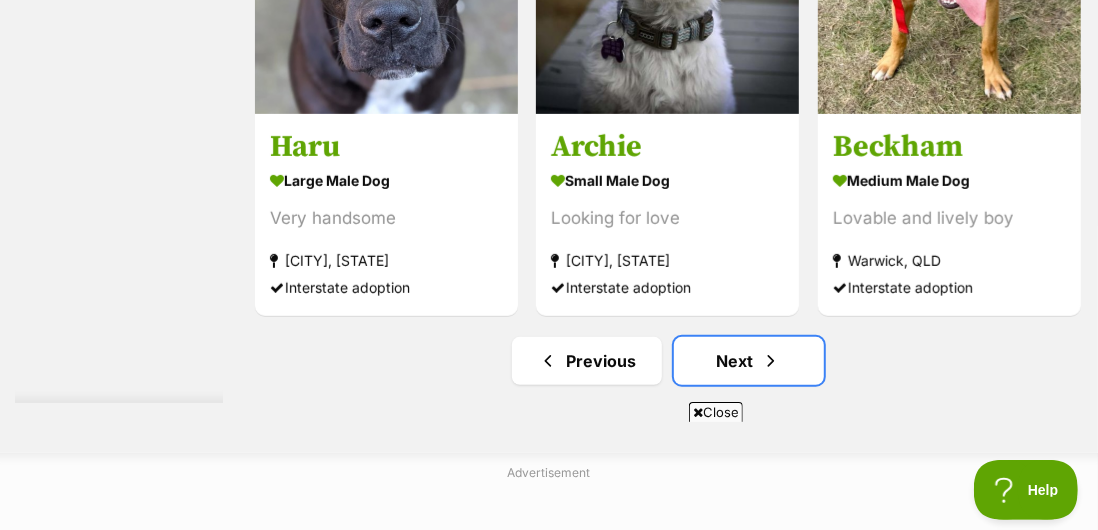 click on "Next" at bounding box center (749, 361) 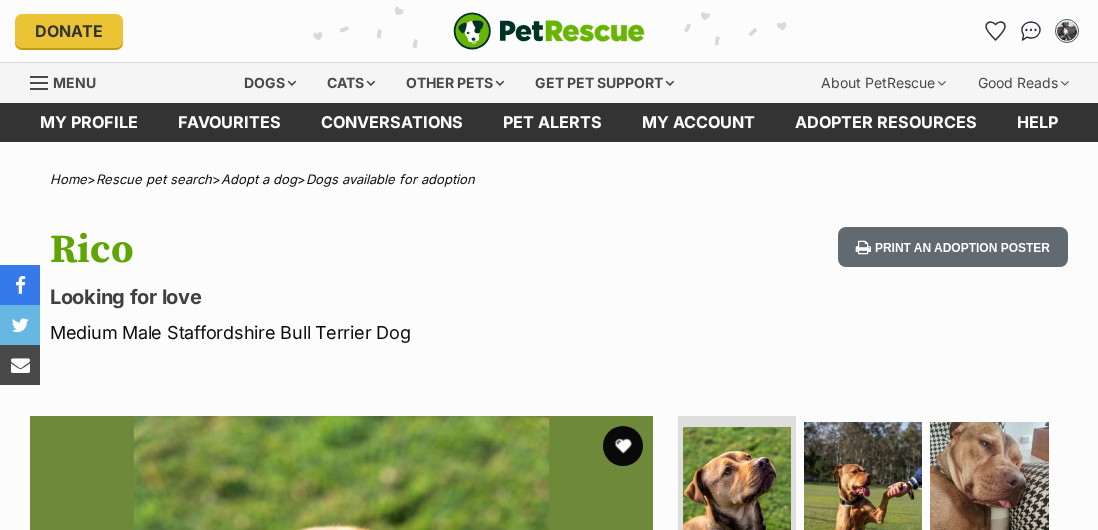 scroll, scrollTop: 0, scrollLeft: 0, axis: both 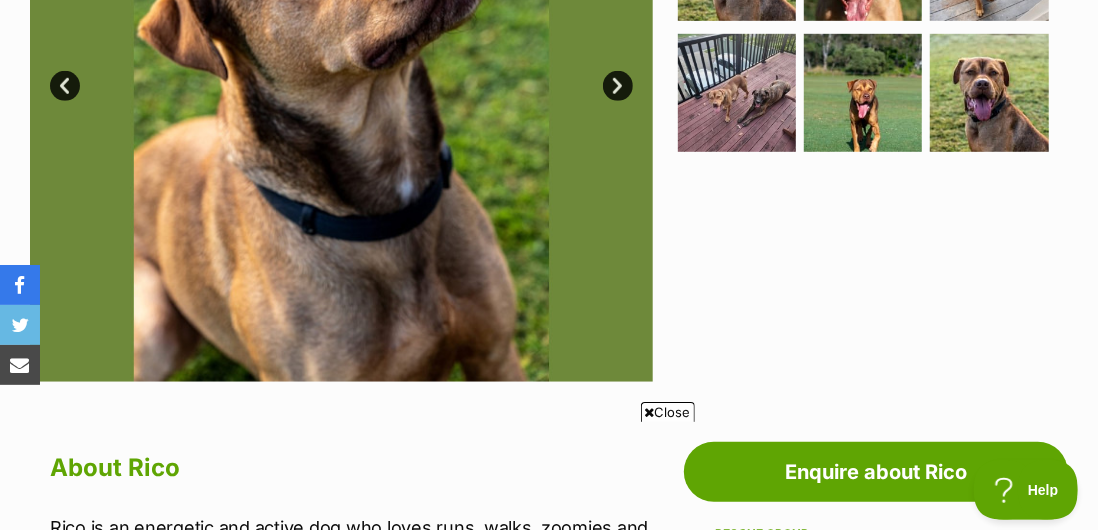click at bounding box center (989, 93) 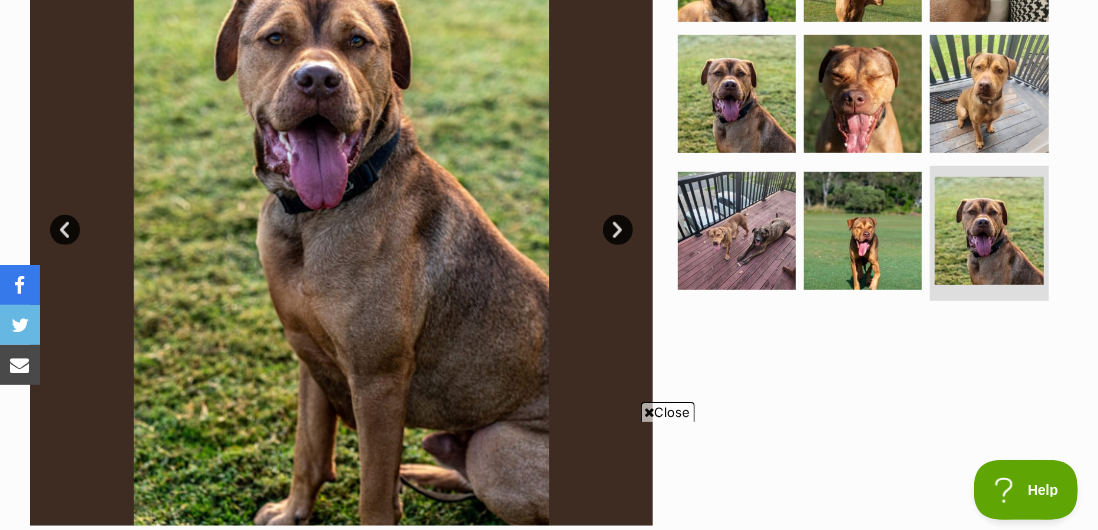scroll, scrollTop: 429, scrollLeft: 0, axis: vertical 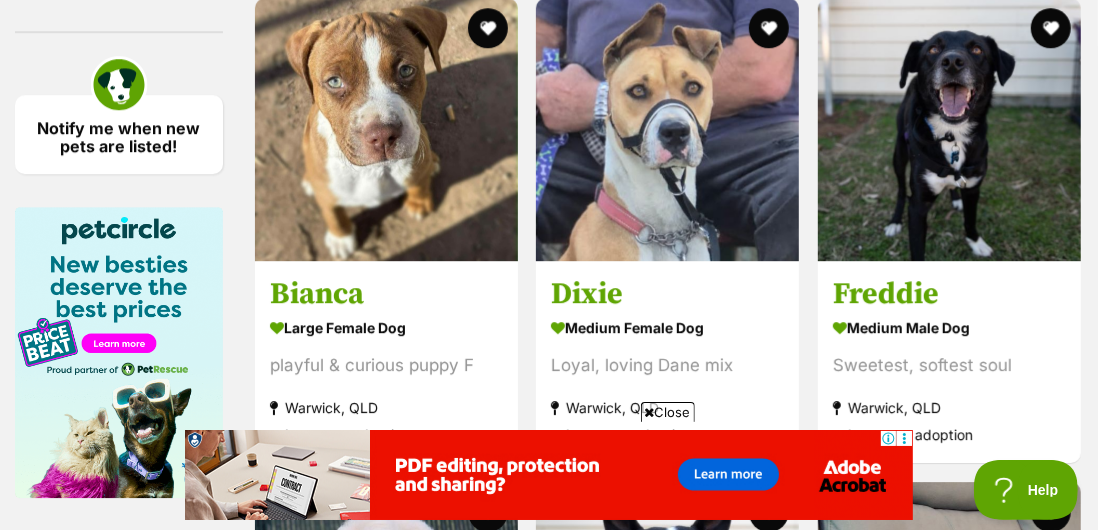 click on "Warwick, QLD" at bounding box center [386, 407] 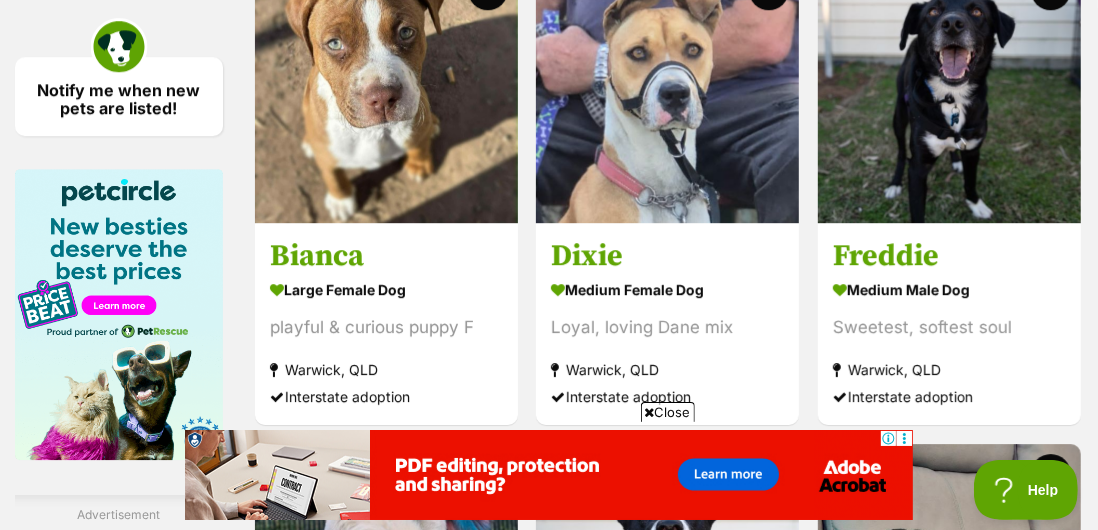 scroll, scrollTop: 3088, scrollLeft: 0, axis: vertical 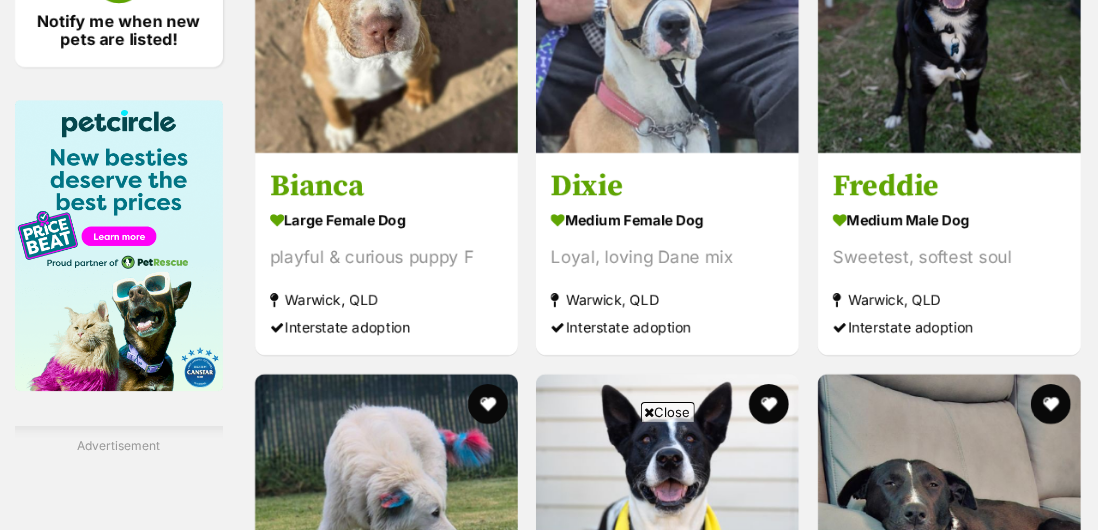 click at bounding box center [667, 21] 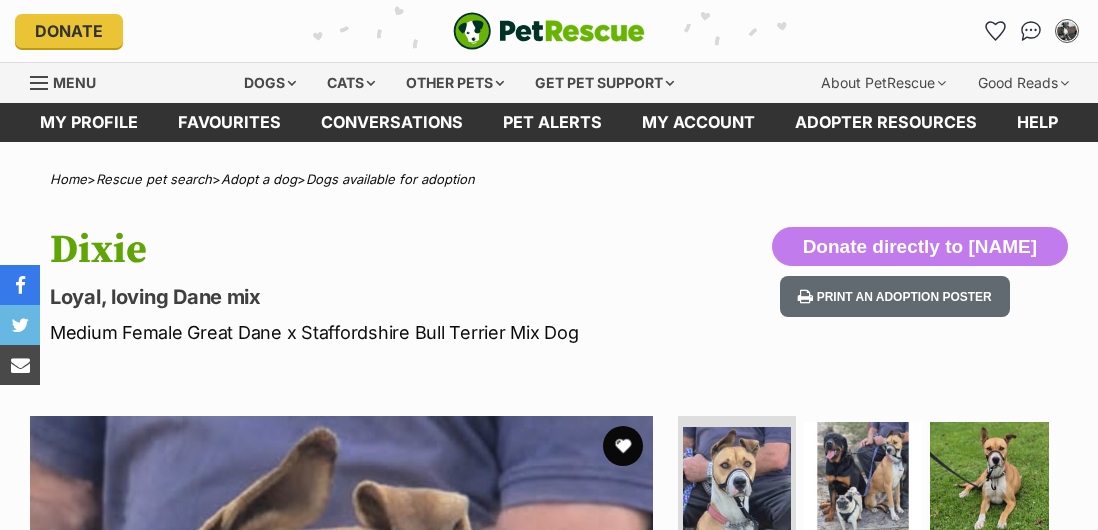 scroll, scrollTop: 0, scrollLeft: 0, axis: both 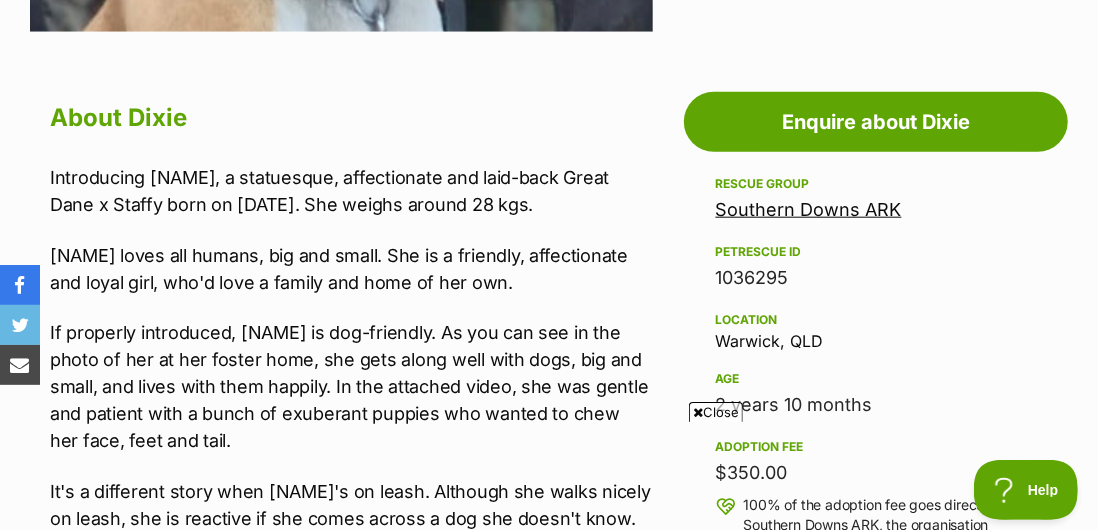 click on "Close" at bounding box center (716, 412) 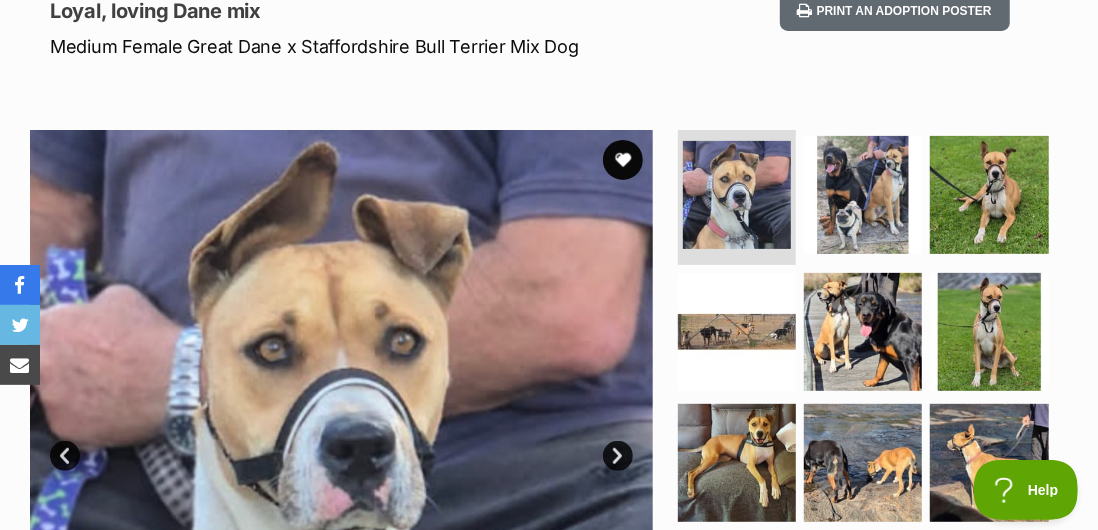 scroll, scrollTop: 285, scrollLeft: 0, axis: vertical 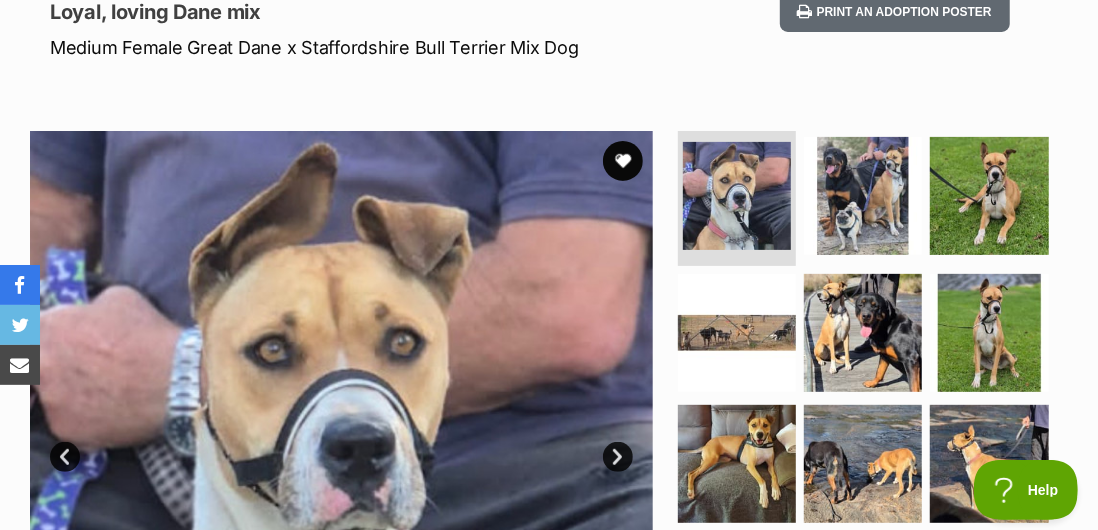 click at bounding box center (863, 196) 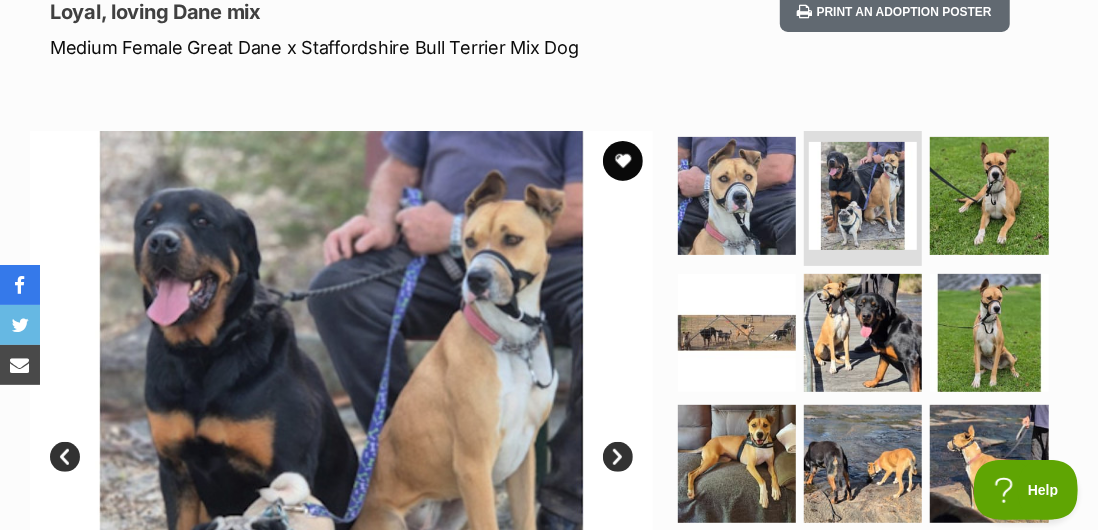click on "Next" at bounding box center (618, 457) 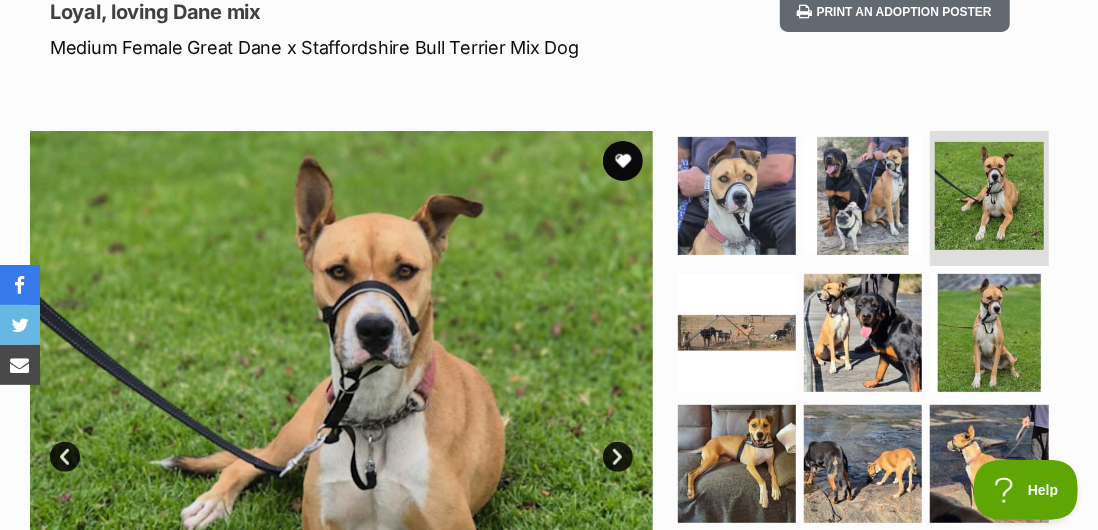 click on "Next" at bounding box center (618, 457) 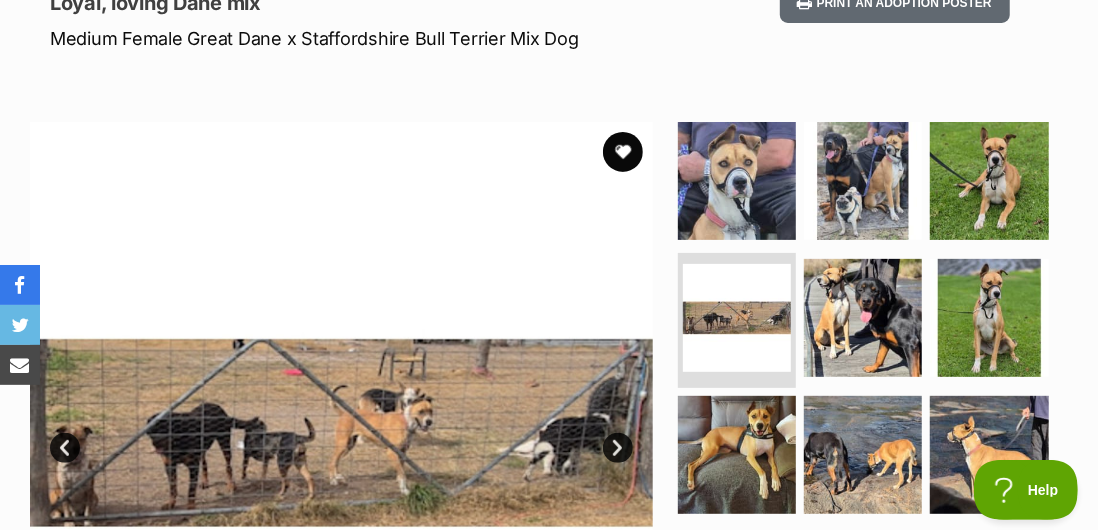 scroll, scrollTop: 296, scrollLeft: 0, axis: vertical 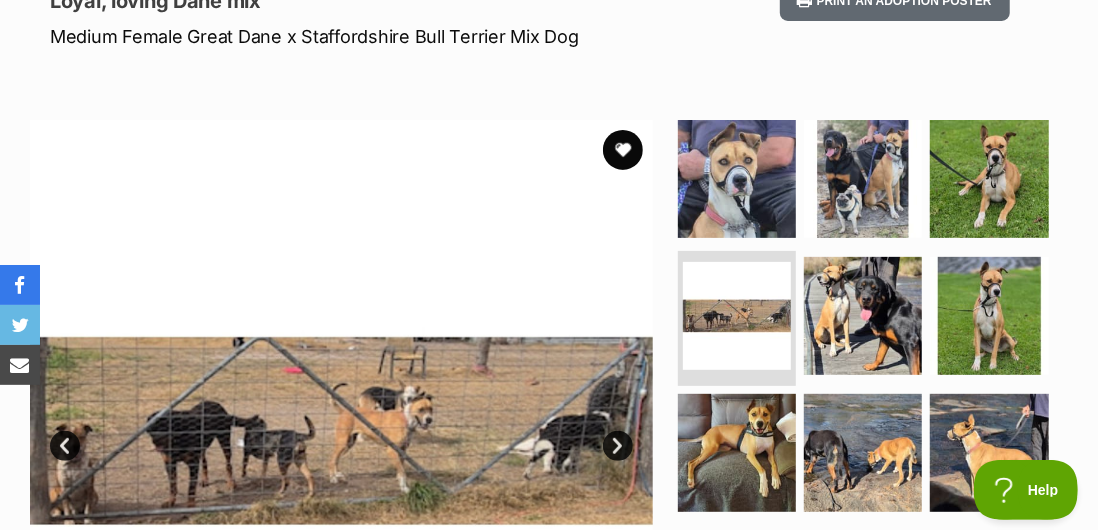 click on "Next" at bounding box center [618, 446] 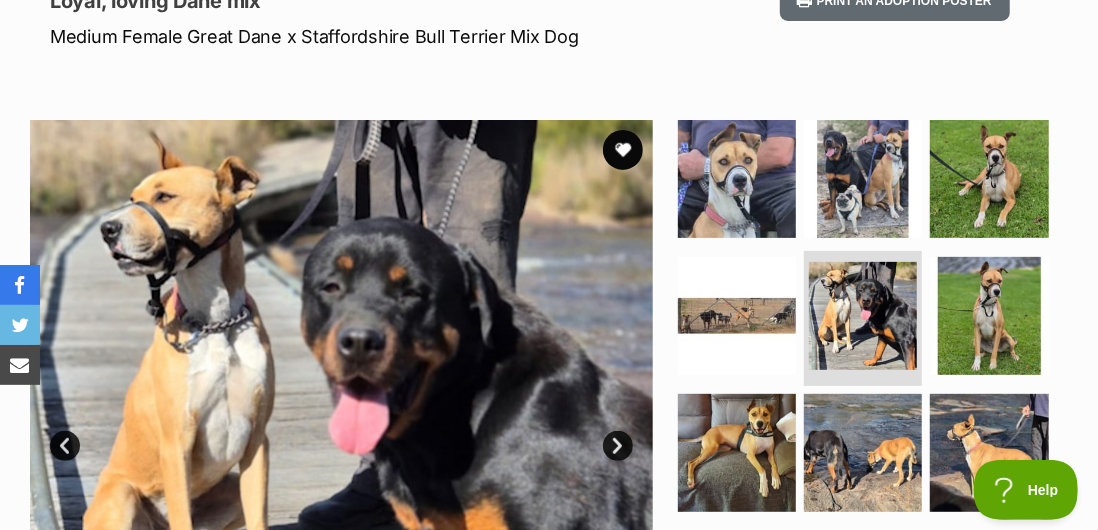 click on "Next" at bounding box center [618, 446] 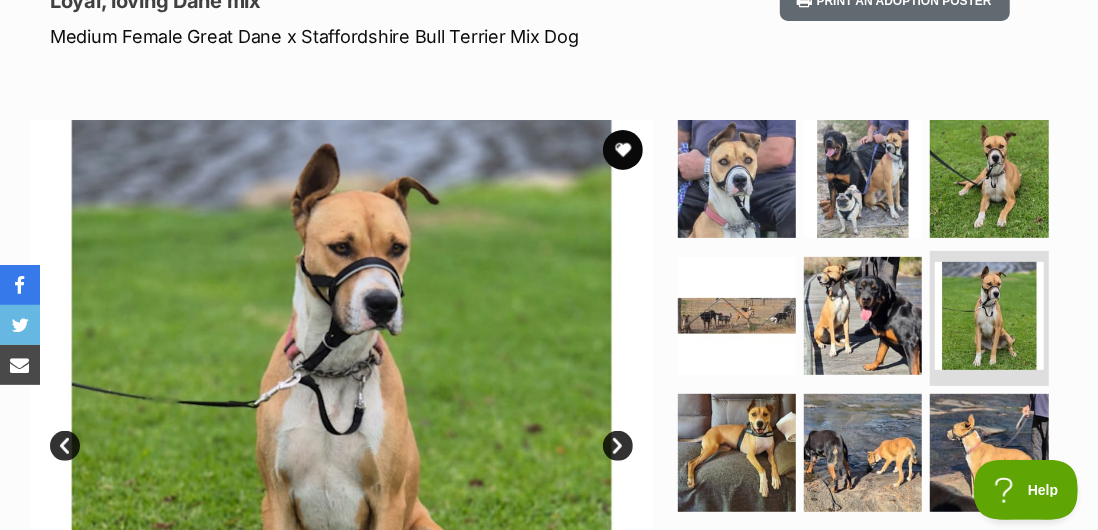 click on "Next" at bounding box center [618, 446] 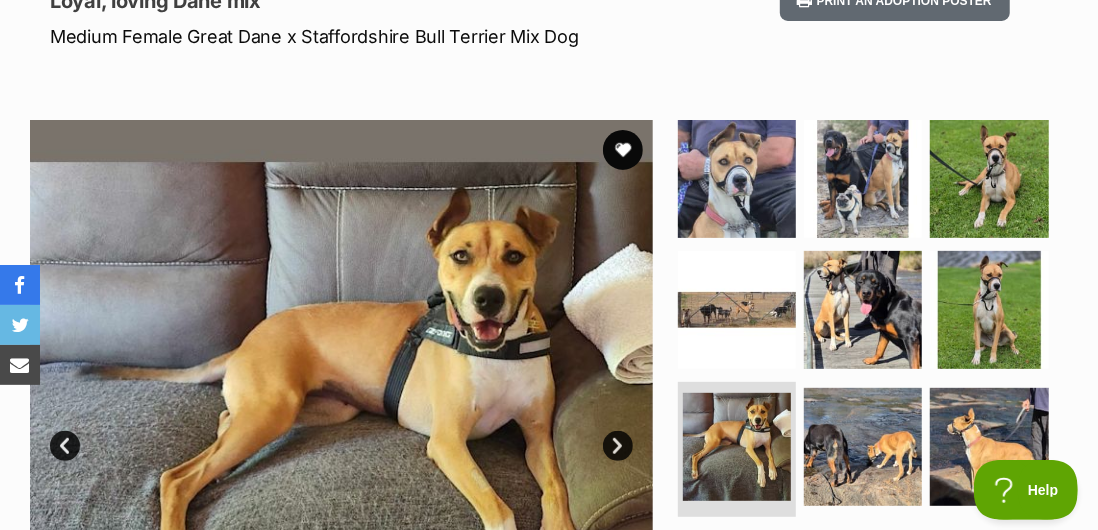 click at bounding box center [341, 431] 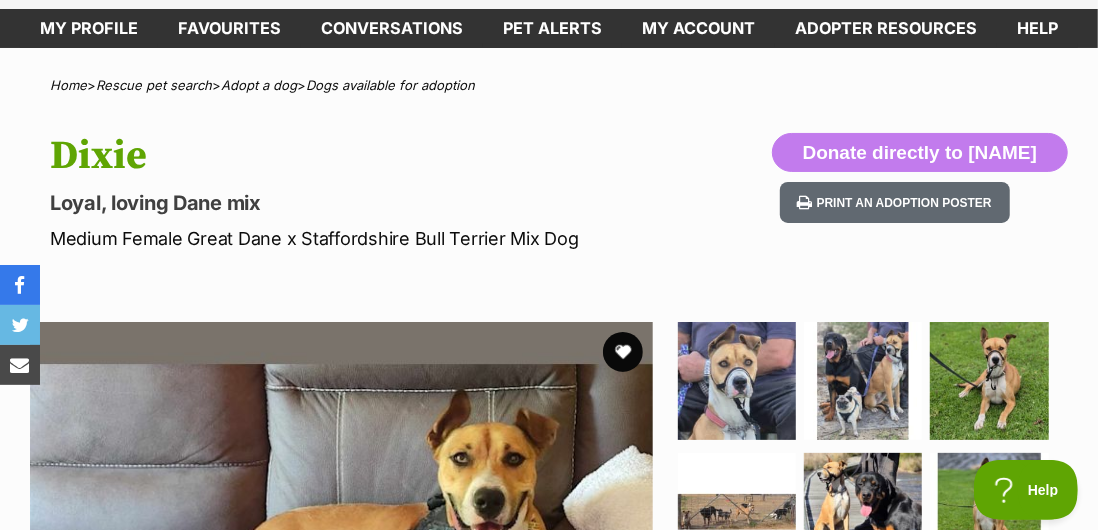 scroll, scrollTop: 0, scrollLeft: 0, axis: both 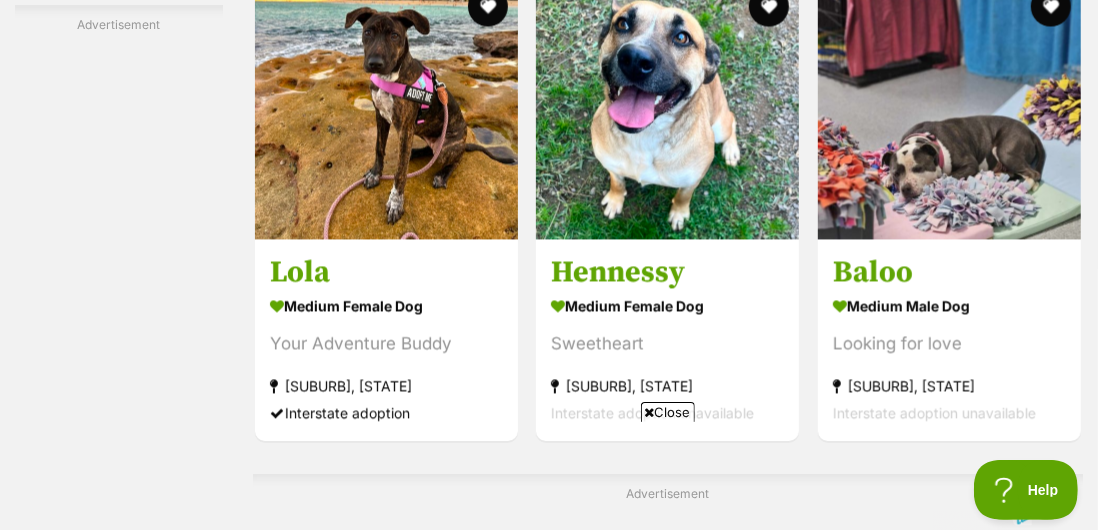 click on "medium female Dog" at bounding box center [386, 306] 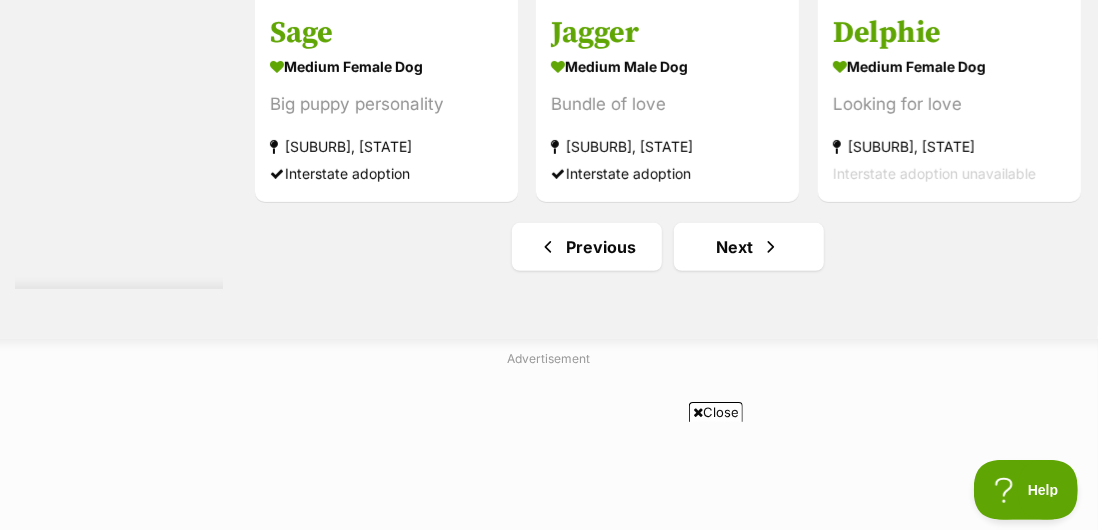 scroll, scrollTop: 11867, scrollLeft: 0, axis: vertical 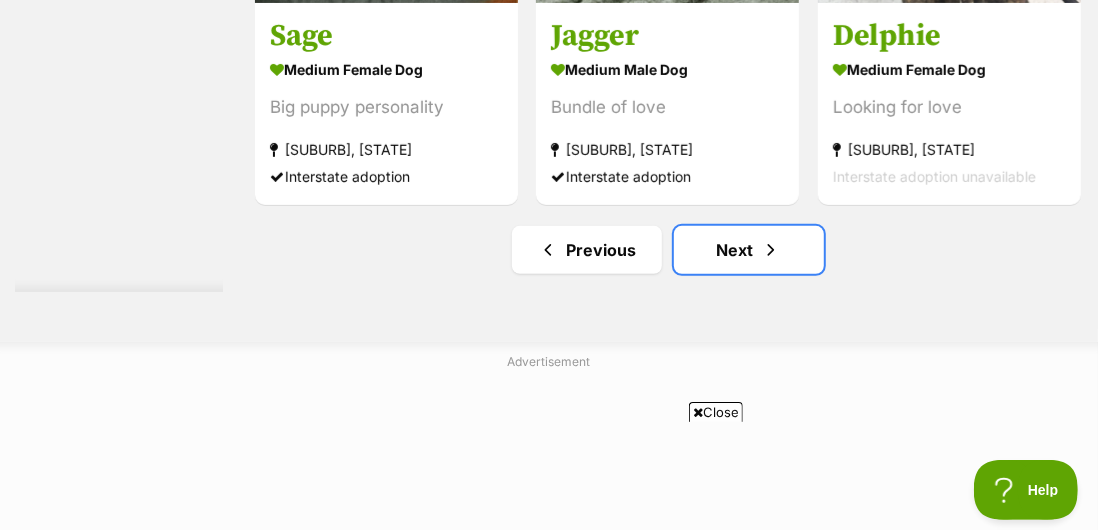 click on "Next" at bounding box center (749, 250) 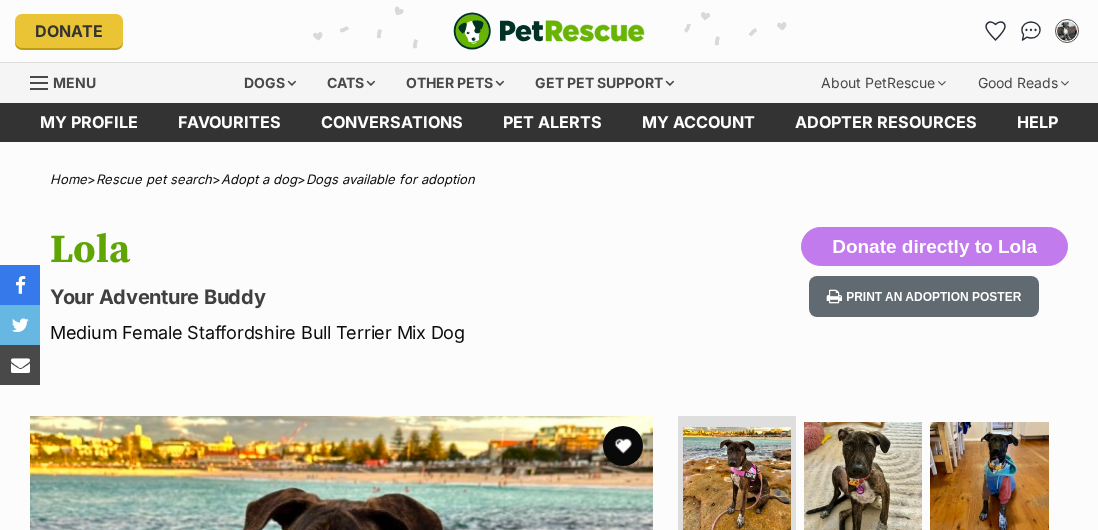 scroll, scrollTop: 177, scrollLeft: 0, axis: vertical 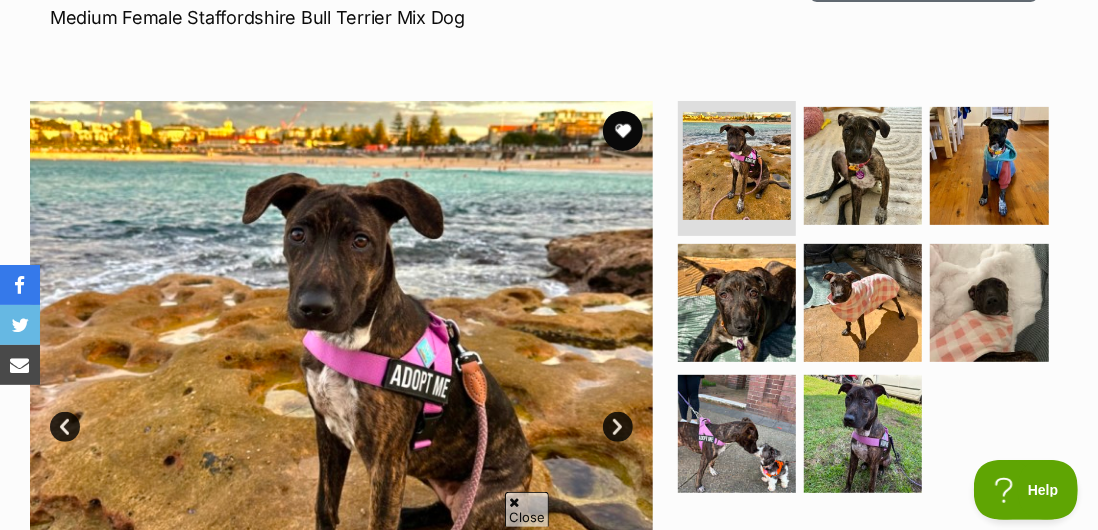 click at bounding box center (863, 166) 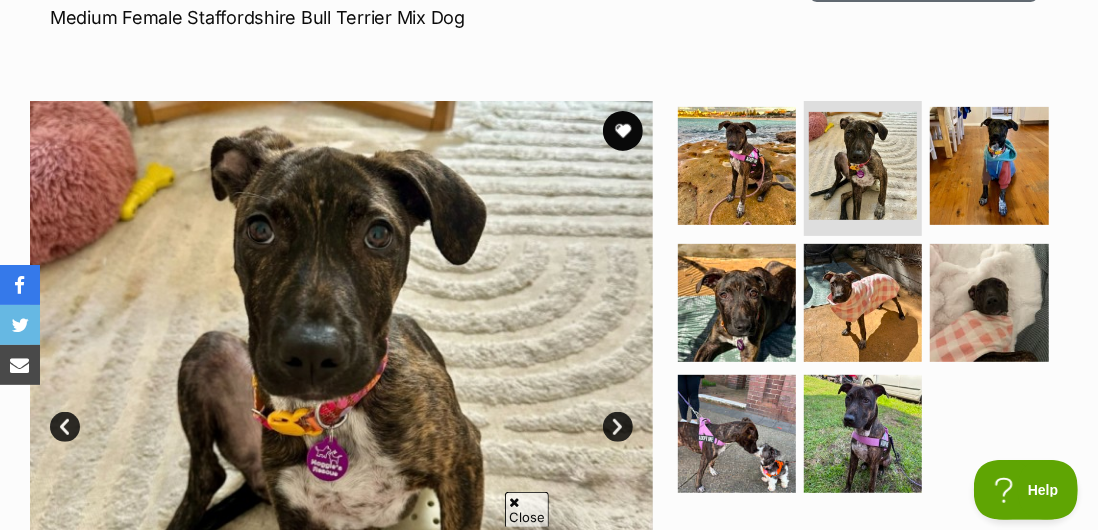 scroll, scrollTop: 0, scrollLeft: 0, axis: both 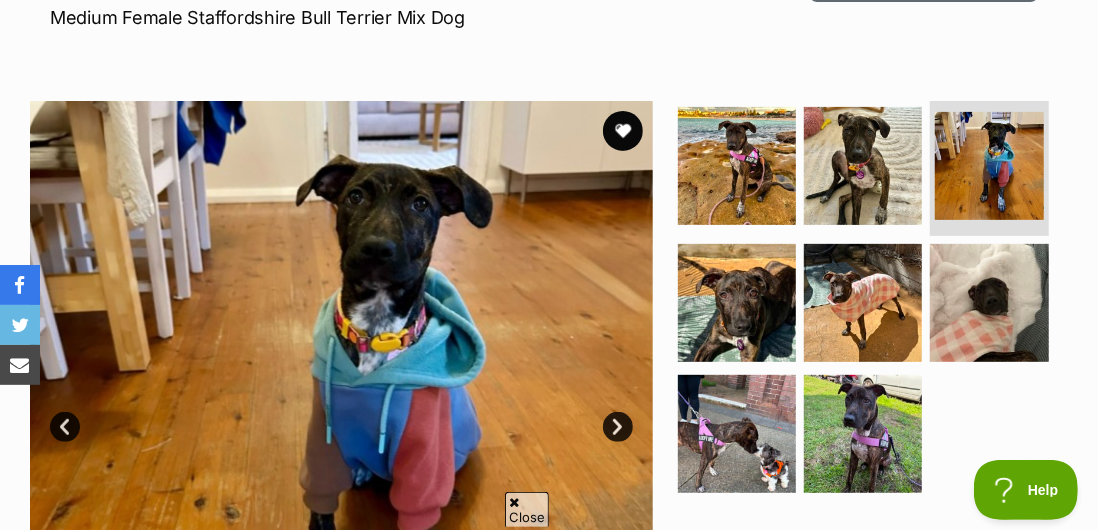 click at bounding box center [737, 303] 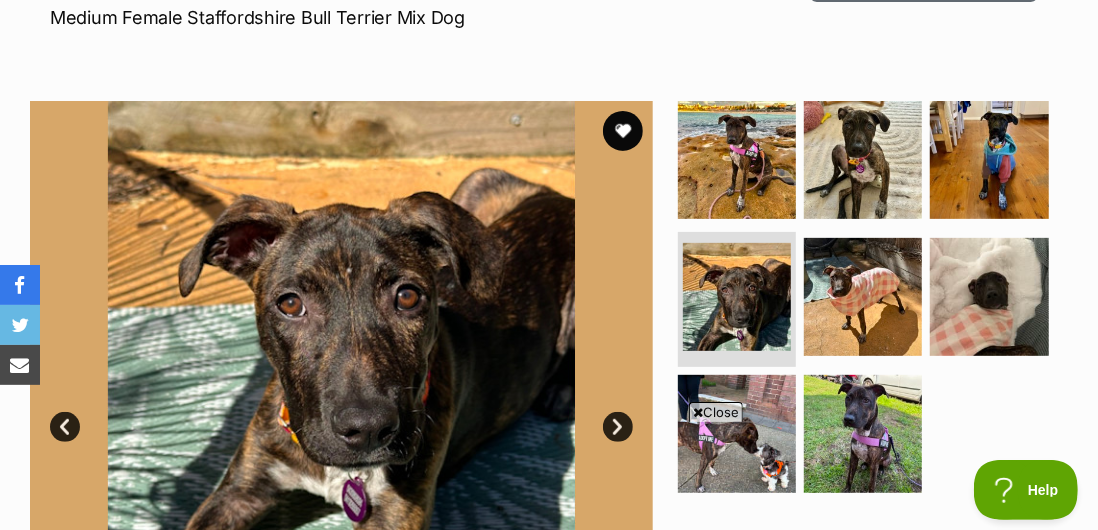 scroll, scrollTop: 0, scrollLeft: 0, axis: both 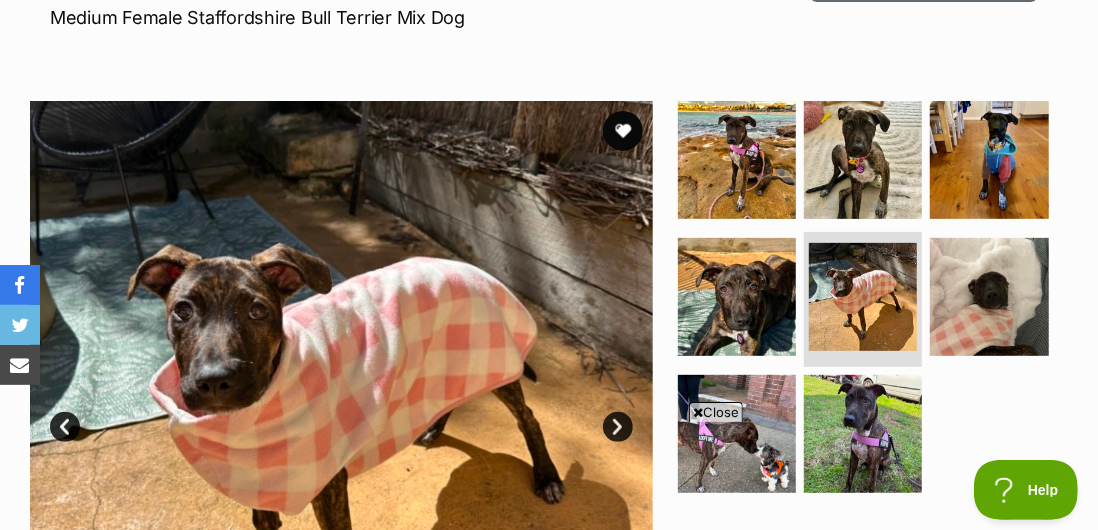 click at bounding box center [989, 297] 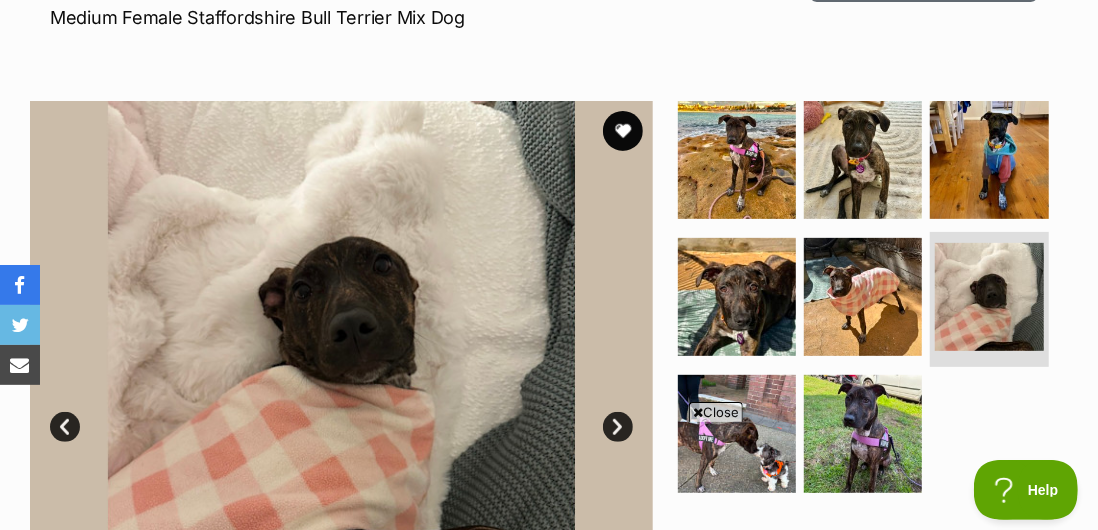 click at bounding box center [737, 434] 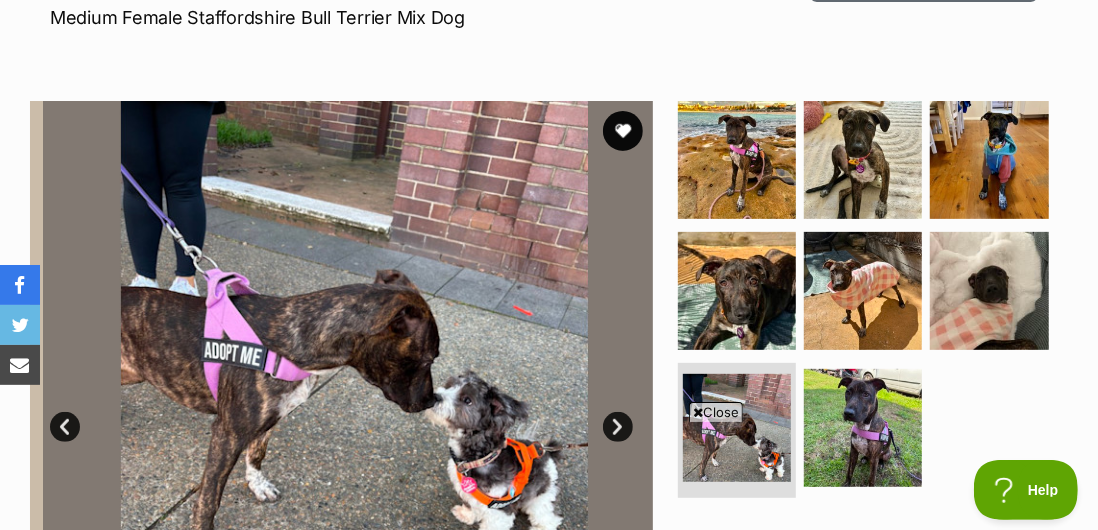scroll, scrollTop: 0, scrollLeft: 0, axis: both 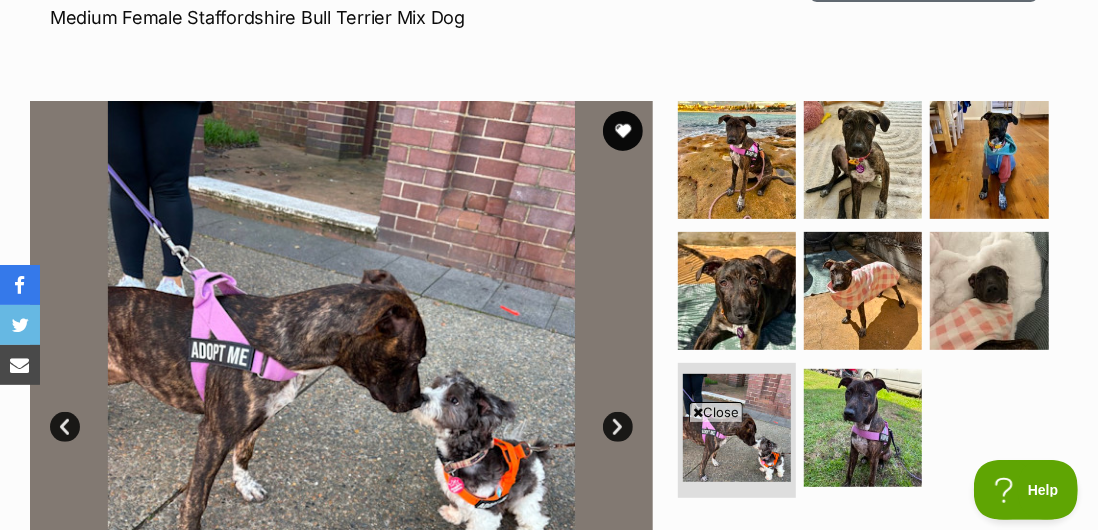 click at bounding box center (863, 428) 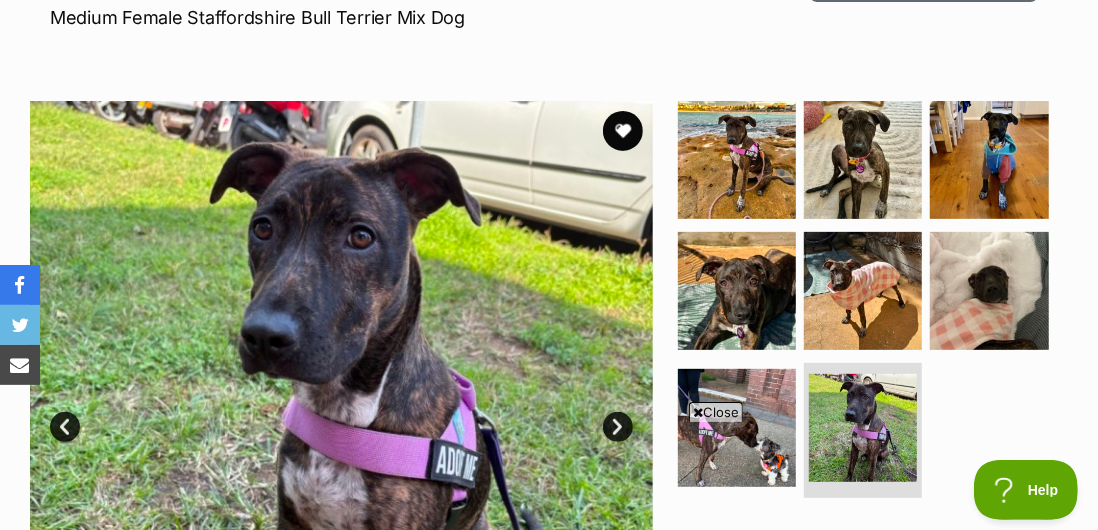 scroll, scrollTop: 0, scrollLeft: 0, axis: both 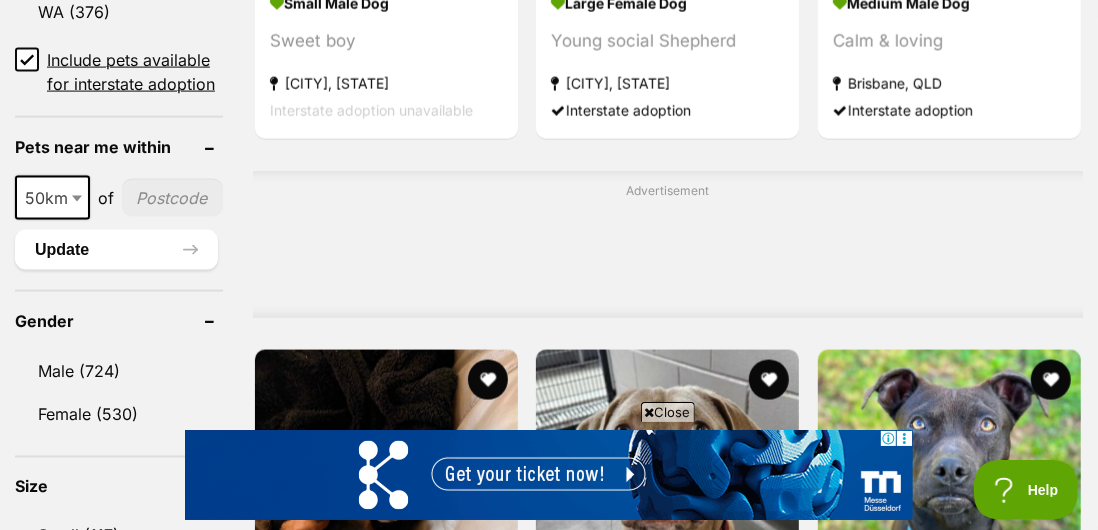 click on "Close" at bounding box center (668, 412) 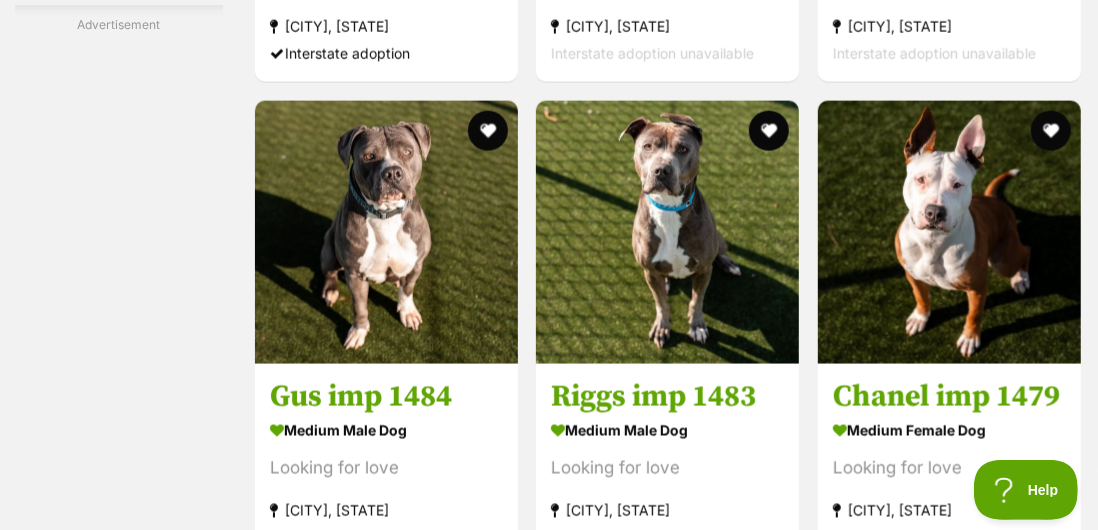 scroll, scrollTop: 9188, scrollLeft: 0, axis: vertical 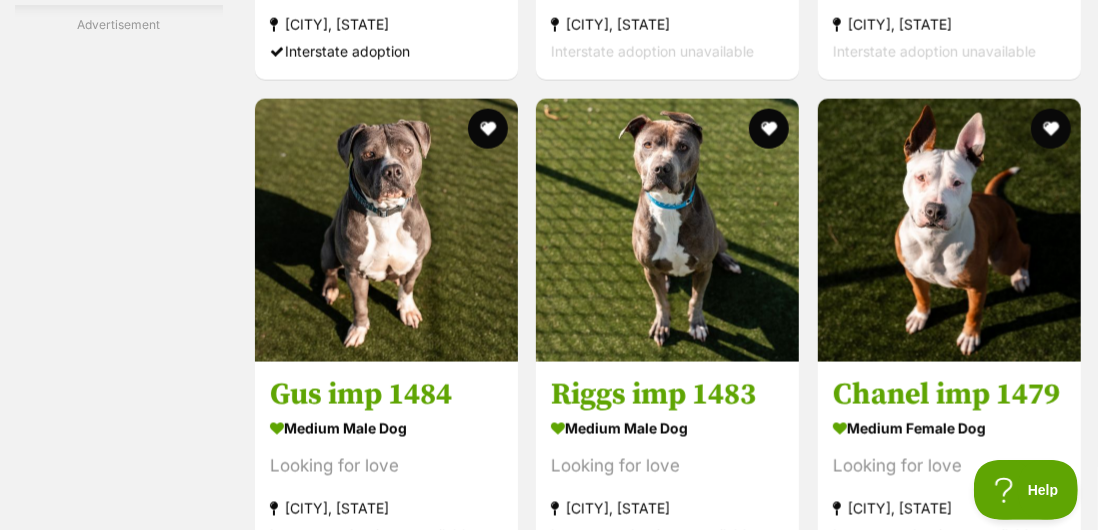click on "medium male Dog
Looking for love
Glendenning, NSW
Interstate adoption unavailable" at bounding box center [667, 481] 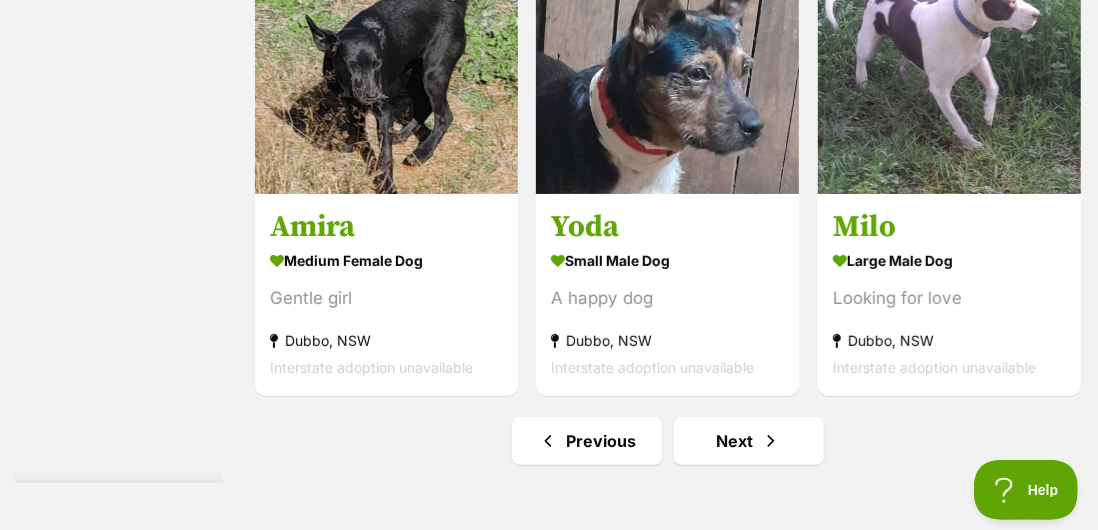 scroll, scrollTop: 11680, scrollLeft: 0, axis: vertical 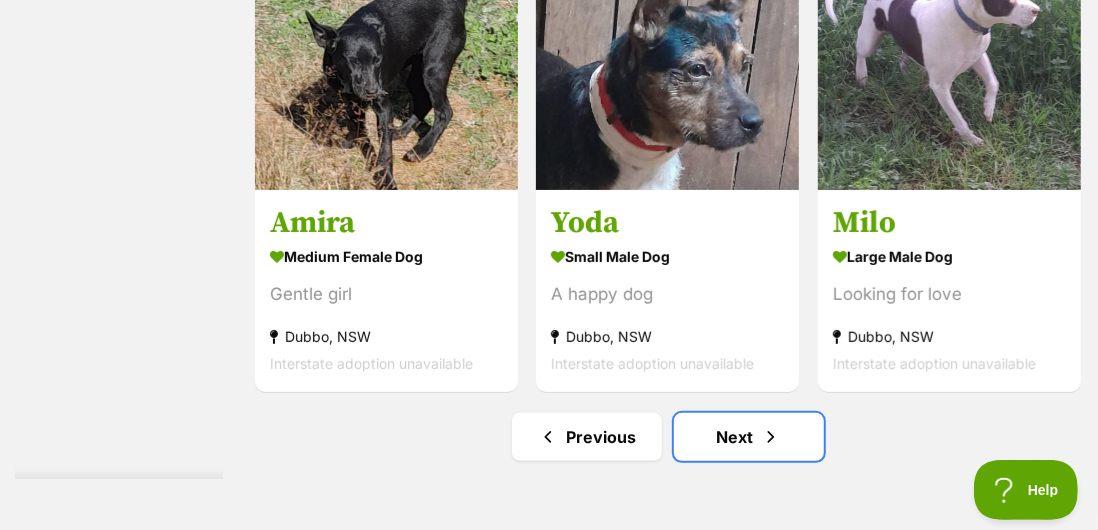 click on "Next" at bounding box center (749, 437) 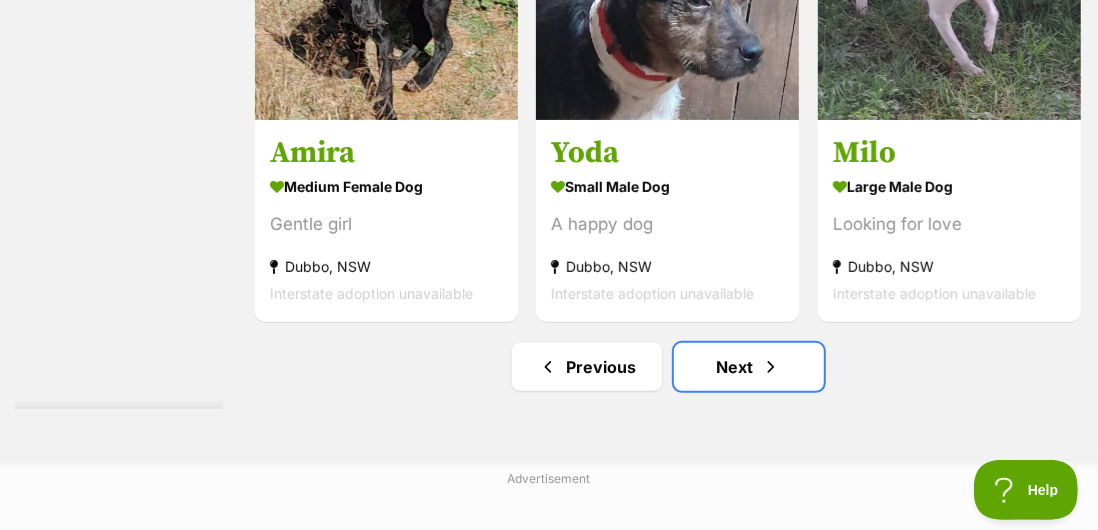 scroll, scrollTop: 11764, scrollLeft: 0, axis: vertical 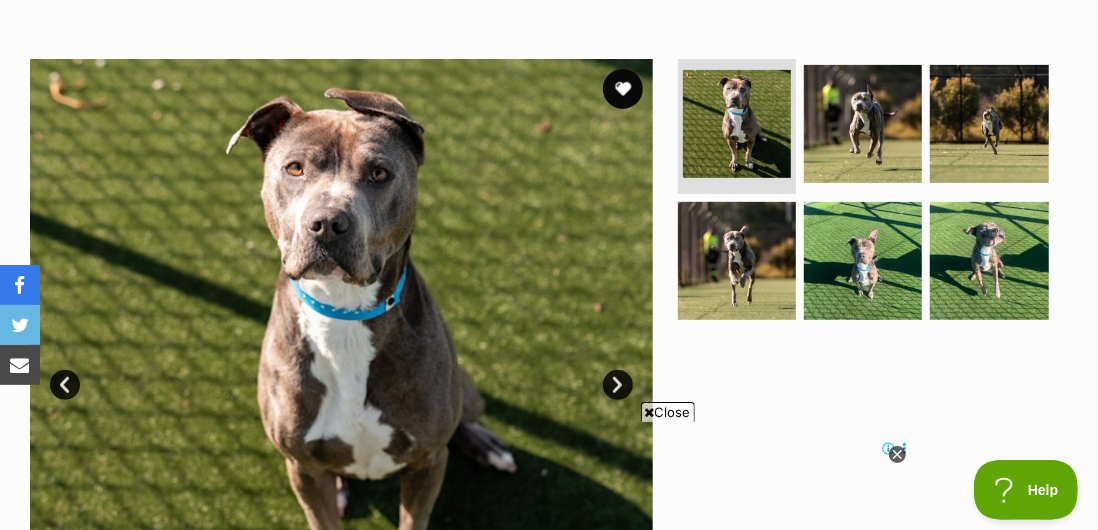 click on "Next" at bounding box center (618, 385) 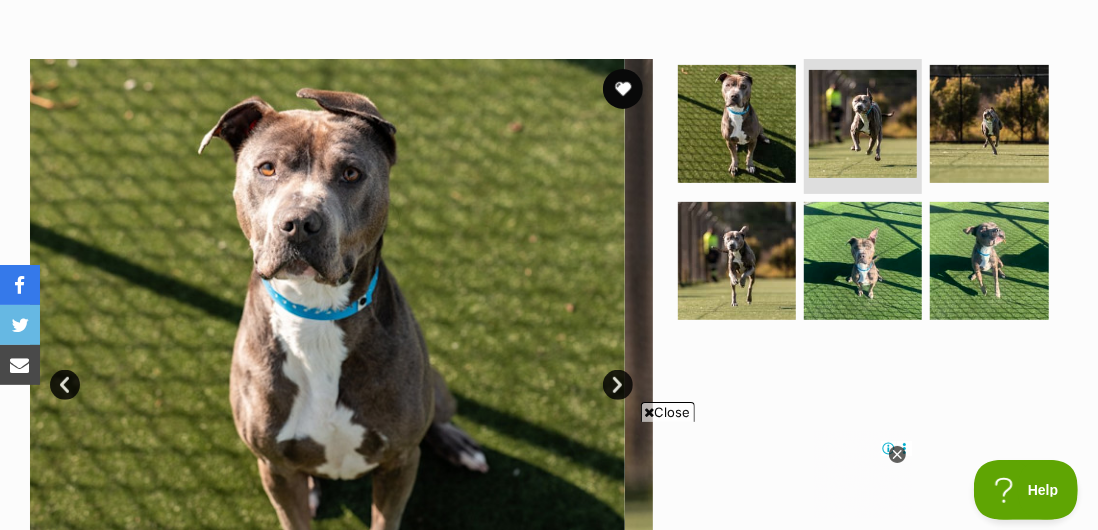 scroll, scrollTop: 0, scrollLeft: 0, axis: both 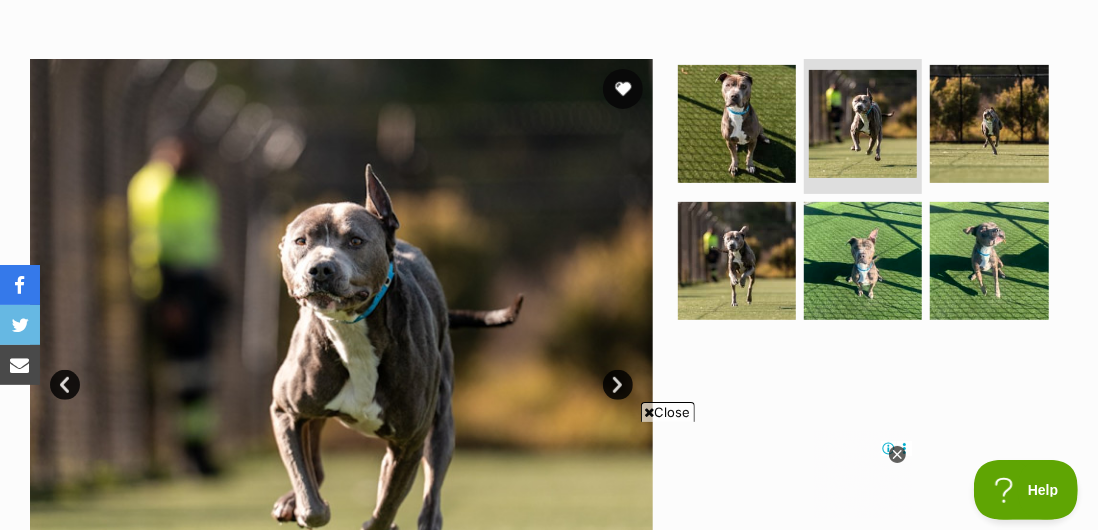click on "Next" at bounding box center (618, 385) 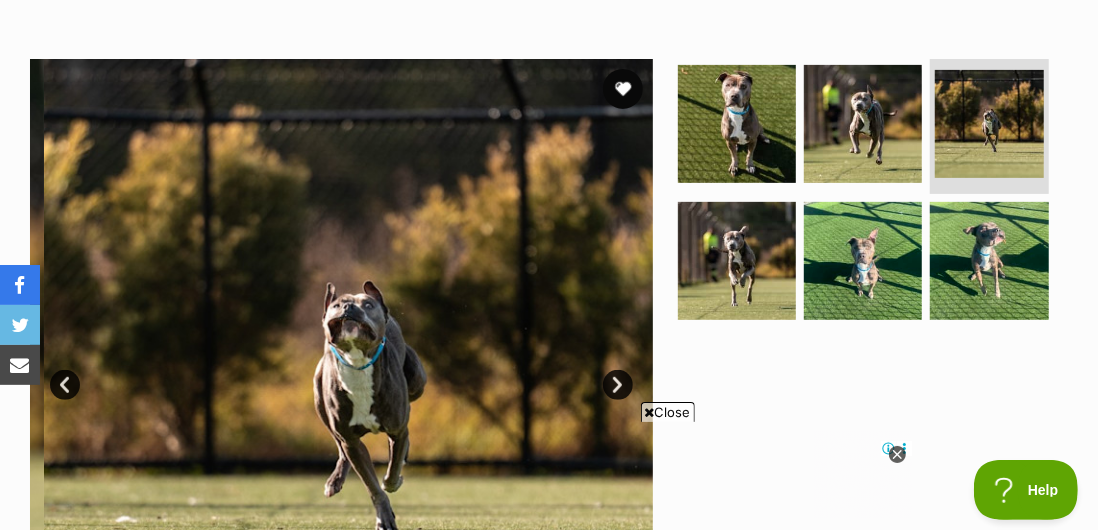 scroll, scrollTop: 0, scrollLeft: 0, axis: both 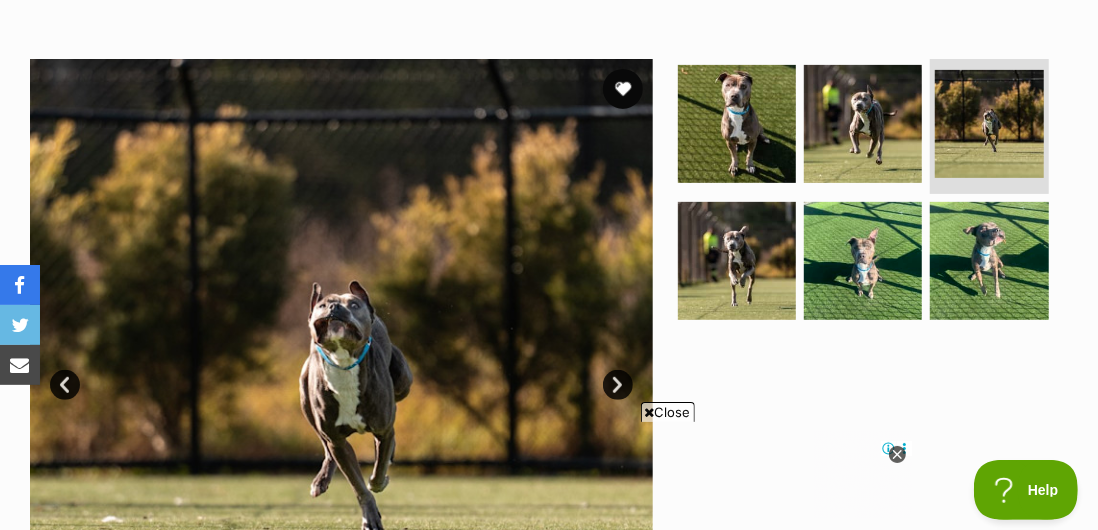 click on "Close" at bounding box center [668, 412] 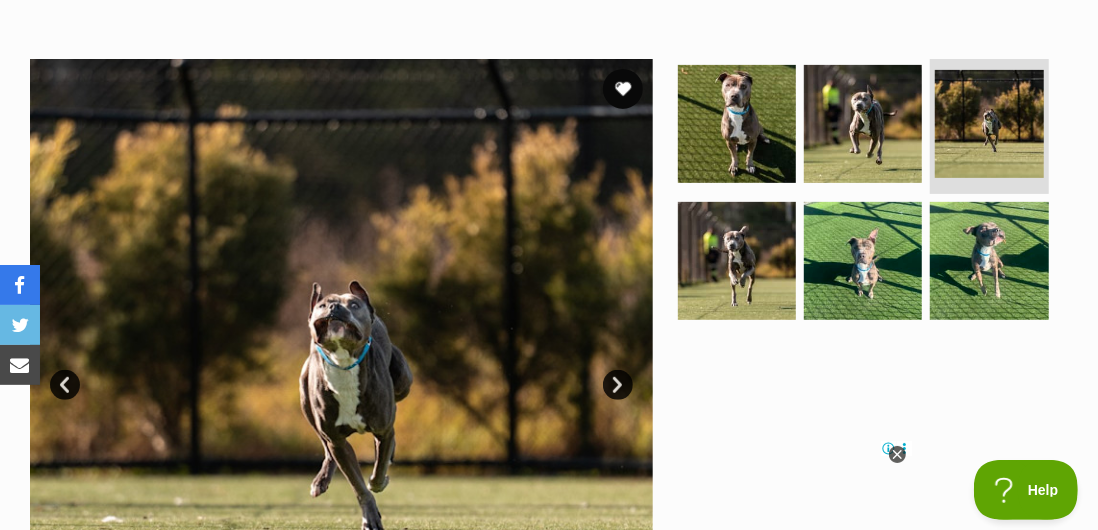 click on "Next" at bounding box center [618, 385] 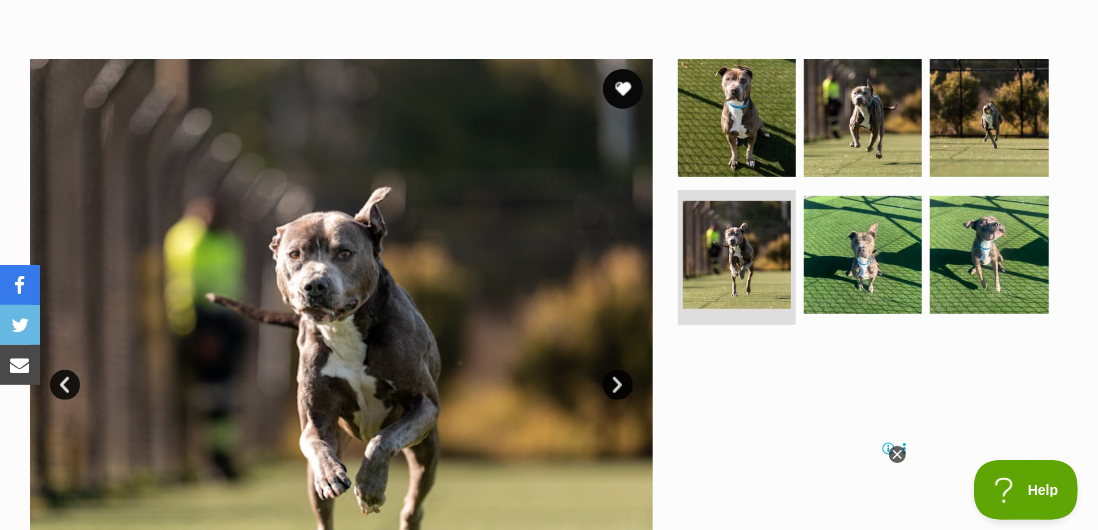 click on "Next" at bounding box center (618, 385) 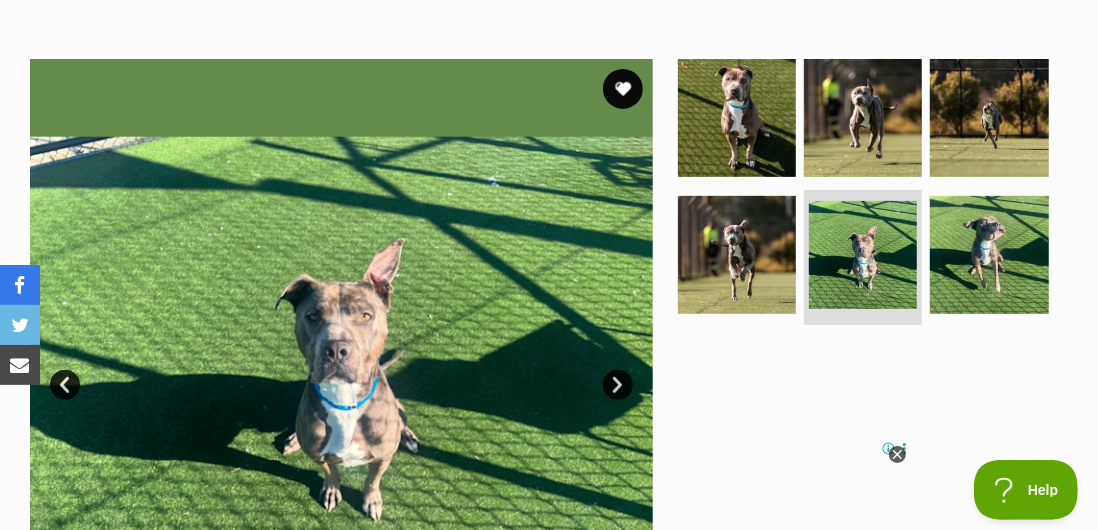 click on "Next" at bounding box center (618, 385) 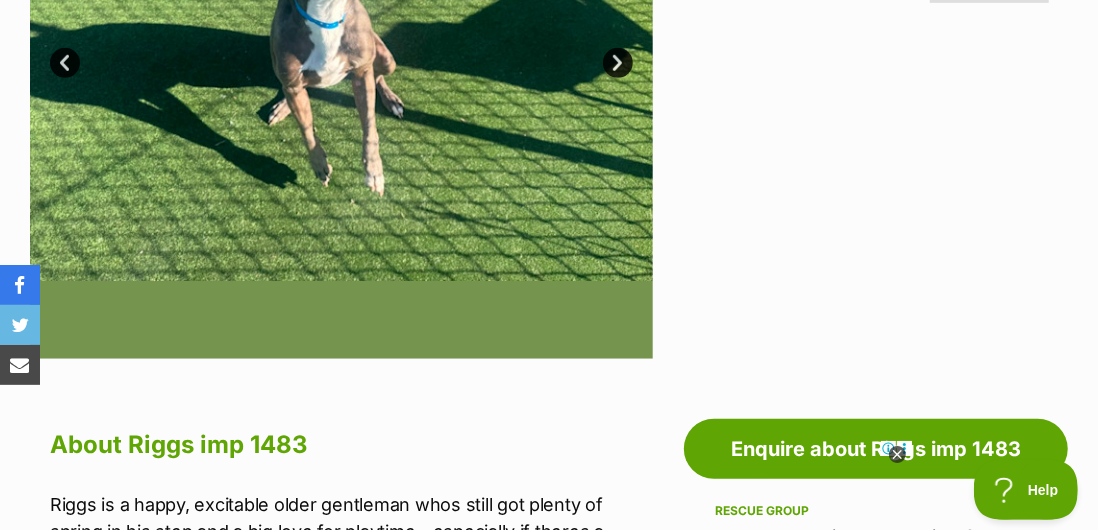 scroll, scrollTop: 671, scrollLeft: 0, axis: vertical 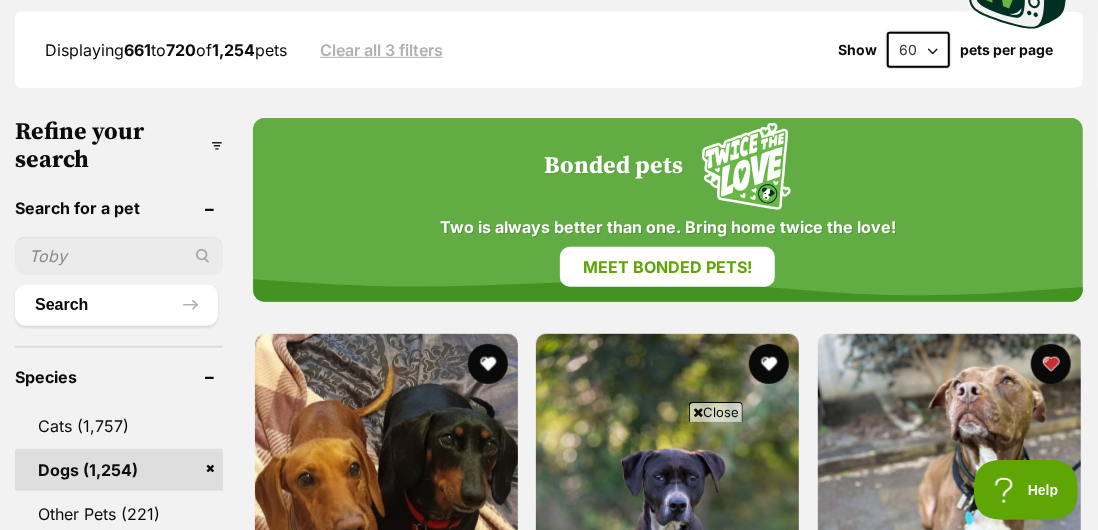 click on "Close" at bounding box center [716, 412] 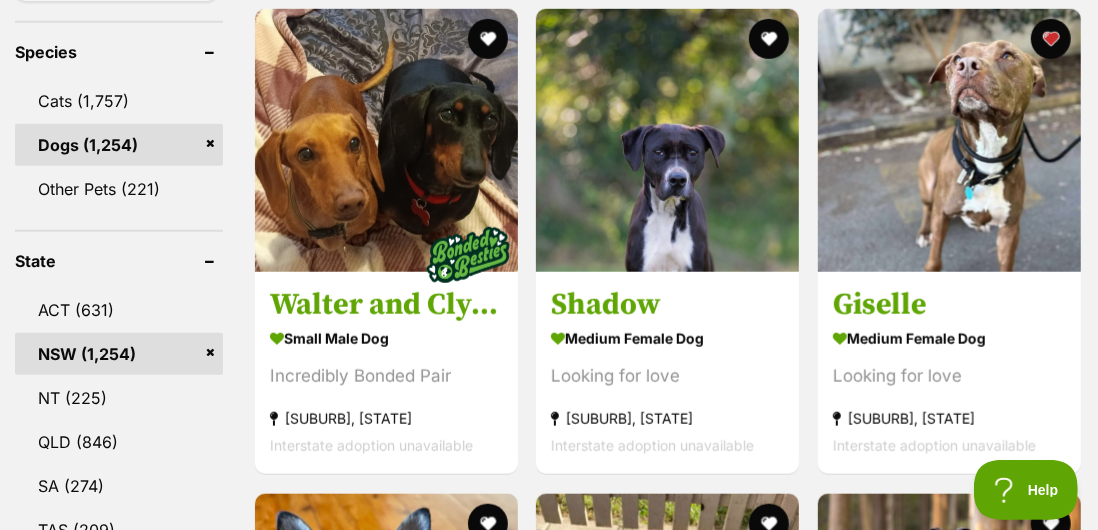 scroll, scrollTop: 910, scrollLeft: 0, axis: vertical 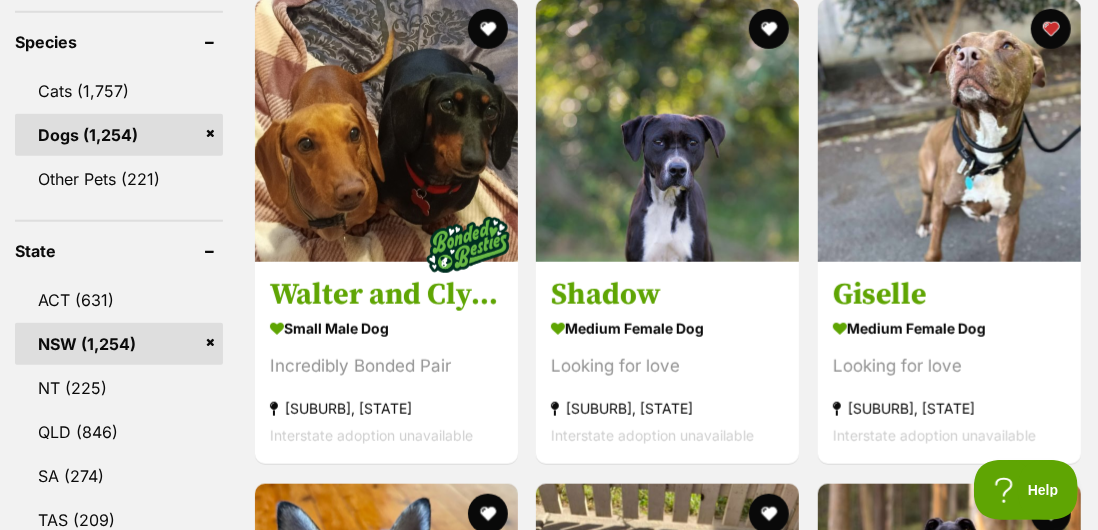 click on "medium female Dog" at bounding box center [949, 329] 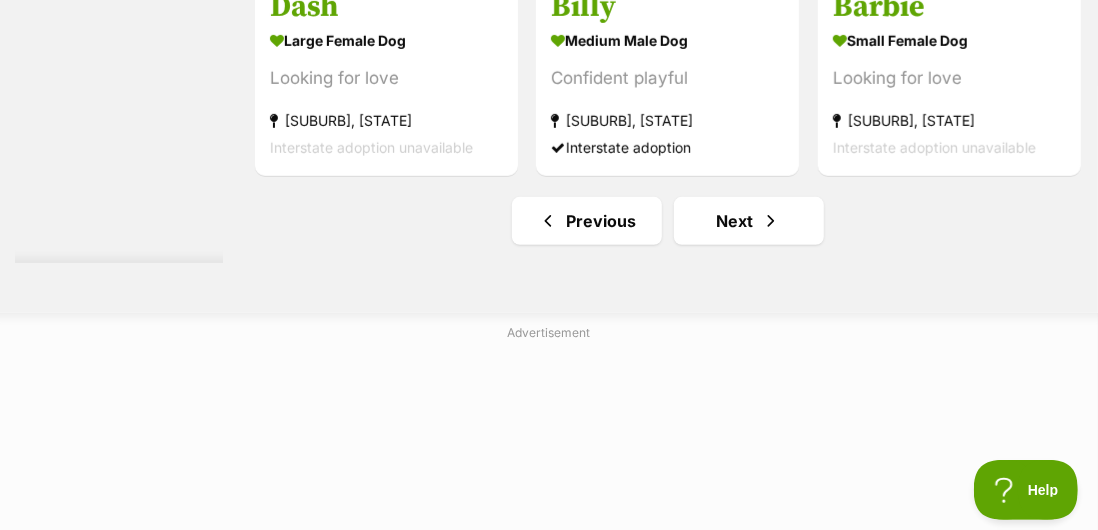 scroll, scrollTop: 12107, scrollLeft: 0, axis: vertical 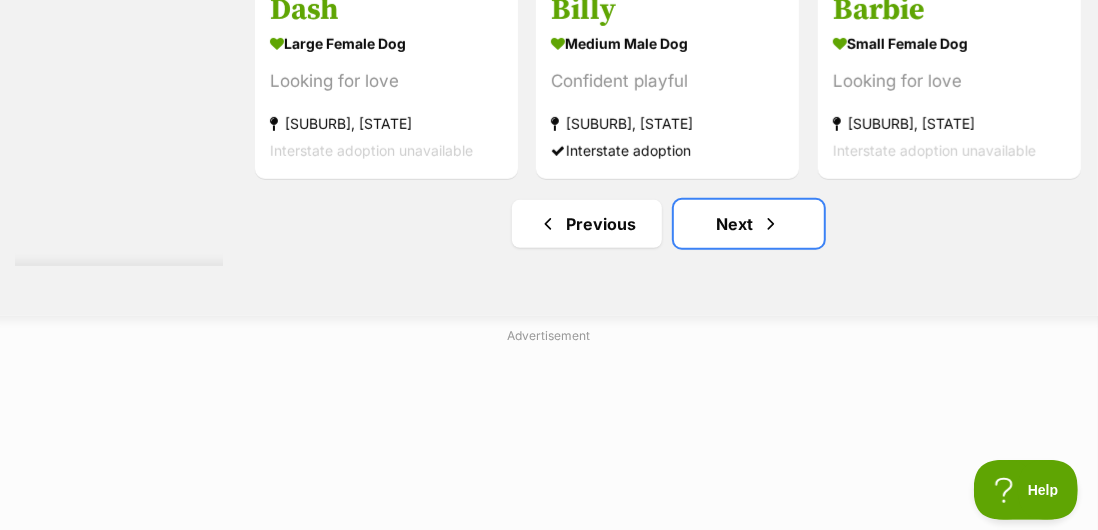 click on "Next" at bounding box center [749, 224] 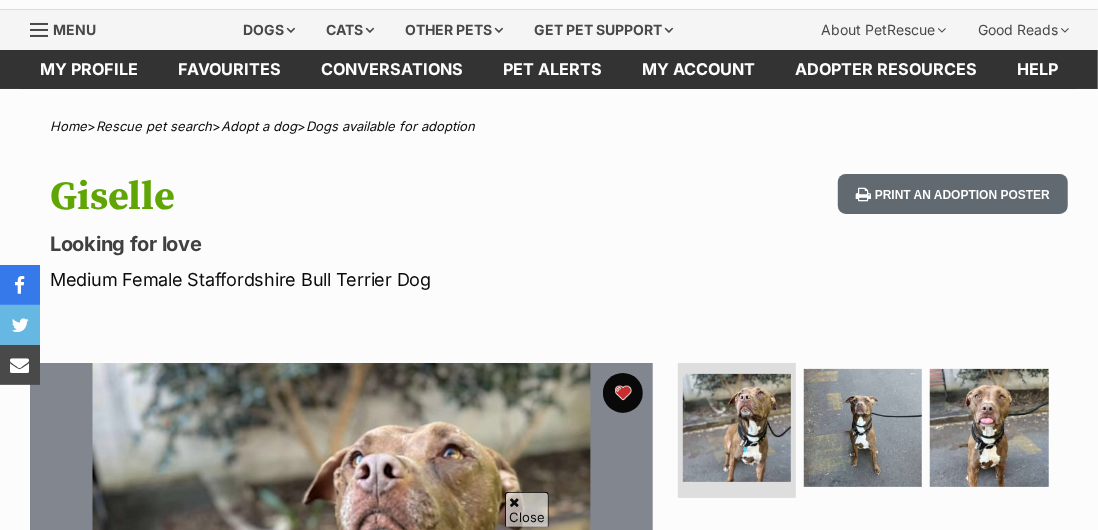 scroll, scrollTop: 57, scrollLeft: 0, axis: vertical 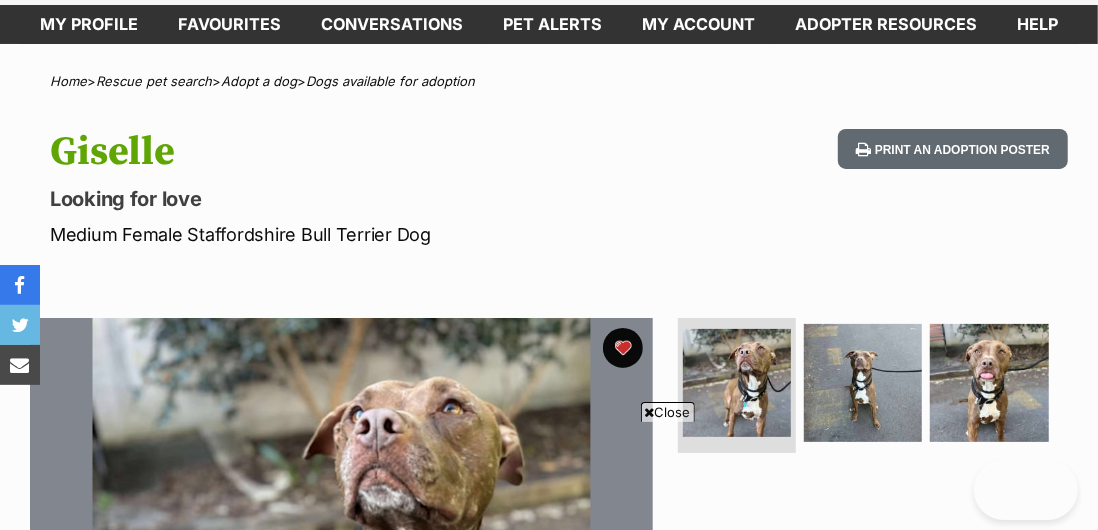 click at bounding box center (863, 383) 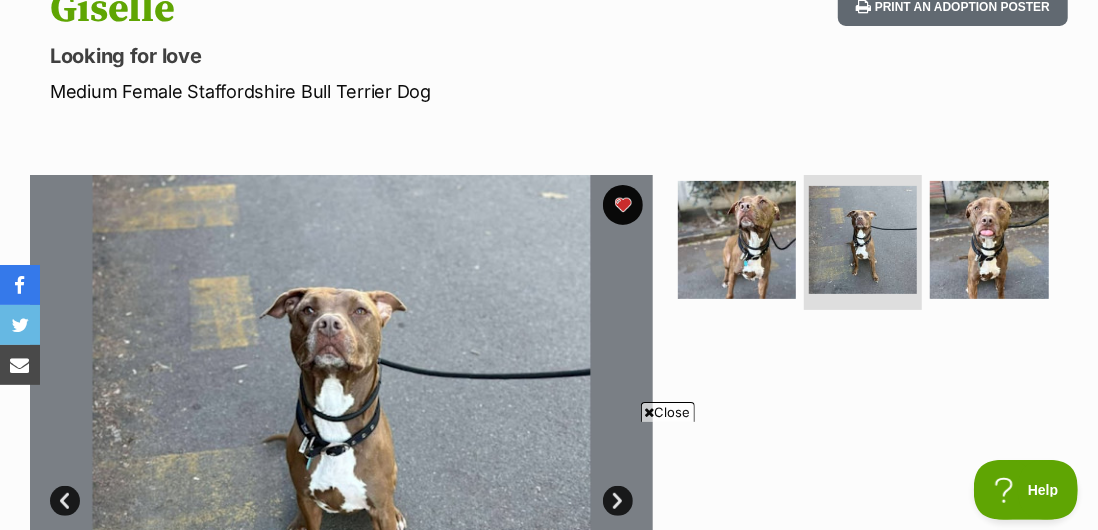 scroll, scrollTop: 0, scrollLeft: 0, axis: both 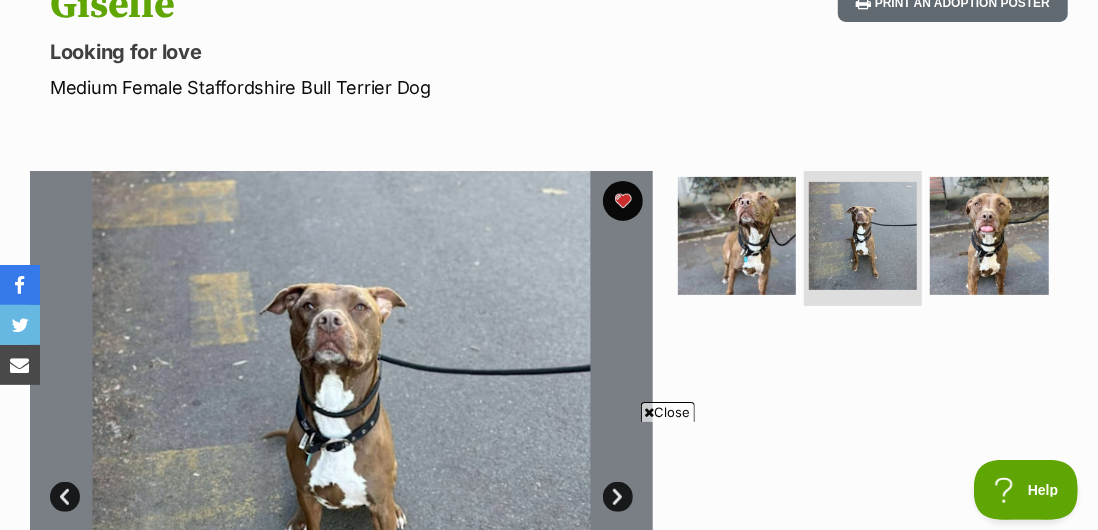 click on "Close" at bounding box center [668, 412] 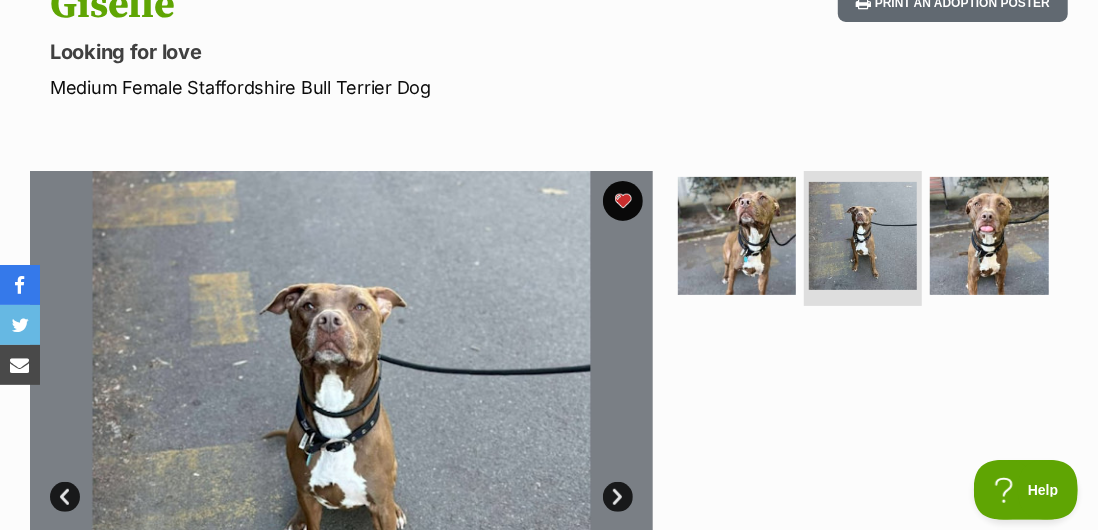 scroll, scrollTop: 0, scrollLeft: 0, axis: both 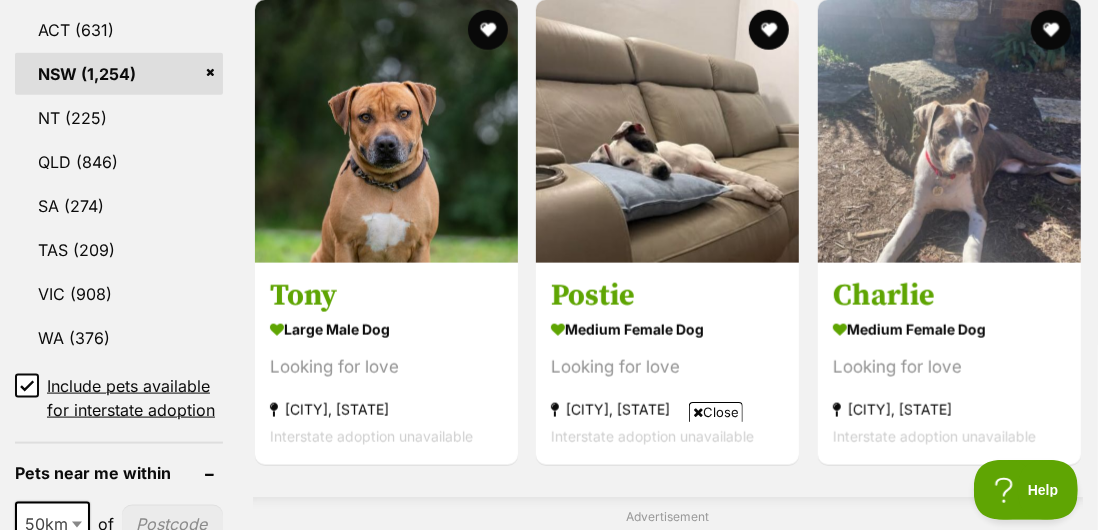 click on "medium female Dog
Looking for love
Rutherford, [STATE]
Interstate adoption unavailable" at bounding box center (949, 382) 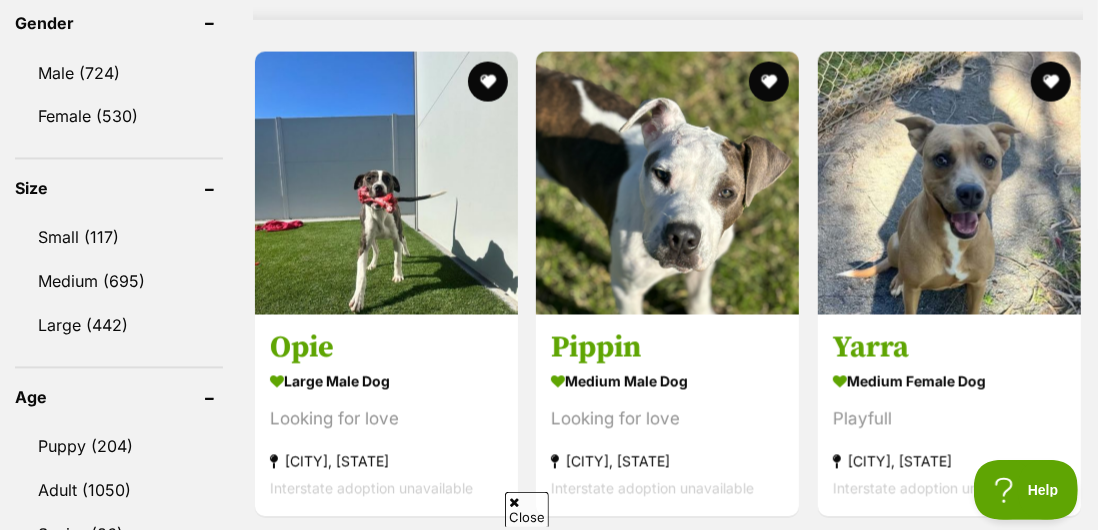 scroll, scrollTop: 1800, scrollLeft: 0, axis: vertical 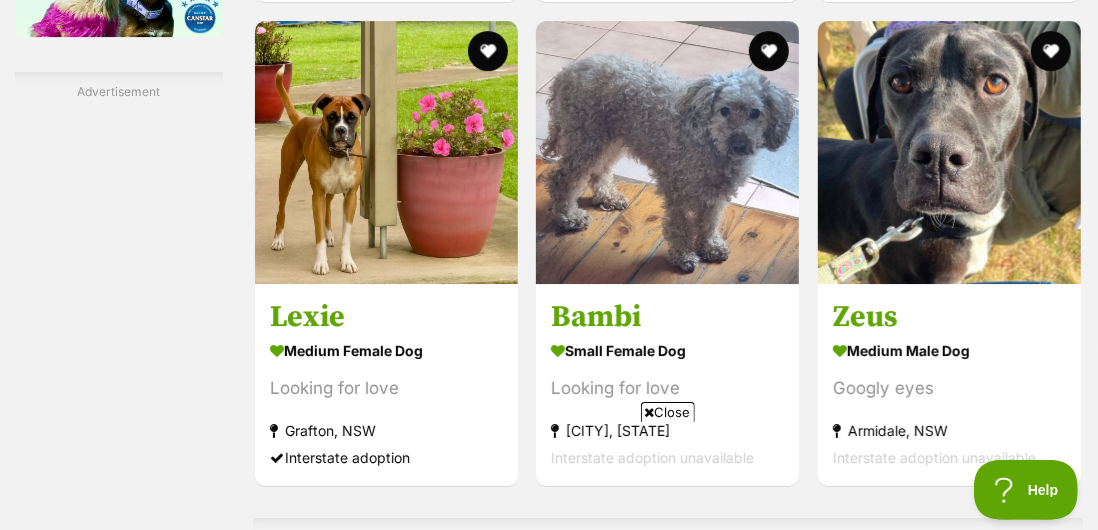 click on "Close" at bounding box center [668, 412] 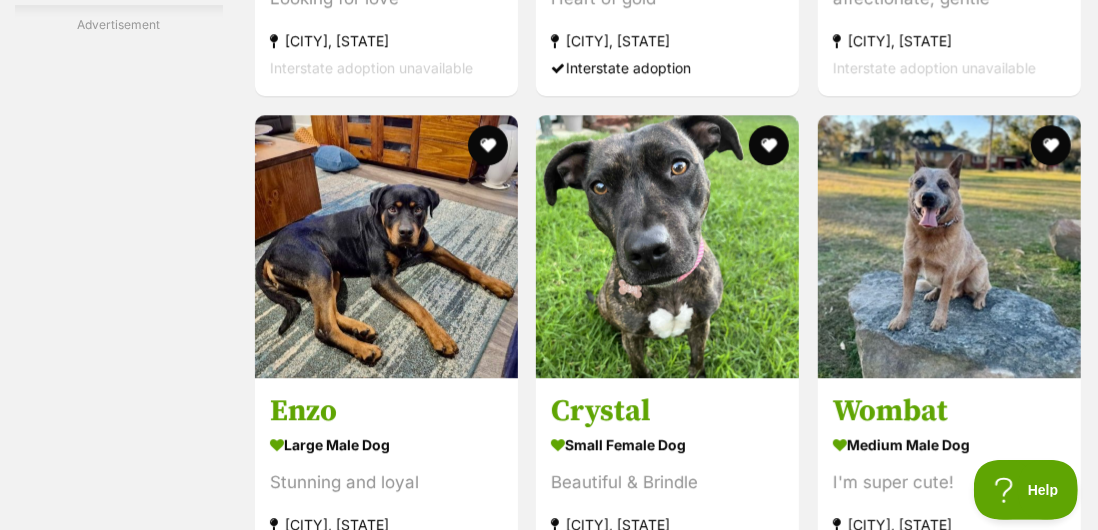 scroll, scrollTop: 10333, scrollLeft: 0, axis: vertical 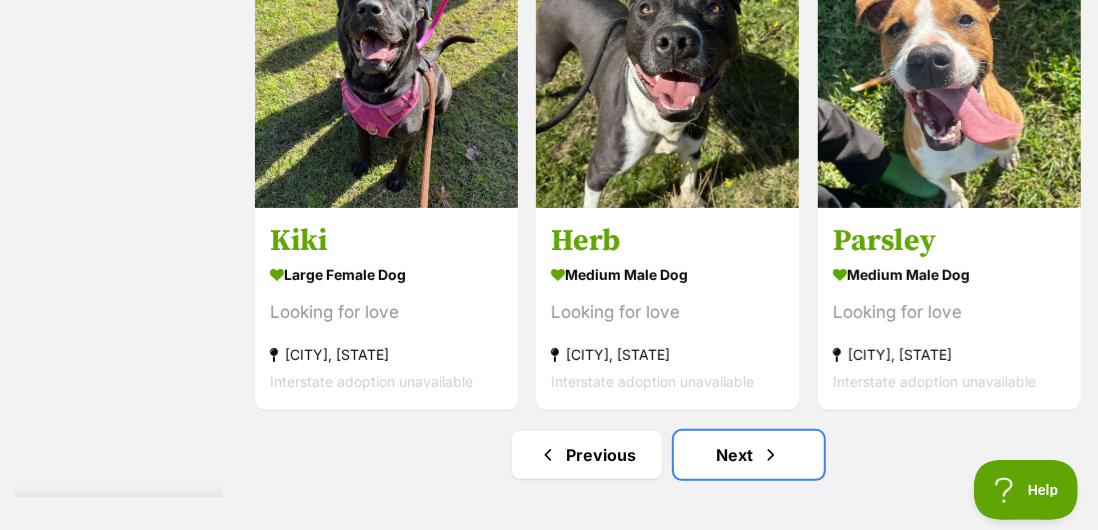 click on "Next" at bounding box center (749, 455) 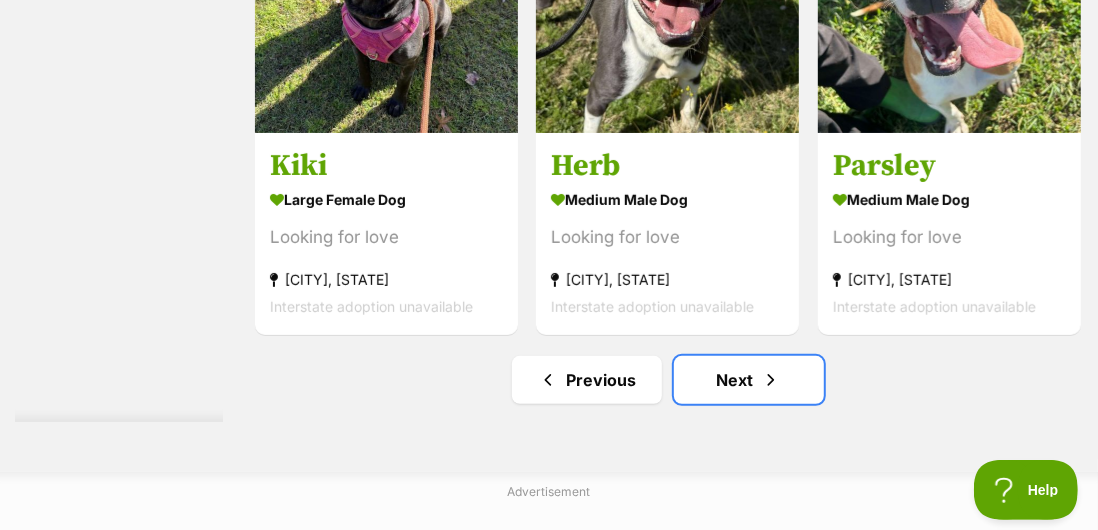 scroll, scrollTop: 11746, scrollLeft: 0, axis: vertical 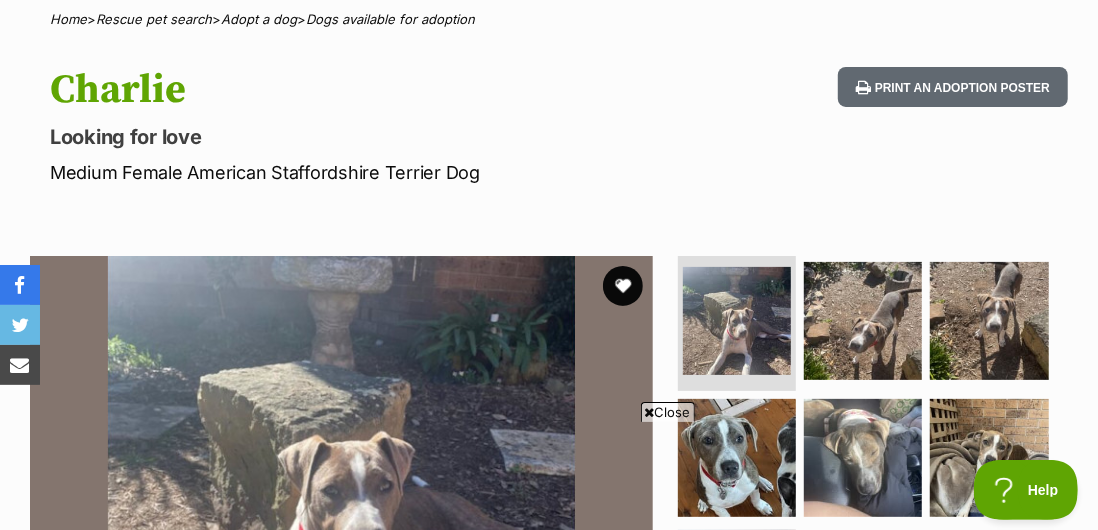 click at bounding box center (863, 321) 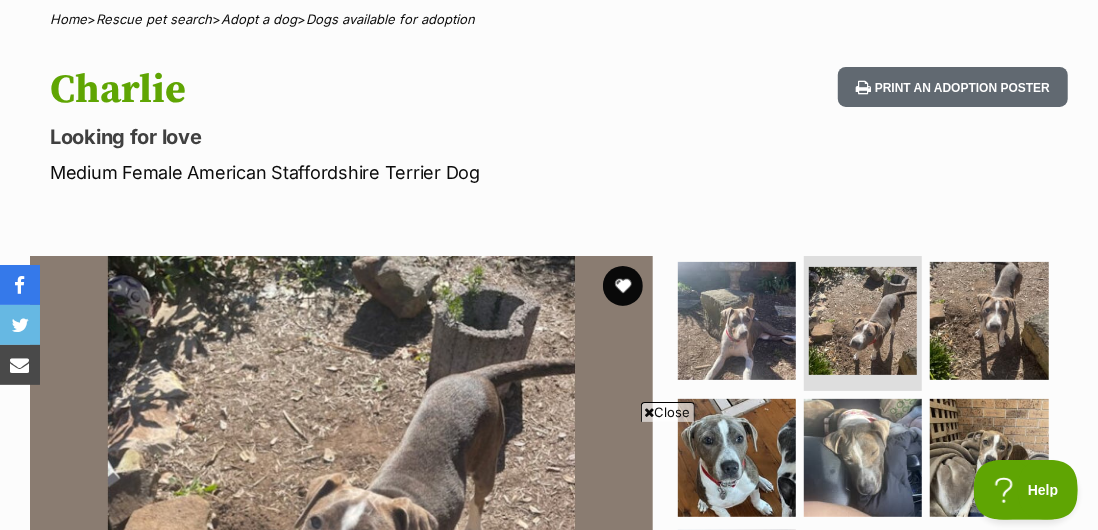 click on "Close" at bounding box center (668, 412) 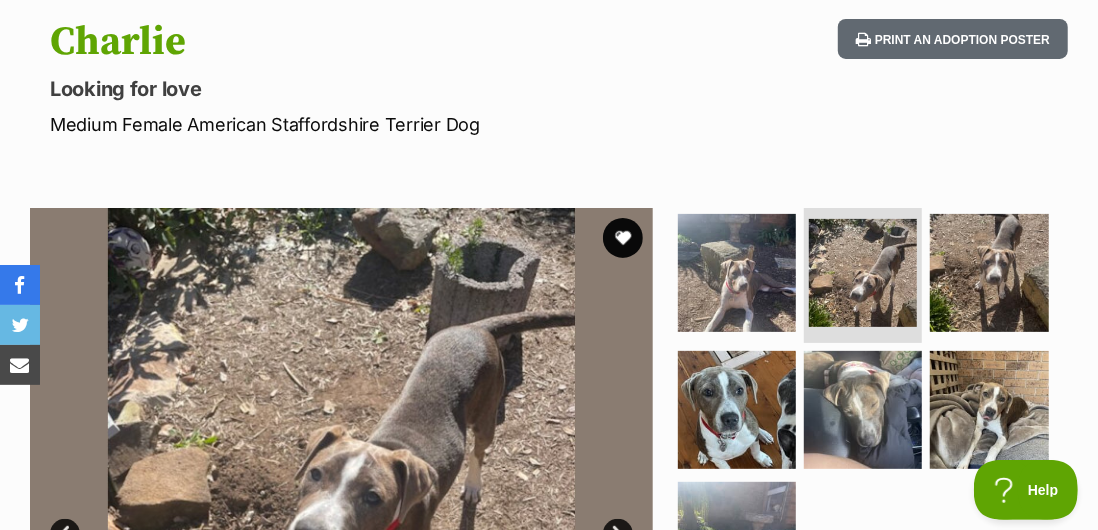 scroll, scrollTop: 208, scrollLeft: 0, axis: vertical 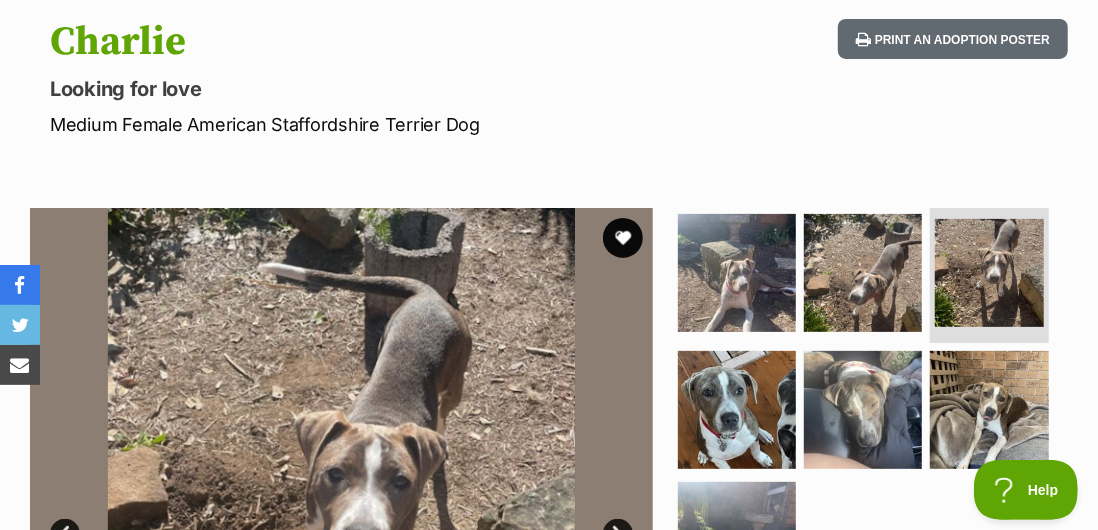 click at bounding box center (737, 410) 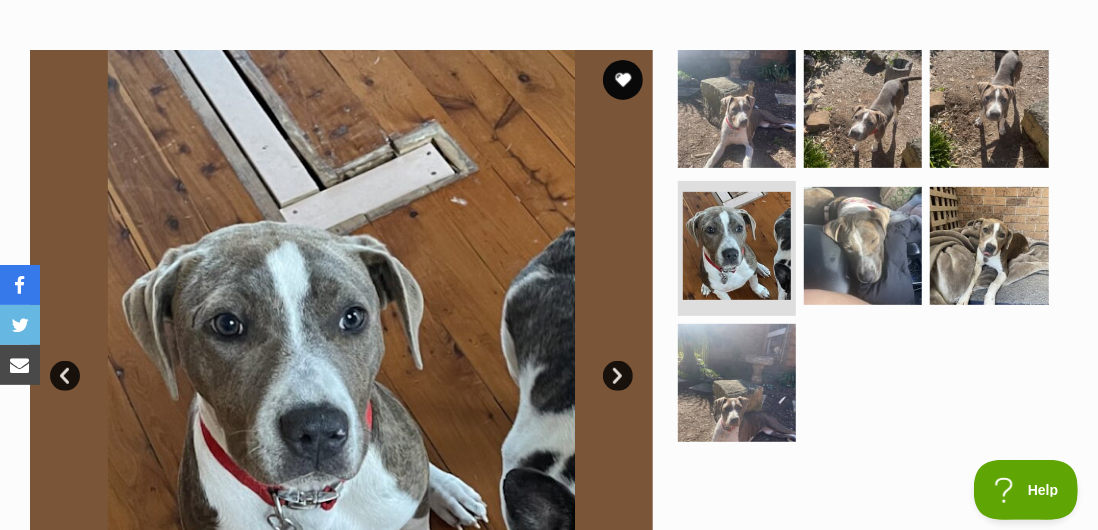 scroll, scrollTop: 369, scrollLeft: 0, axis: vertical 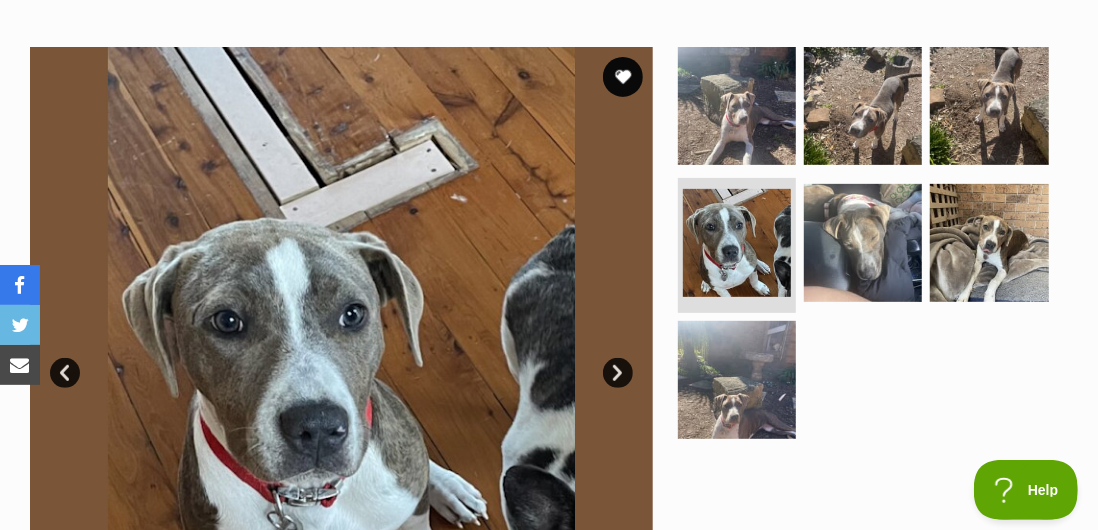 click at bounding box center [863, 243] 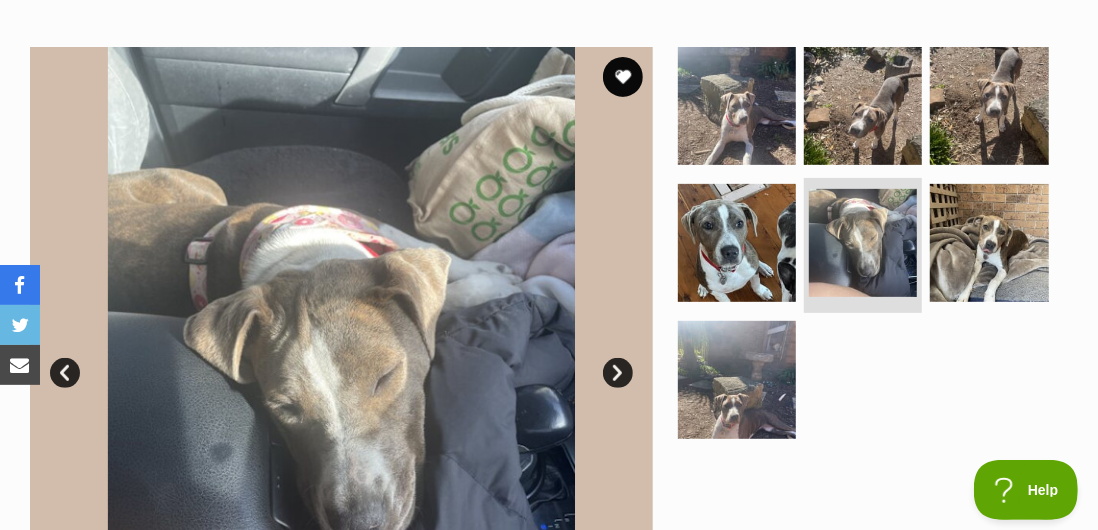 click at bounding box center [989, 243] 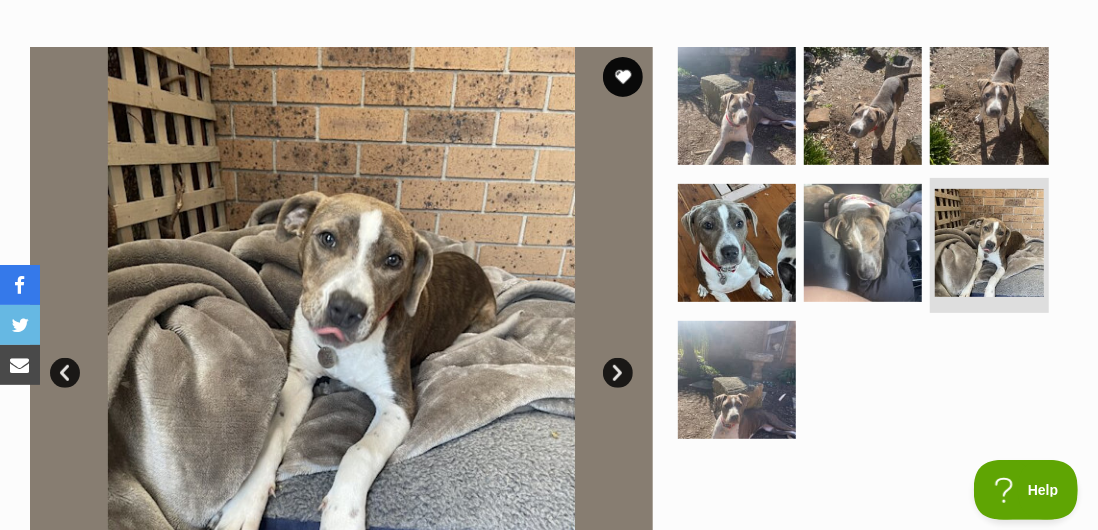 click at bounding box center (737, 380) 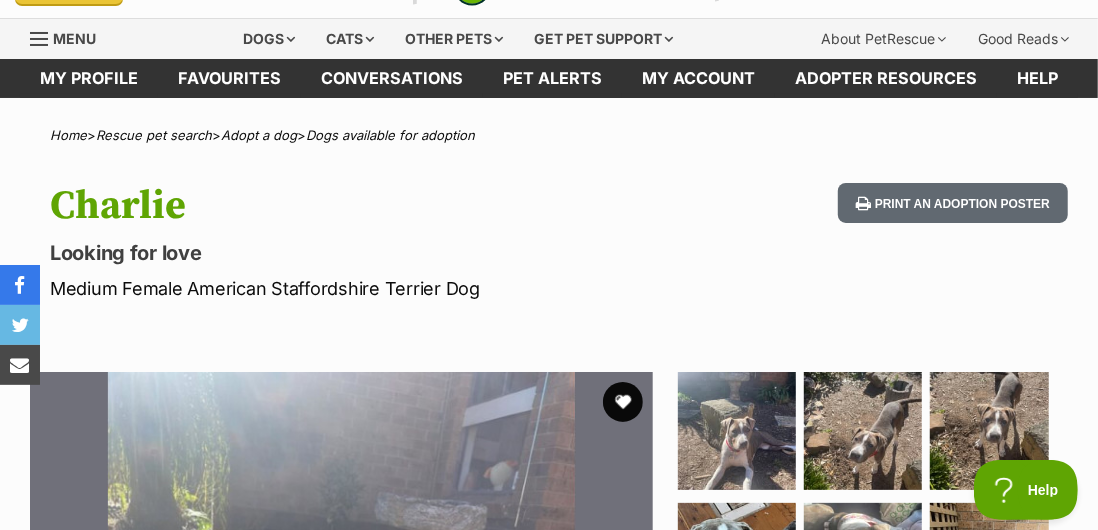 scroll, scrollTop: 0, scrollLeft: 0, axis: both 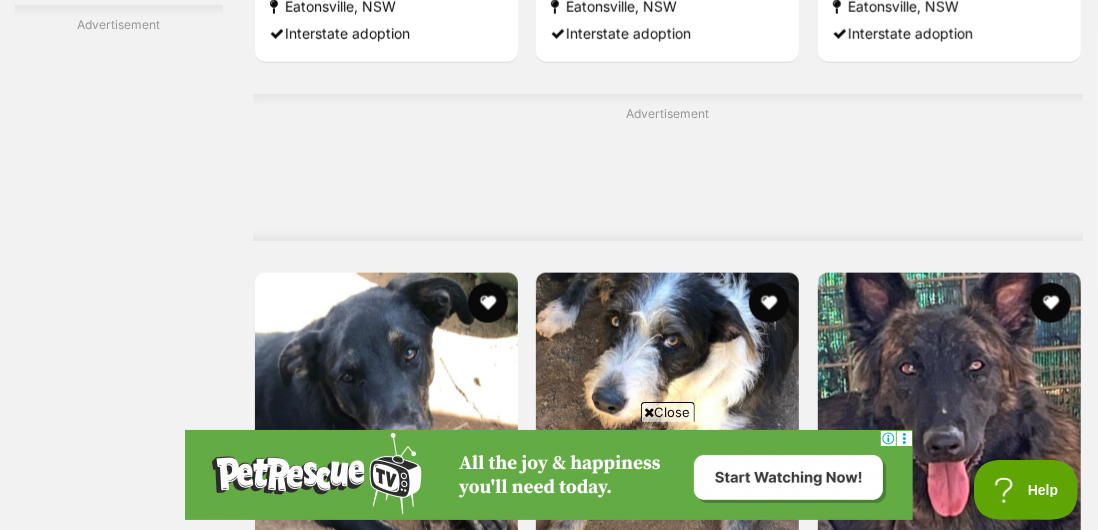 click on "Close" at bounding box center [668, 412] 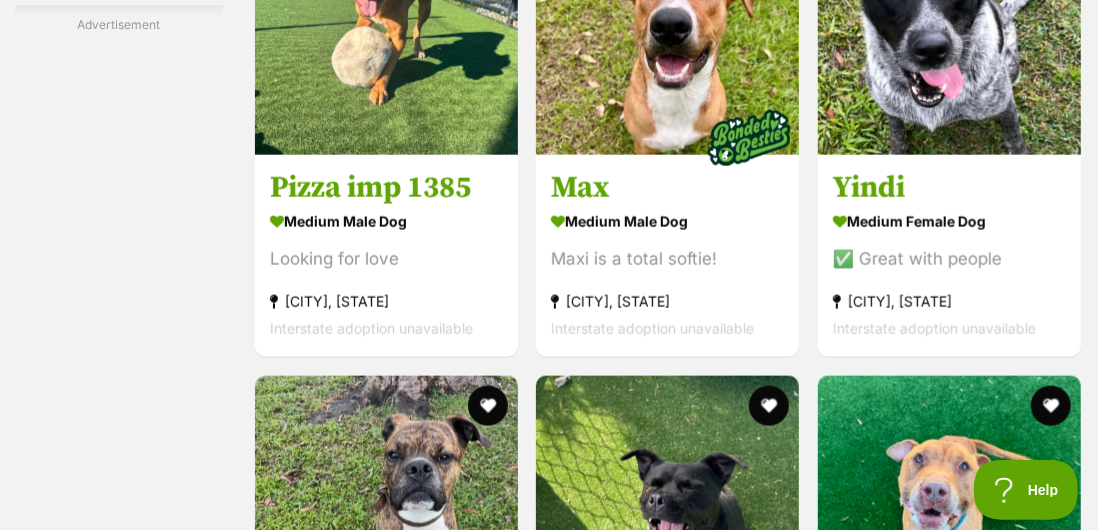 scroll, scrollTop: 8912, scrollLeft: 0, axis: vertical 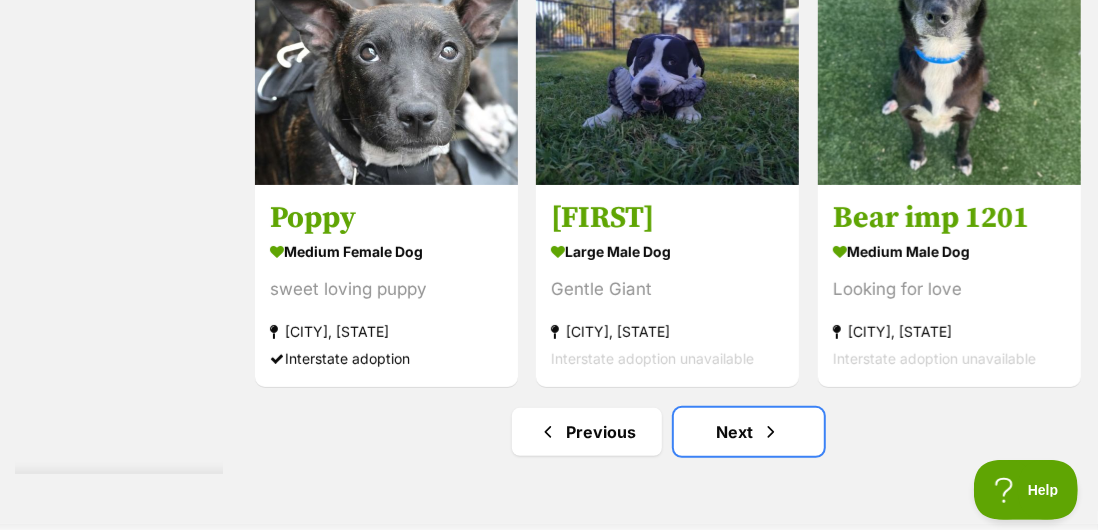 click on "Next" at bounding box center [749, 432] 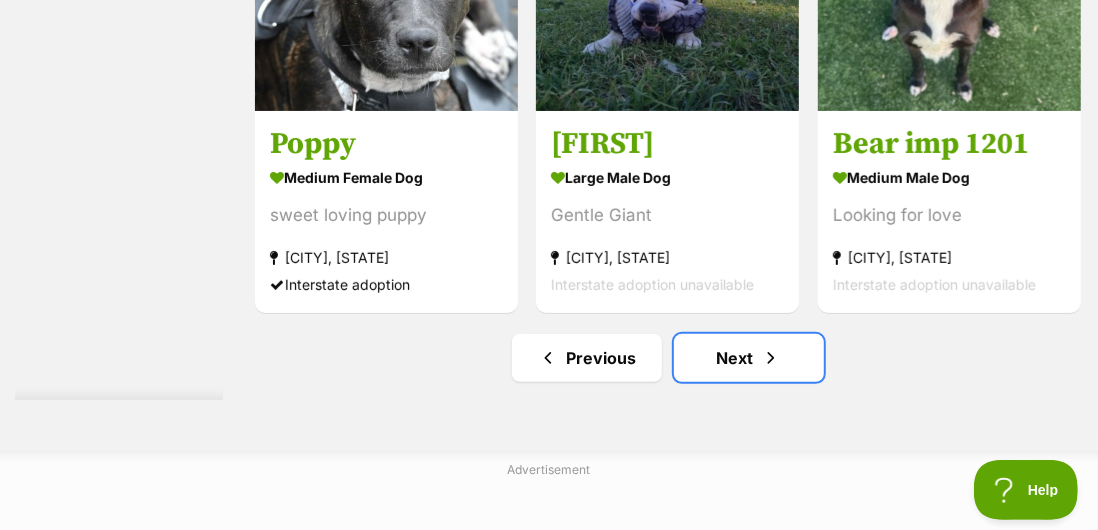scroll, scrollTop: 11769, scrollLeft: 0, axis: vertical 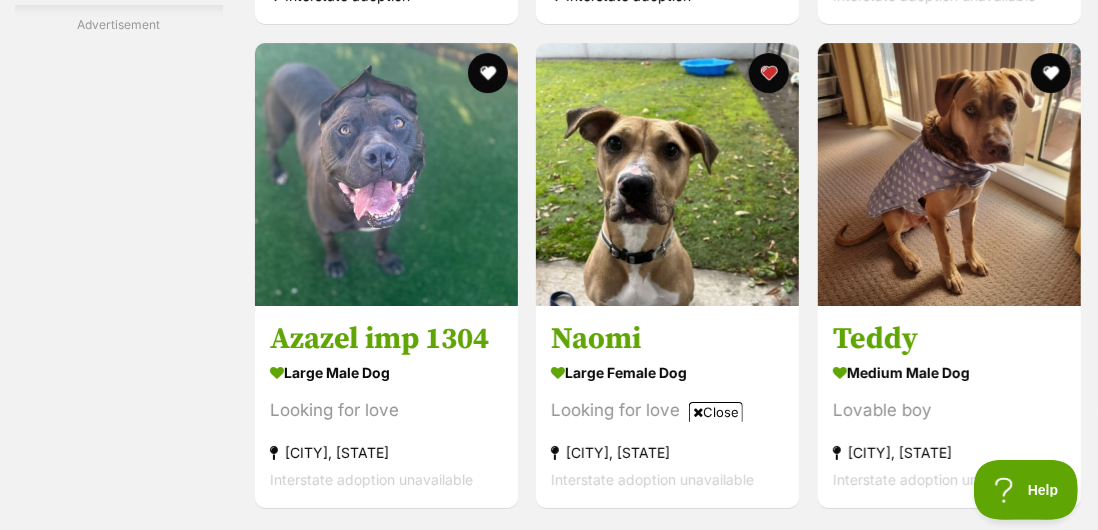 click on "Close" at bounding box center (549, 475) 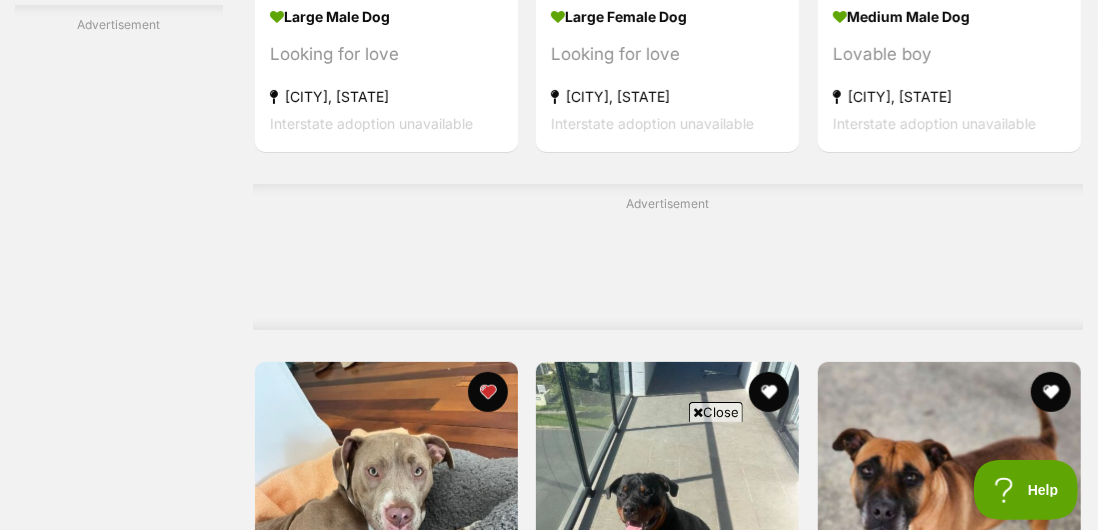 scroll, scrollTop: 4013, scrollLeft: 0, axis: vertical 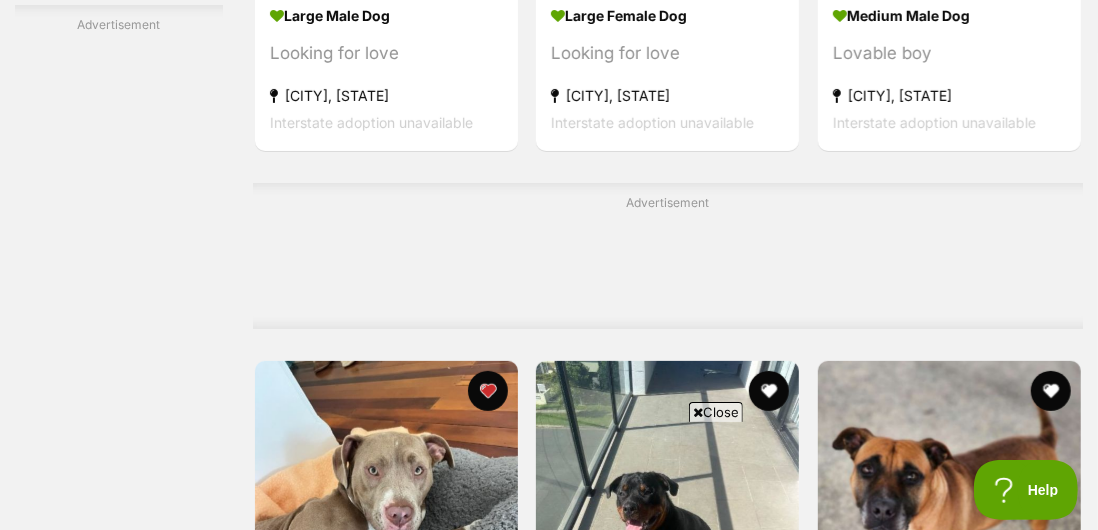 click on "Close" at bounding box center [549, 475] 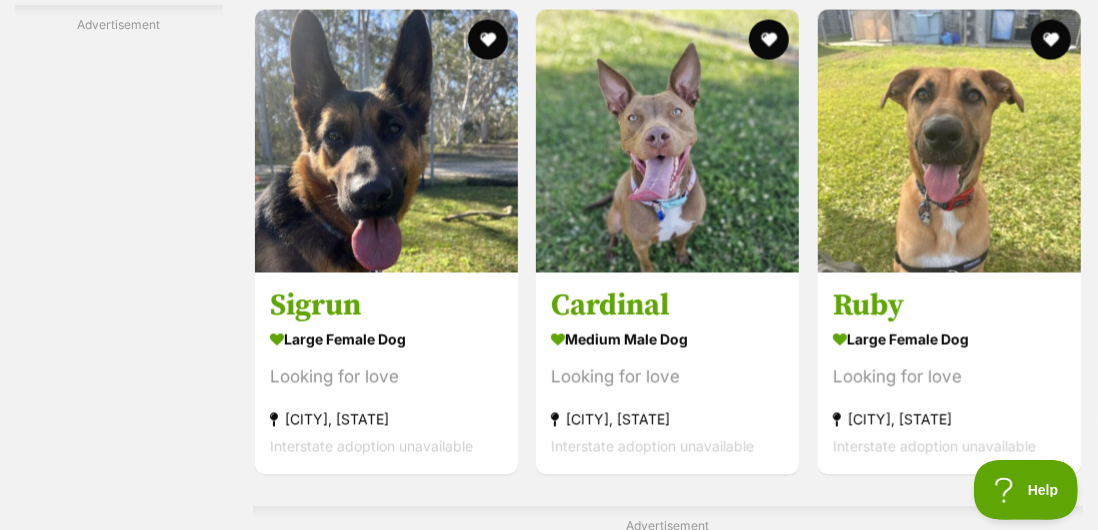 scroll, scrollTop: 9489, scrollLeft: 0, axis: vertical 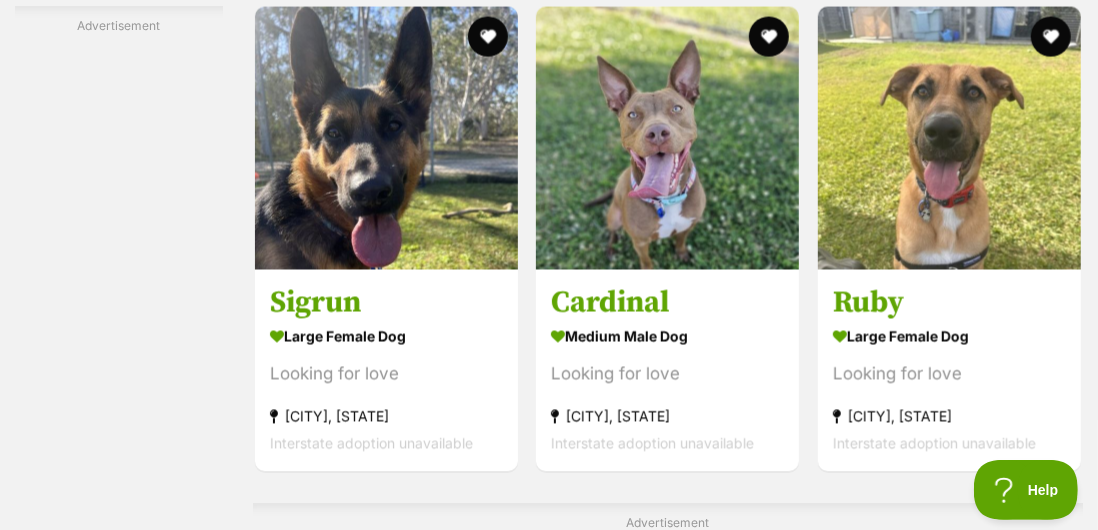 click on "medium male Dog" at bounding box center (667, 336) 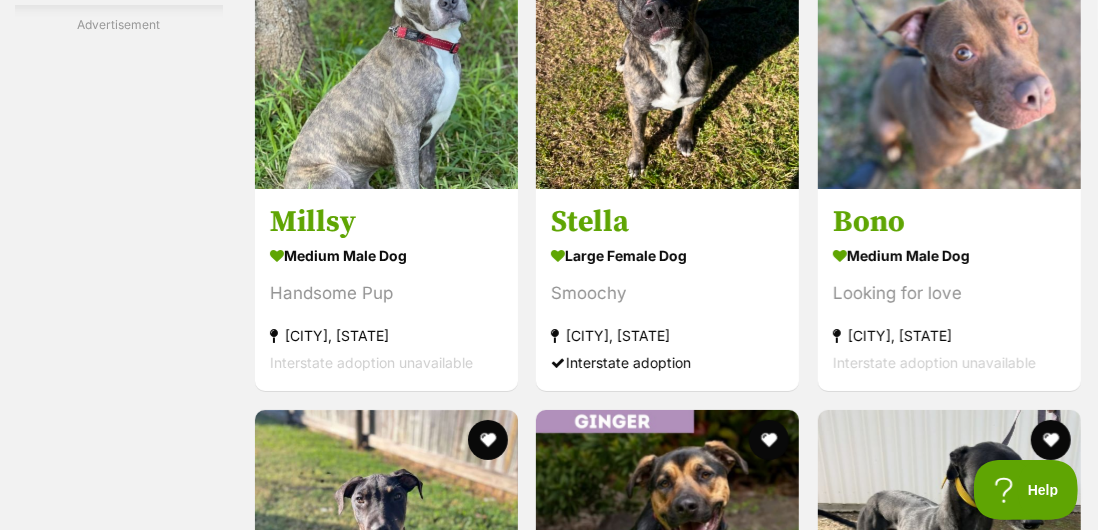 scroll, scrollTop: 11366, scrollLeft: 0, axis: vertical 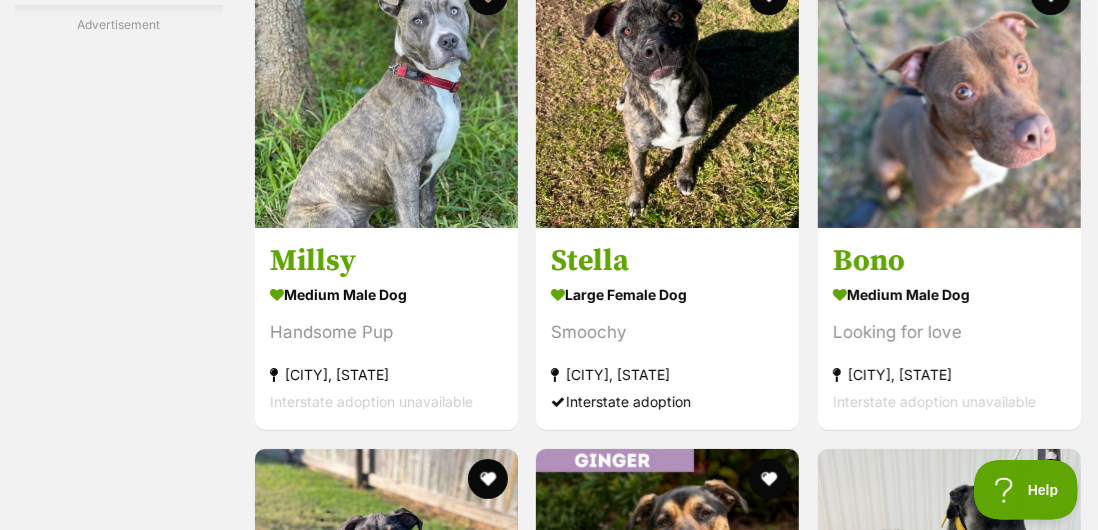 click on "medium male Dog
Looking for love
Kelso, NSW
Interstate adoption unavailable" at bounding box center [949, 347] 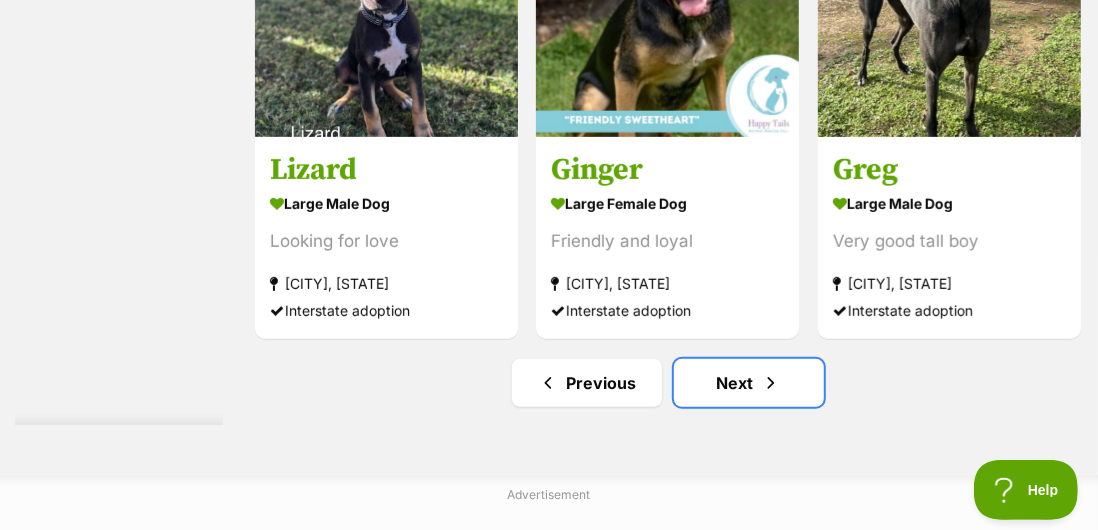 click on "Next" at bounding box center [749, 383] 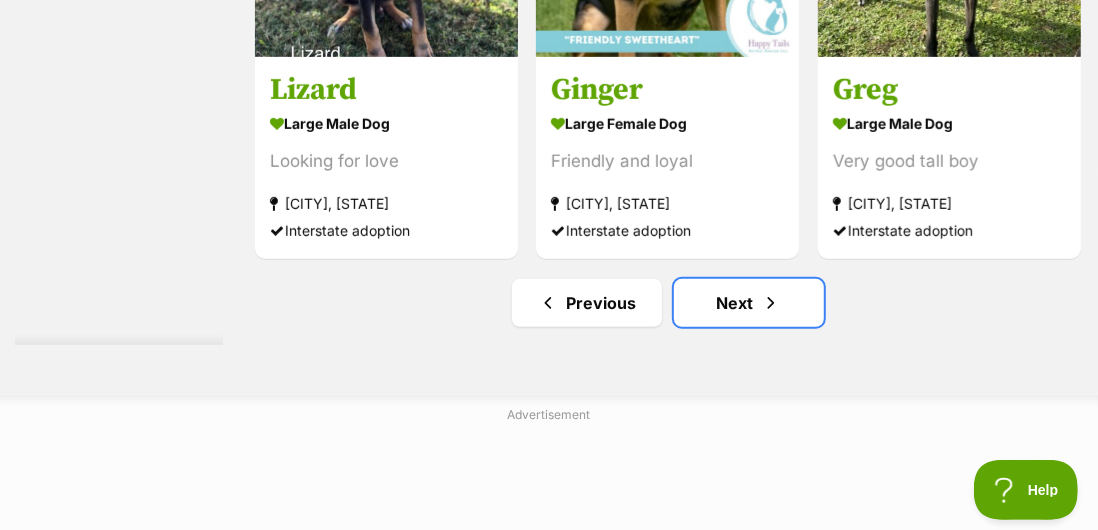 scroll, scrollTop: 12025, scrollLeft: 0, axis: vertical 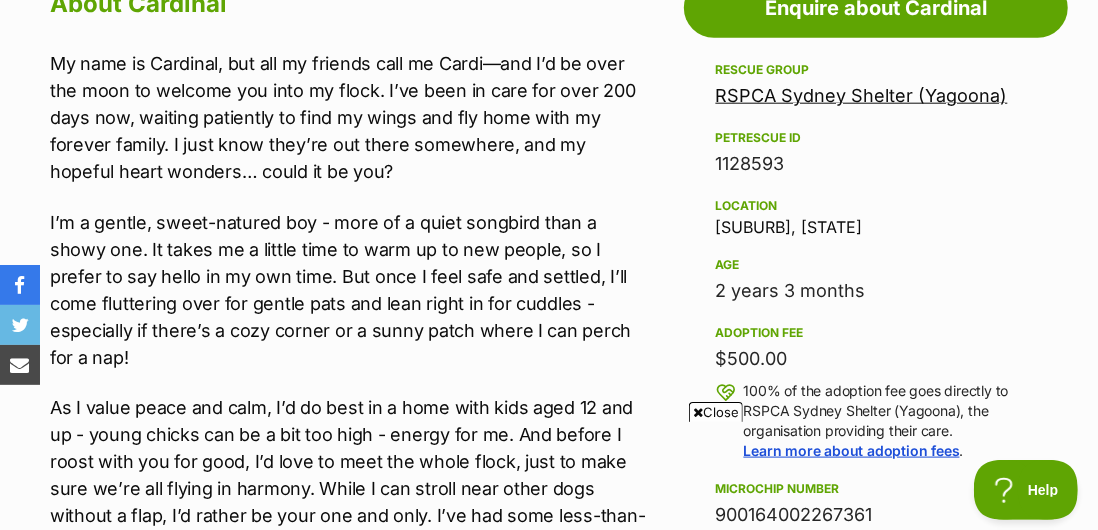 click on "Close" at bounding box center [716, 412] 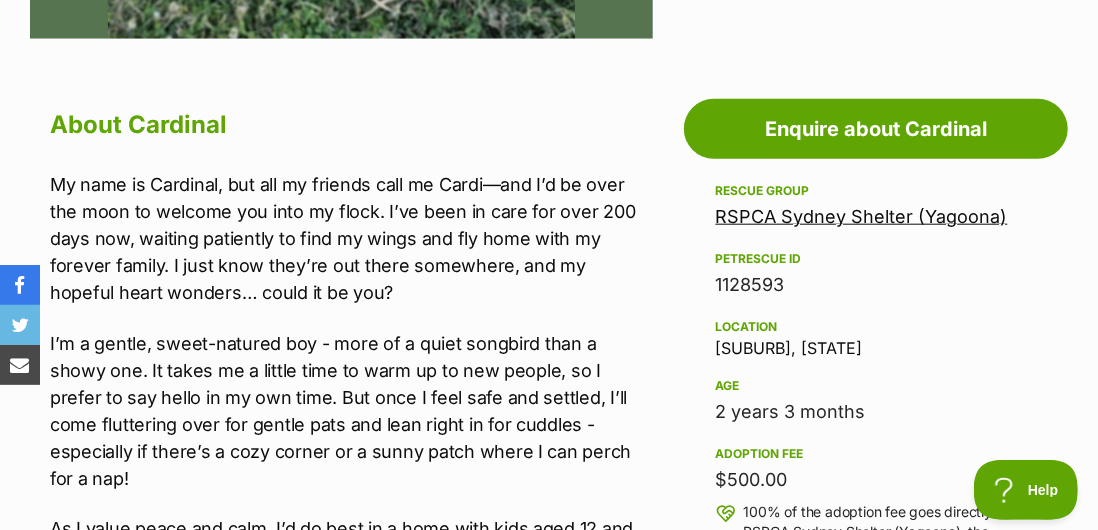 scroll, scrollTop: 998, scrollLeft: 0, axis: vertical 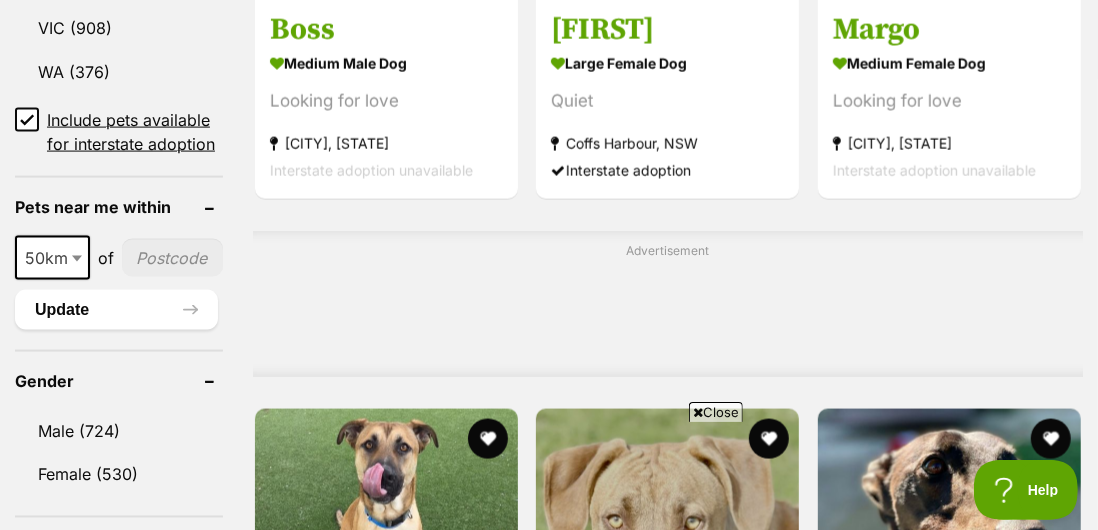 click on "Close" at bounding box center (716, 412) 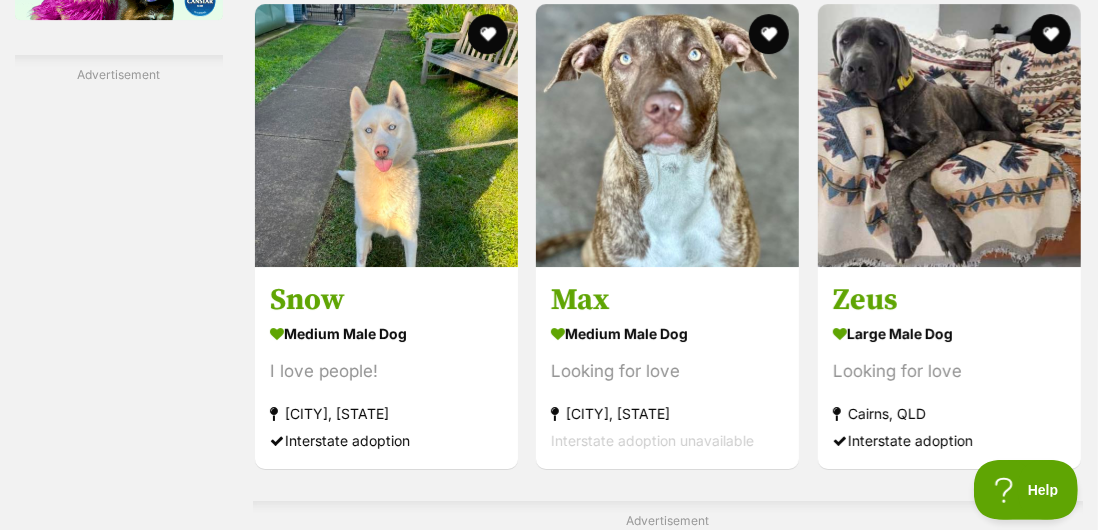 scroll, scrollTop: 3485, scrollLeft: 0, axis: vertical 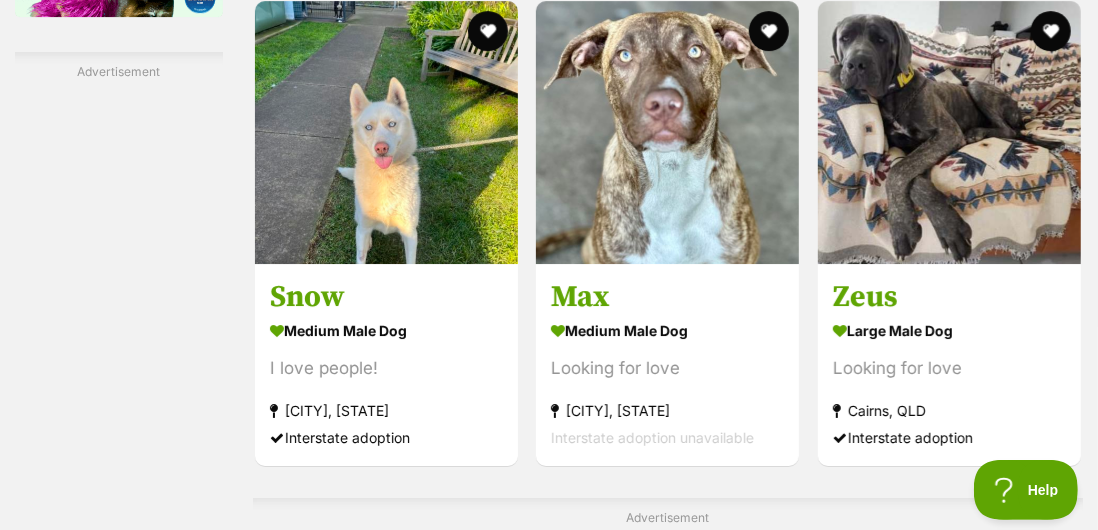 click on "Cairns, QLD" at bounding box center [949, 410] 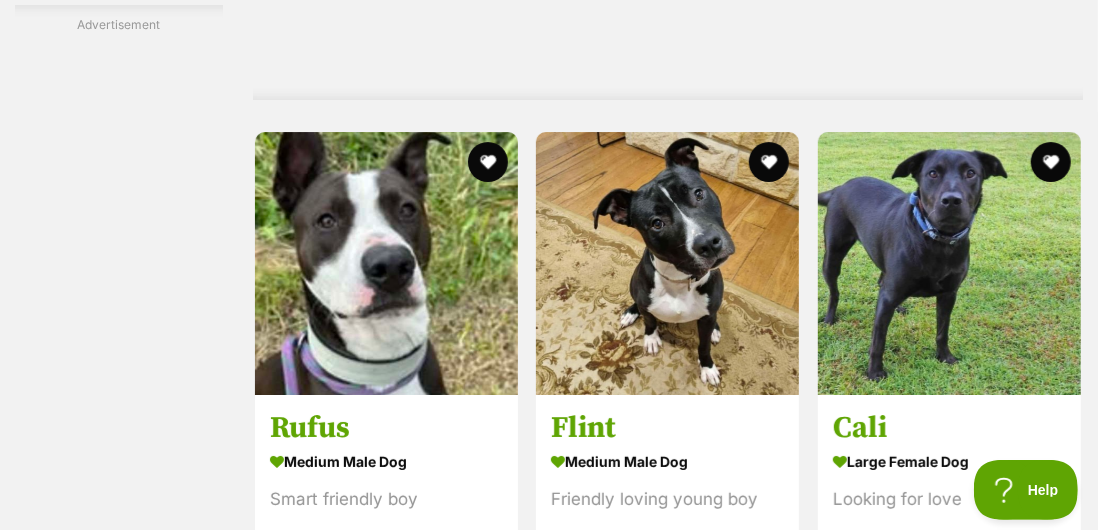 scroll, scrollTop: 7514, scrollLeft: 0, axis: vertical 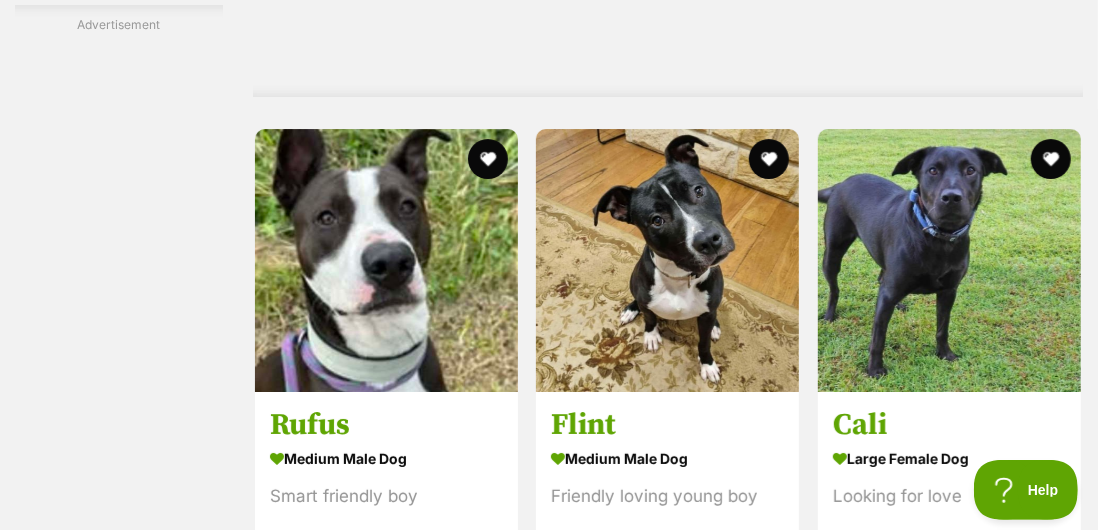 click on "Leppington, NSW" at bounding box center (667, 538) 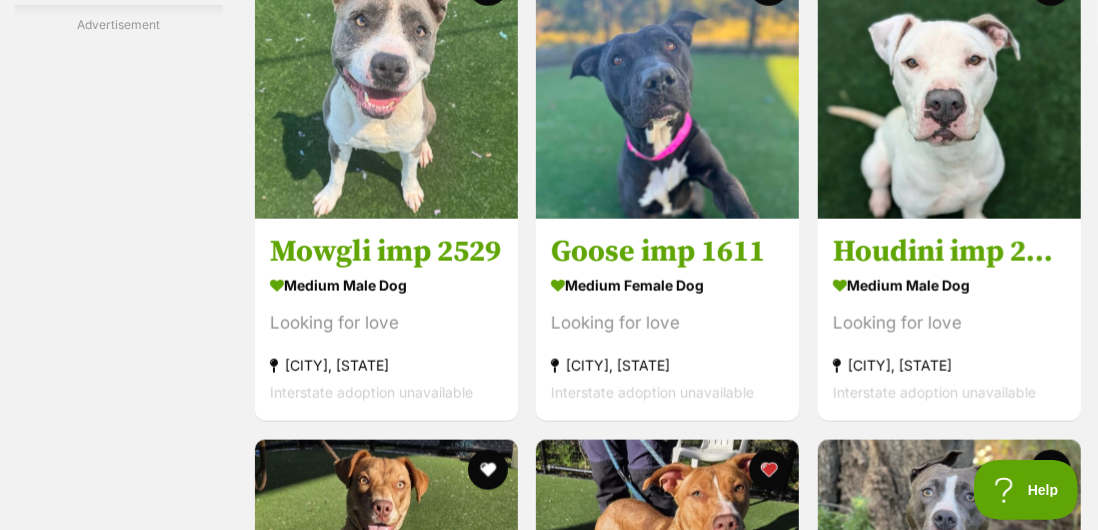scroll, scrollTop: 8872, scrollLeft: 0, axis: vertical 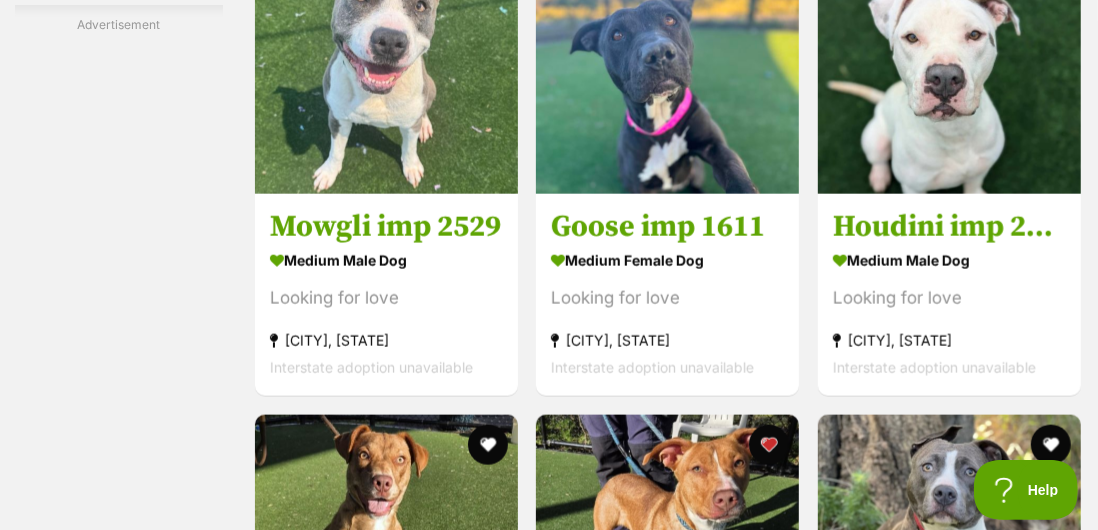 click on "Looking for love" at bounding box center [949, 298] 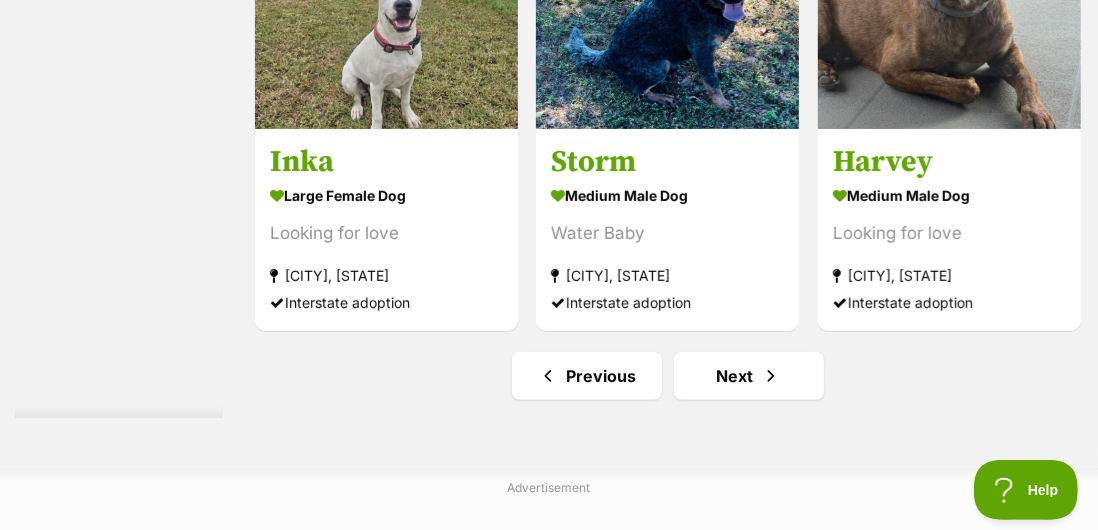 scroll, scrollTop: 11764, scrollLeft: 0, axis: vertical 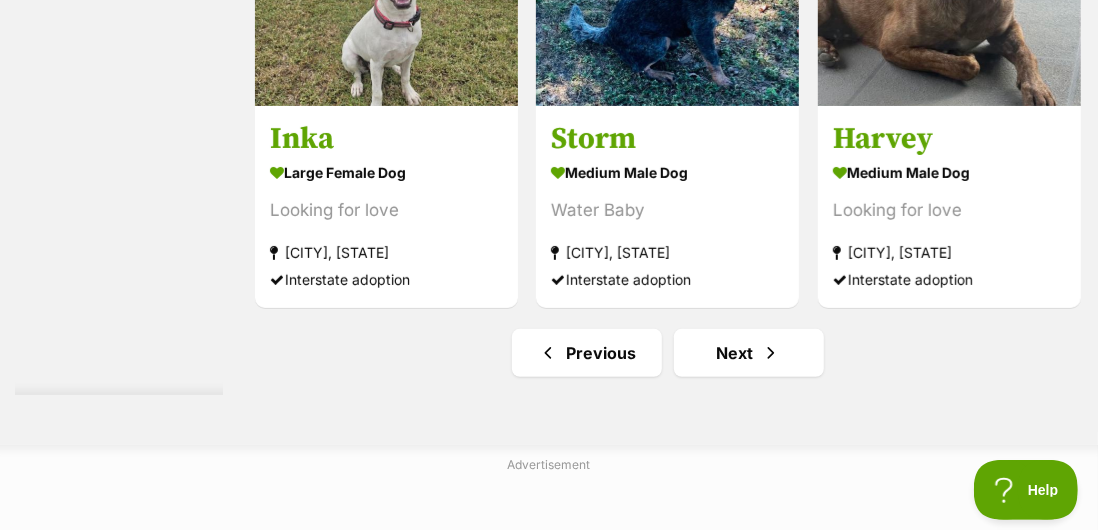 click on "Luna
large female Dog
A Treasure
Charmhaven, NSW
Interstate adoption unavailable
Gus
large male Dog
Looking for love
Mulgrave, NSW
Interstate adoption unavailable
Sav
small male Dog
Mr Mischeif
Moree, NSW
Interstate adoption
Boss
medium male Dog
Looking for love
Yagoona West, NSW
Interstate adoption unavailable
Tina
large female Dog
Quiet
Coffs Harbour, NSW
Interstate adoption
Margo
medium female Dog
Looking for love
Yagoona West, NSW
Interstate adoption unavailable
Advertisement
Rex imp 1473
large male Dog
Looking for love
Glendenning, NSW
Interstate adoption unavailable" at bounding box center [668, -5339] 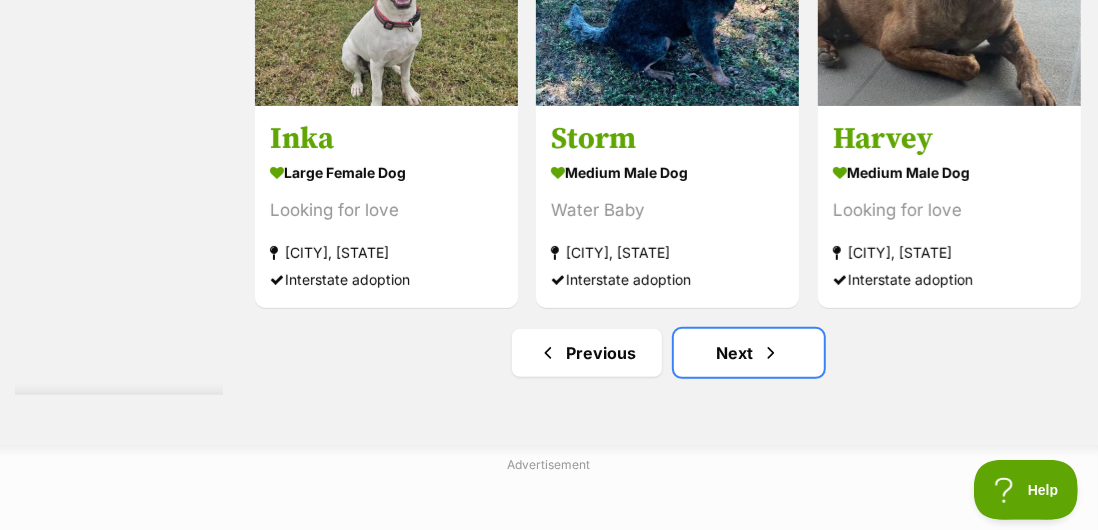 click on "Next" at bounding box center [749, 353] 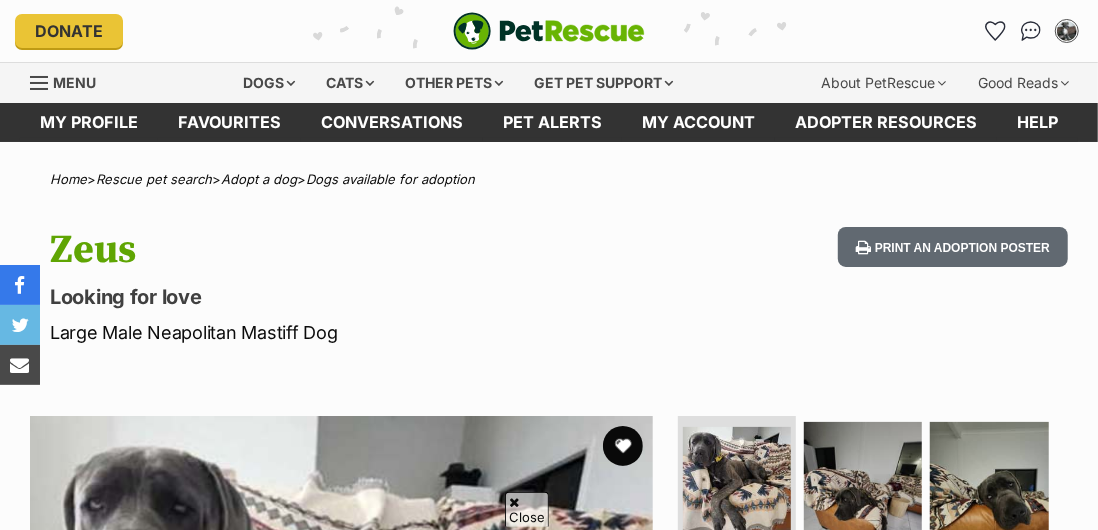 scroll, scrollTop: 157, scrollLeft: 0, axis: vertical 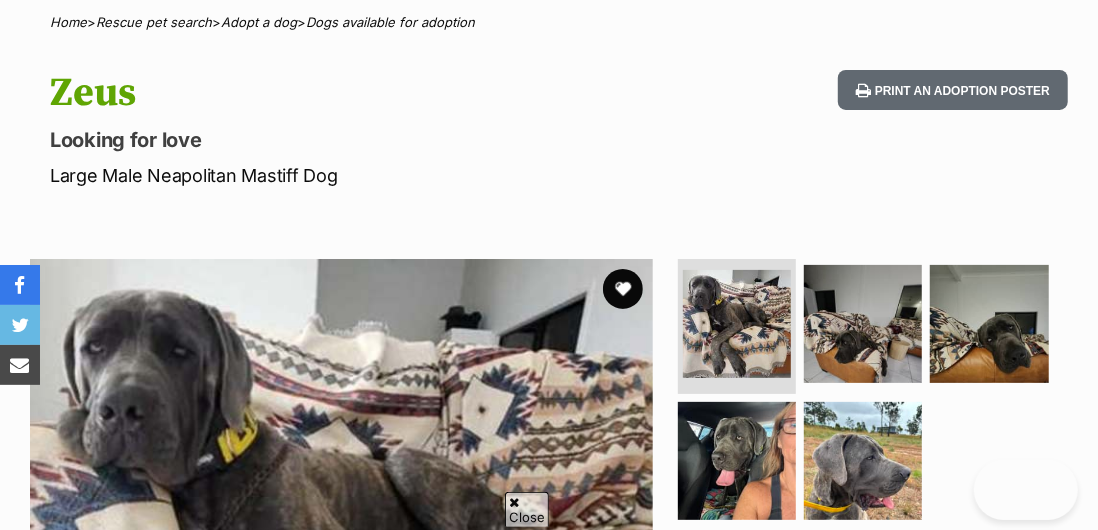 click at bounding box center (863, 461) 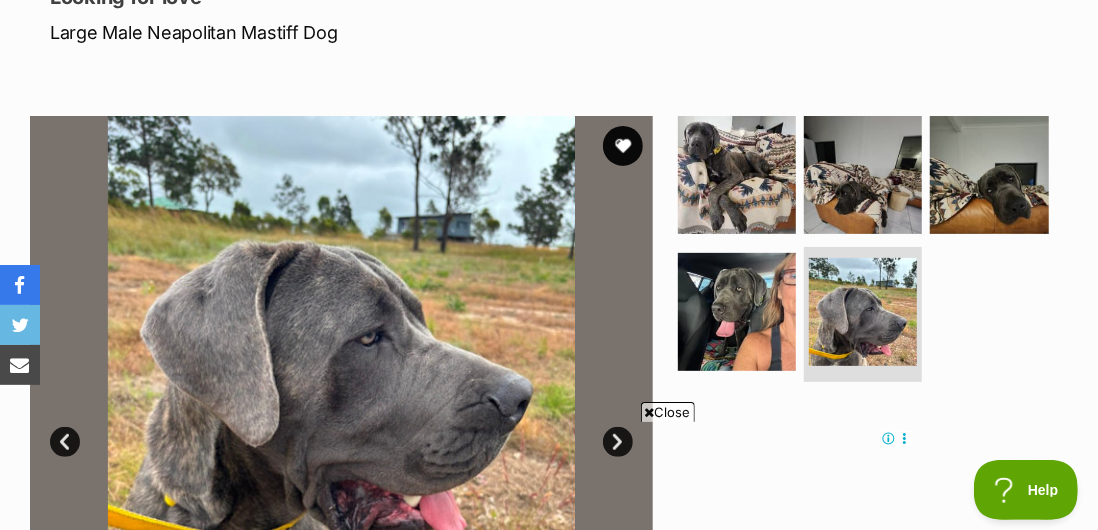 scroll, scrollTop: 0, scrollLeft: 0, axis: both 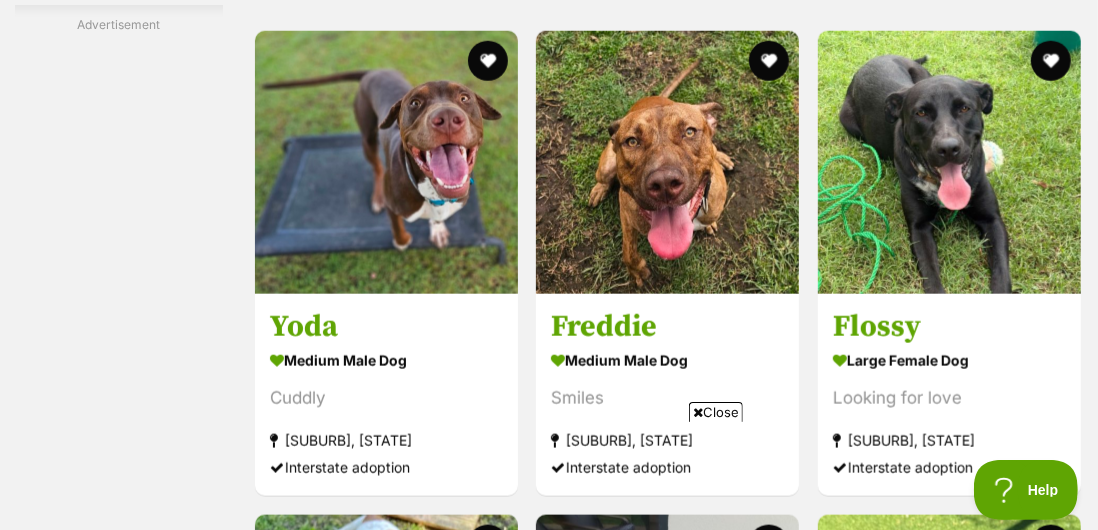 click on "Close" at bounding box center [716, 412] 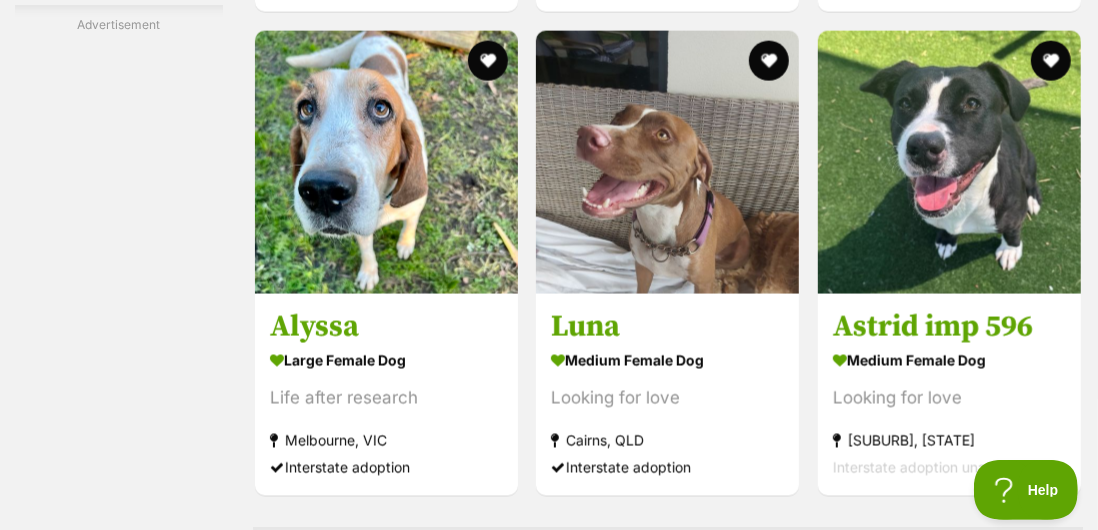 scroll, scrollTop: 9257, scrollLeft: 0, axis: vertical 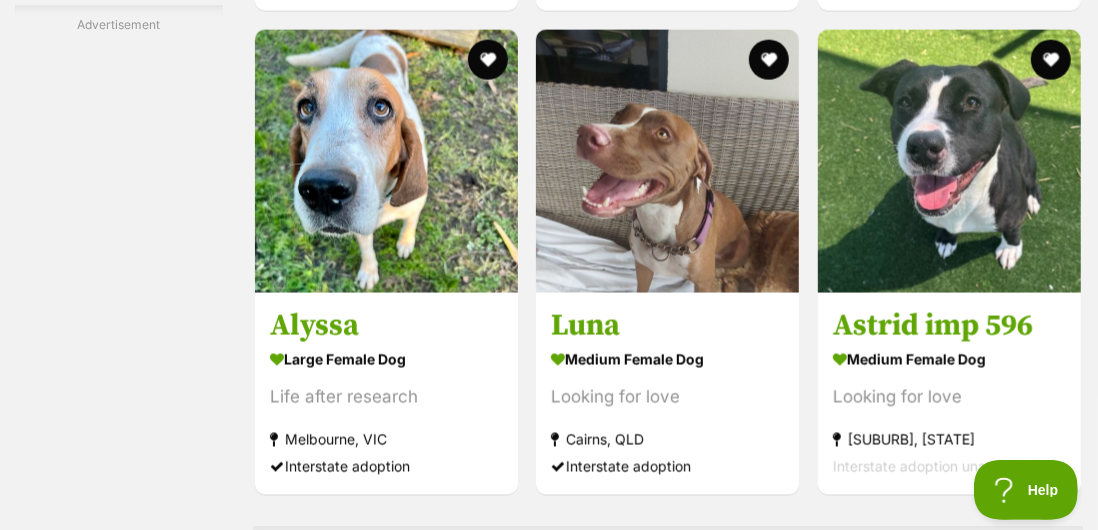 click on "medium female Dog
Looking for love
Cairns, QLD
Interstate adoption" at bounding box center [667, 412] 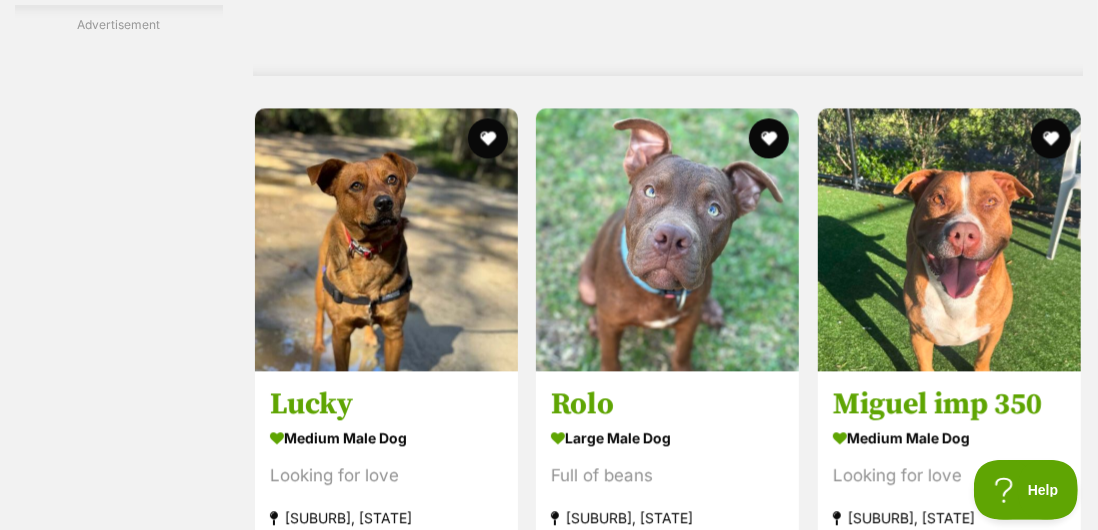 scroll, scrollTop: 9856, scrollLeft: 0, axis: vertical 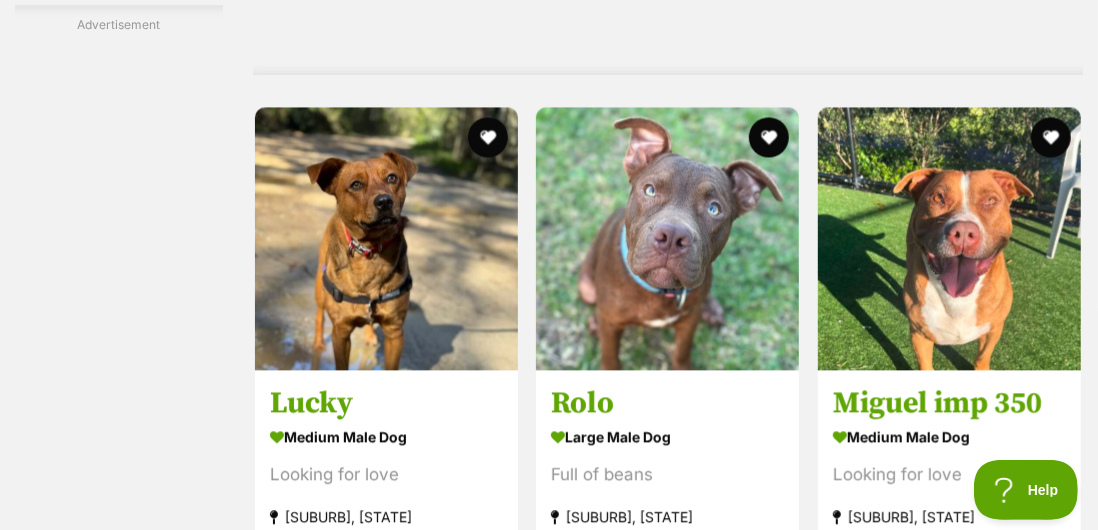 click on "Nowra Hill, NSW" at bounding box center (667, 516) 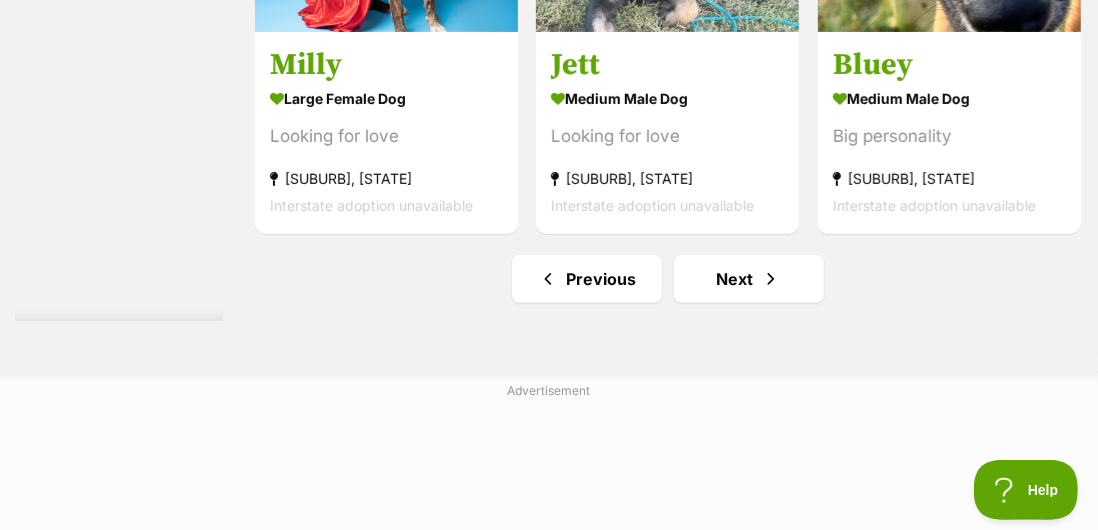 scroll, scrollTop: 11861, scrollLeft: 0, axis: vertical 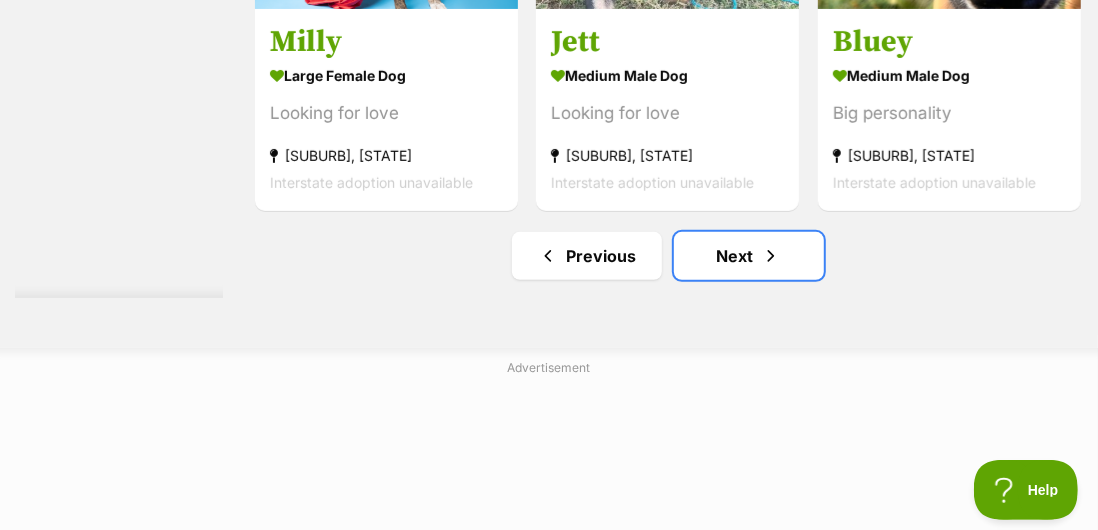 click on "Next" at bounding box center [749, 256] 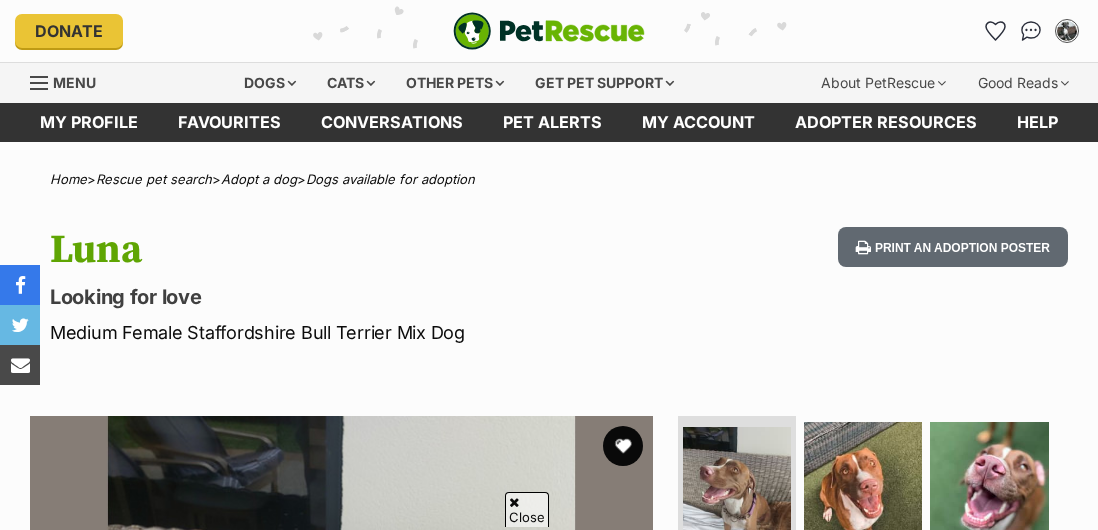 scroll, scrollTop: 92, scrollLeft: 0, axis: vertical 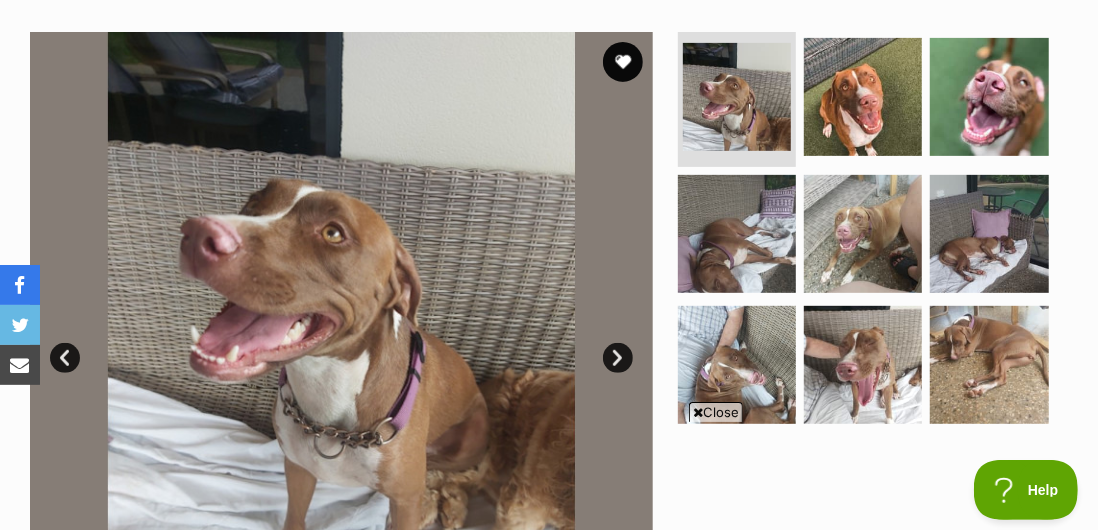 click on "Next" at bounding box center (618, 358) 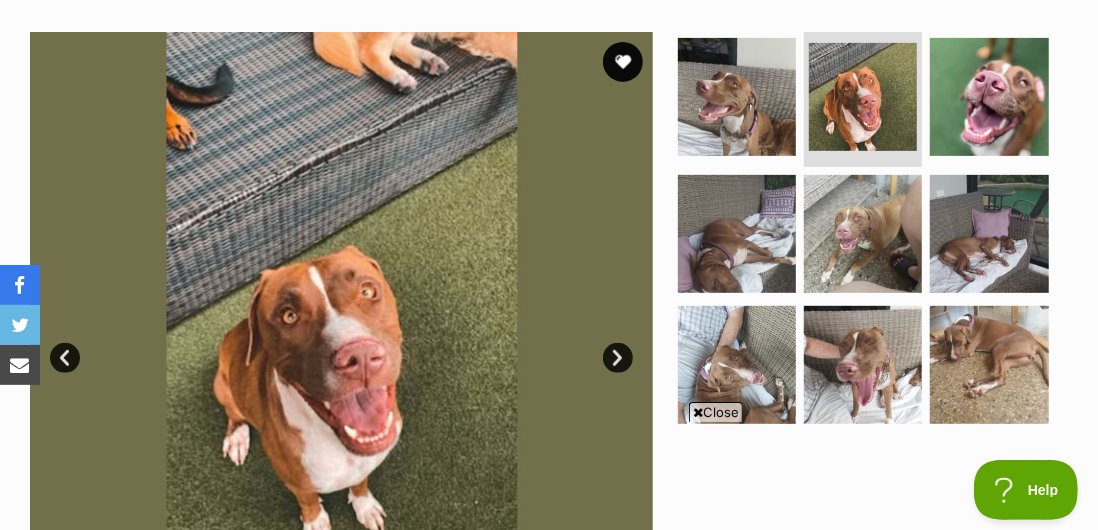 scroll, scrollTop: 0, scrollLeft: 0, axis: both 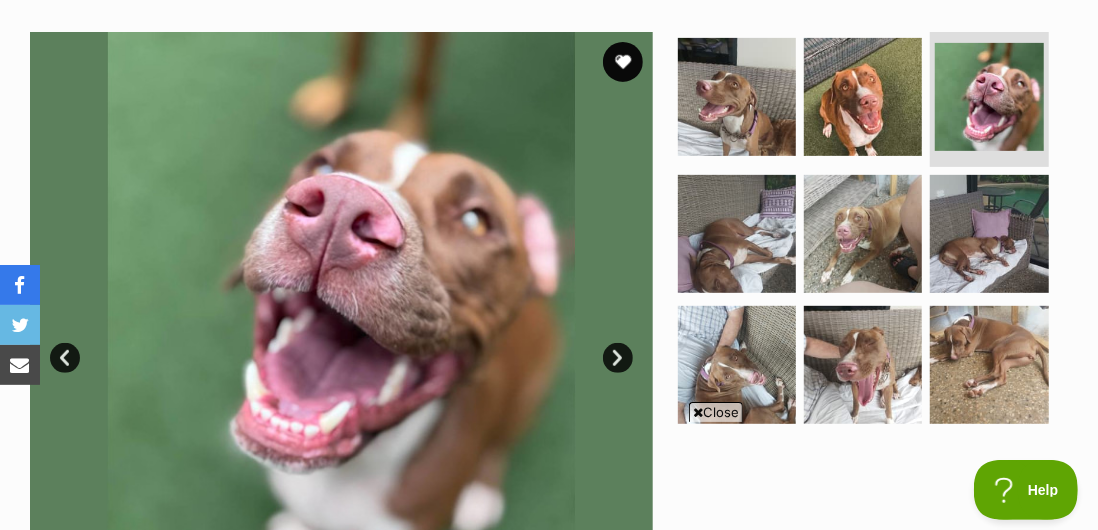 click on "Next" at bounding box center [618, 358] 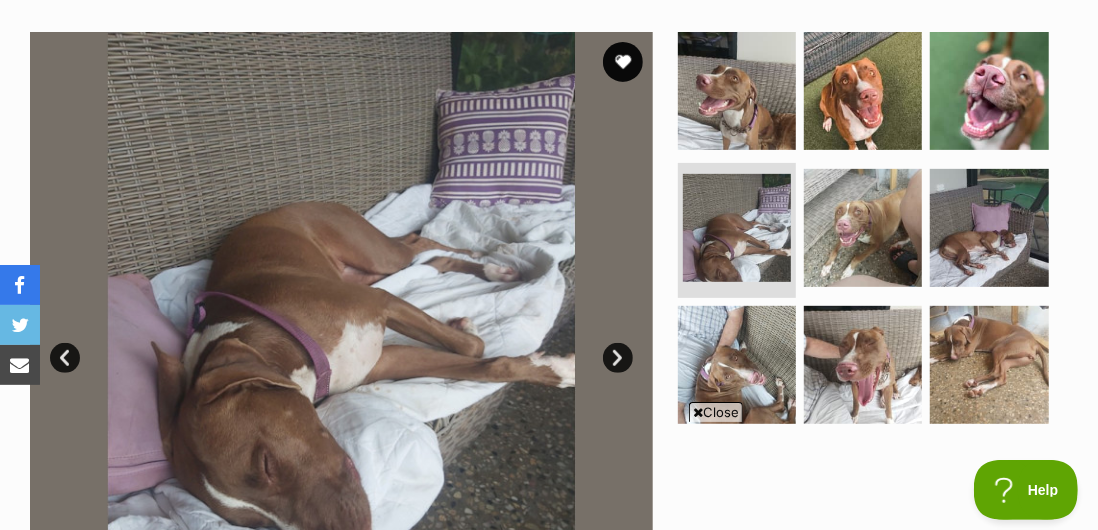 click on "Next" at bounding box center [618, 358] 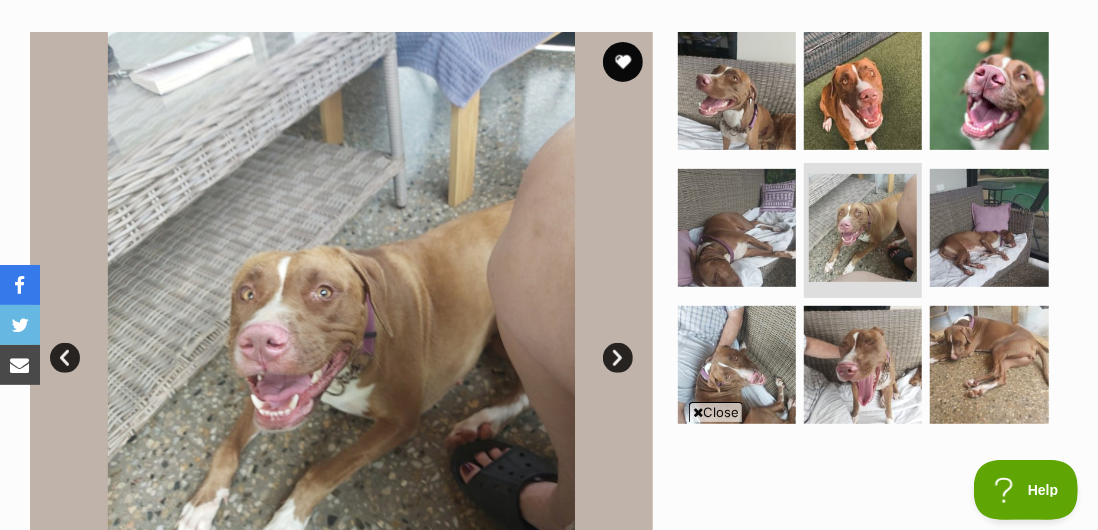 click on "Next" at bounding box center [618, 358] 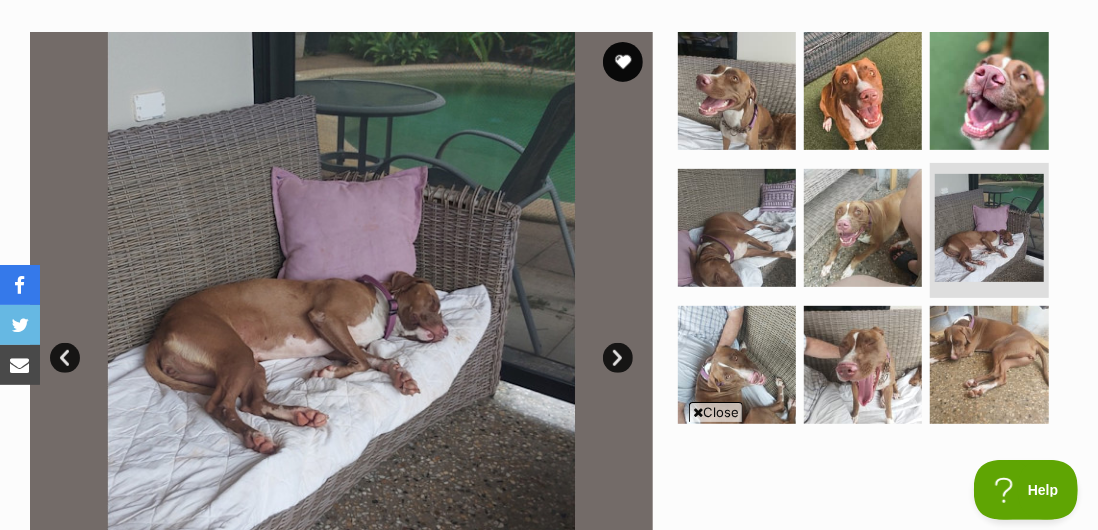 click on "Next" at bounding box center [618, 358] 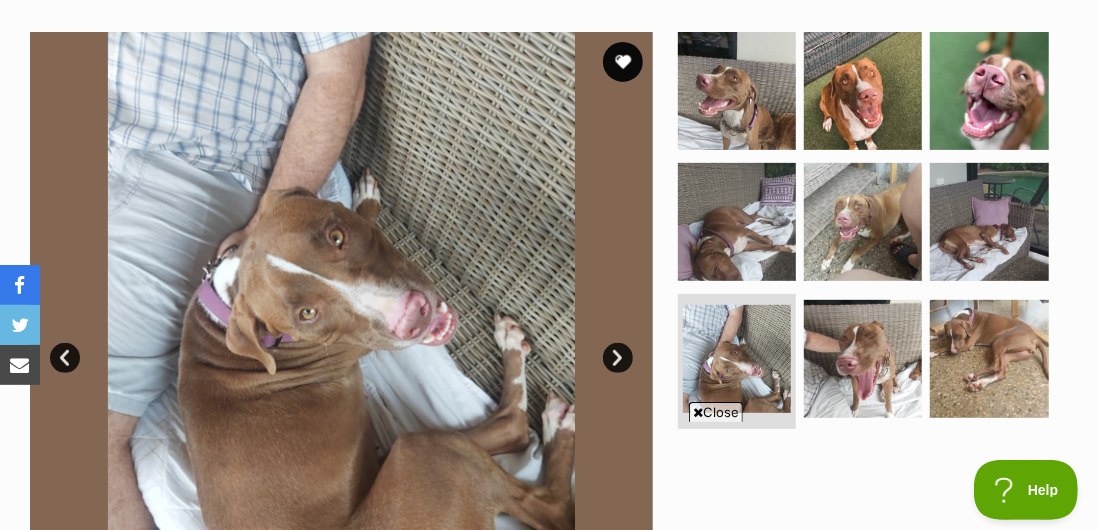 click on "Next" at bounding box center (618, 358) 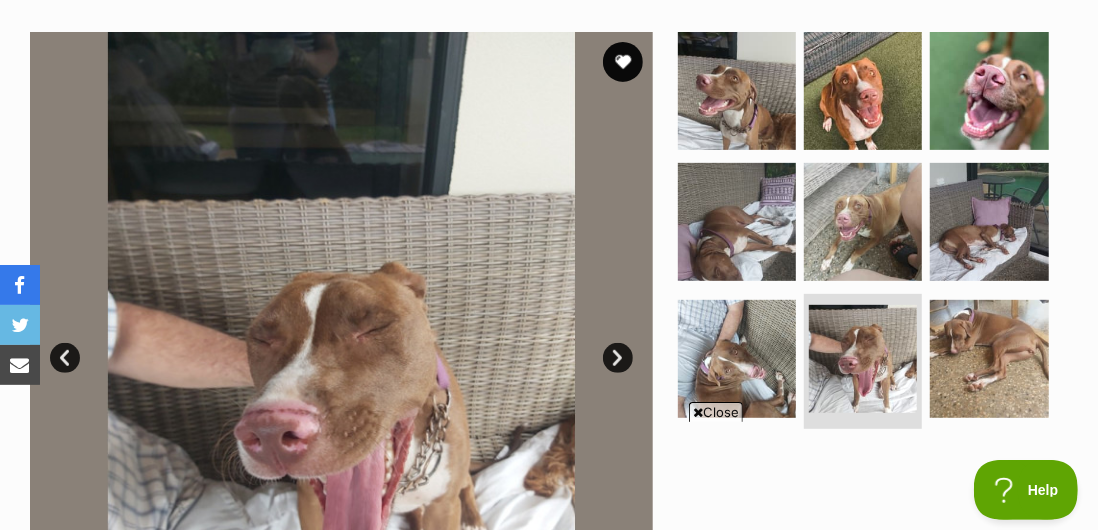 click at bounding box center (341, 343) 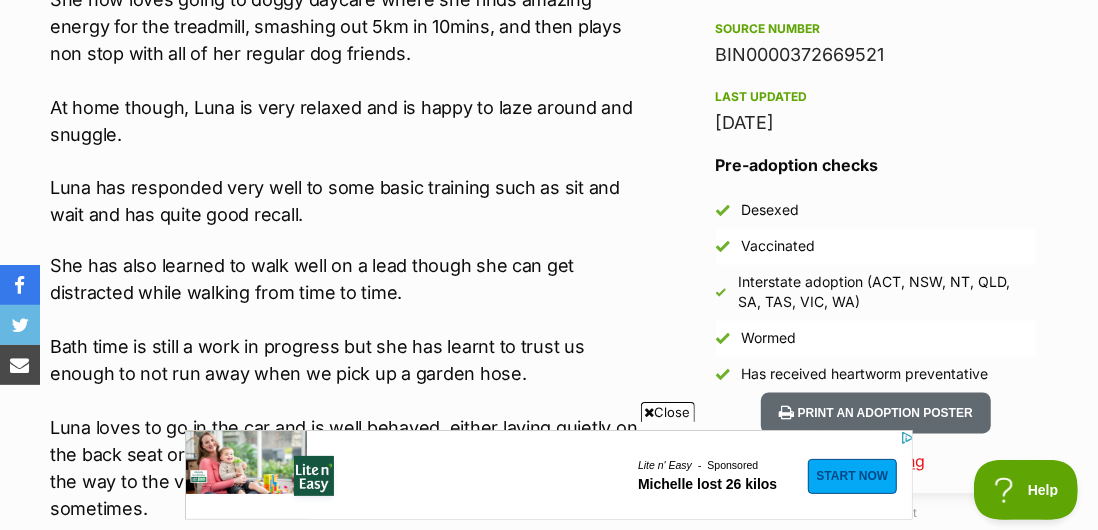 scroll, scrollTop: 1749, scrollLeft: 0, axis: vertical 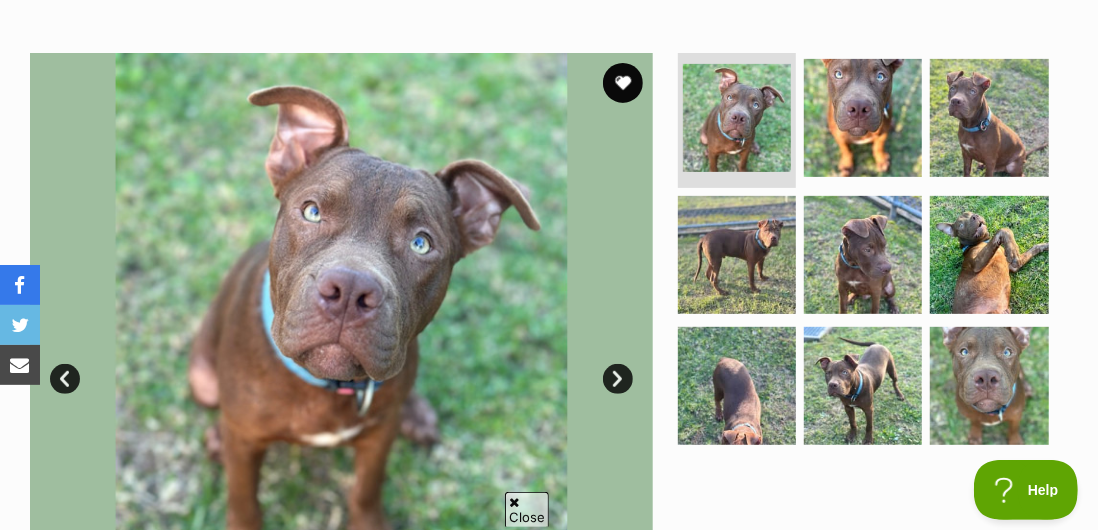 click on "Next" at bounding box center [618, 379] 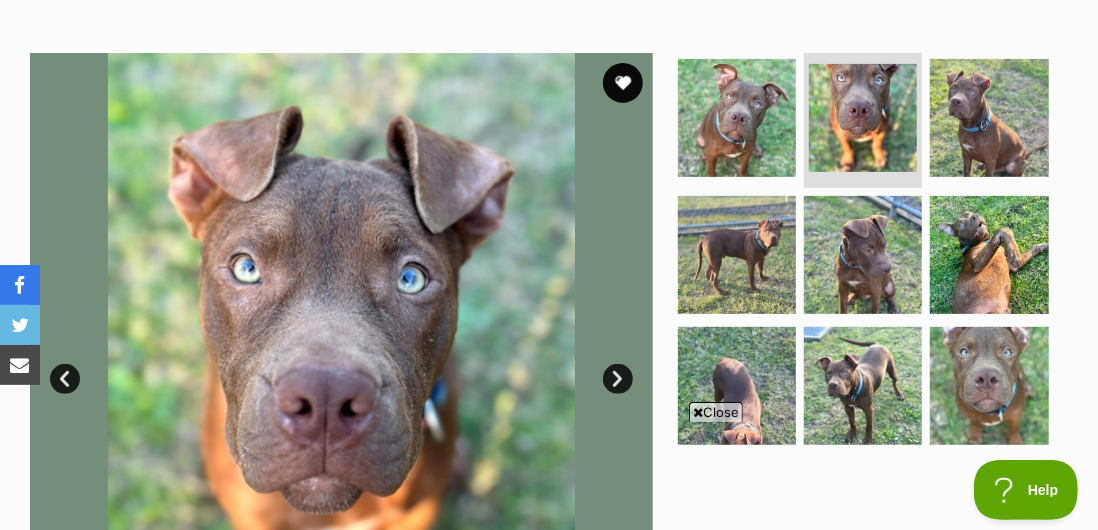 scroll, scrollTop: 0, scrollLeft: 0, axis: both 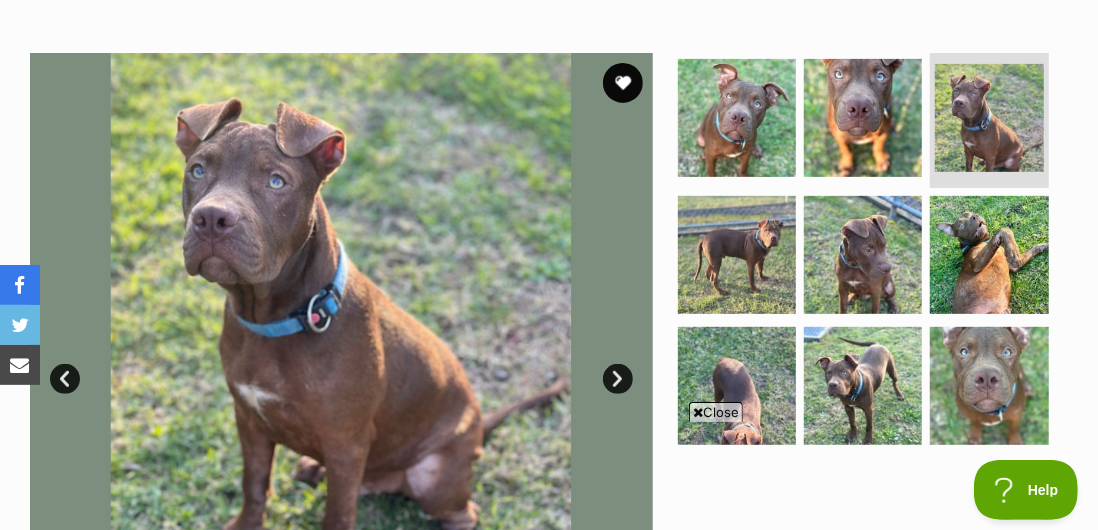 click at bounding box center [341, 364] 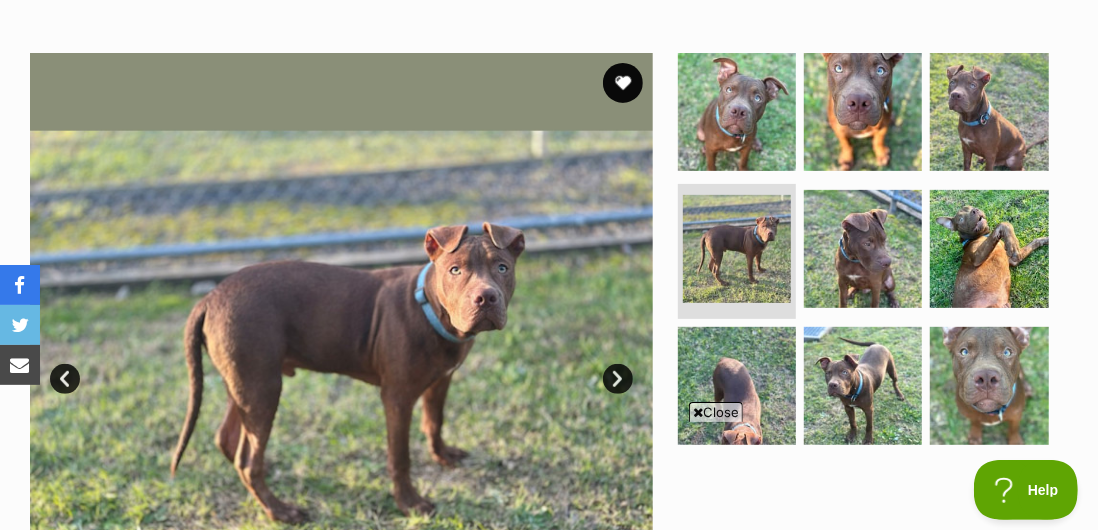 click on "Next" at bounding box center [618, 379] 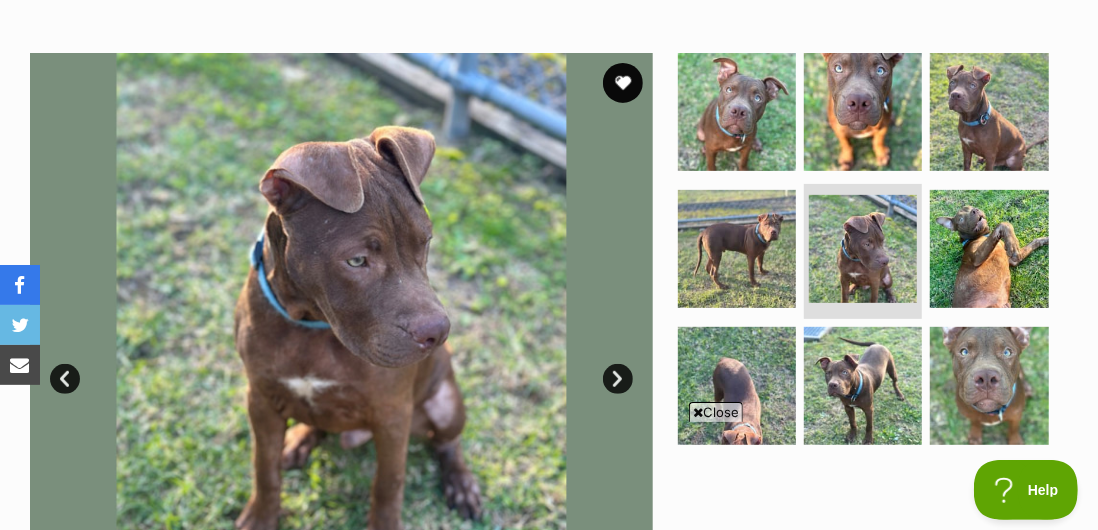 click on "Next" at bounding box center [618, 379] 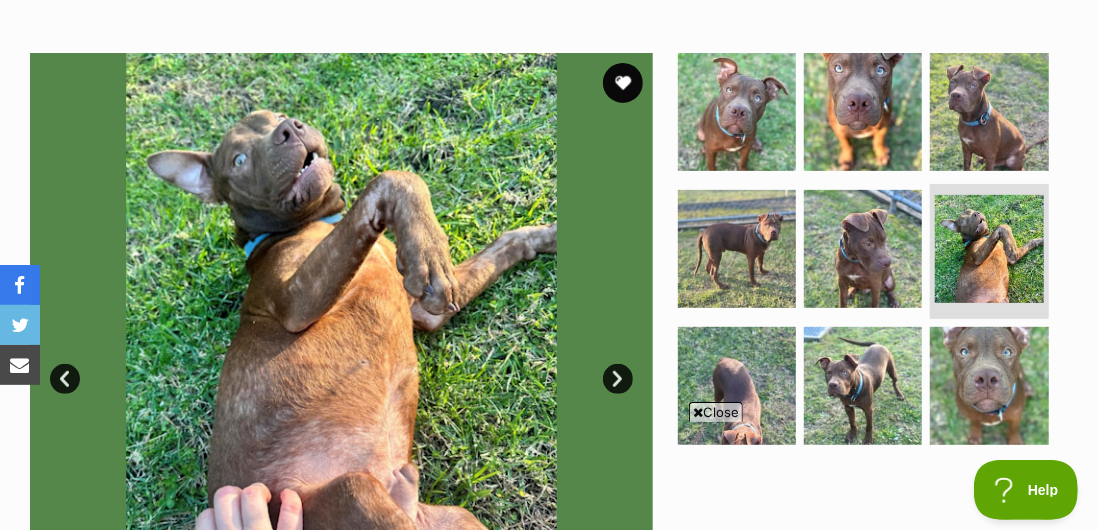 click on "Next" at bounding box center [618, 379] 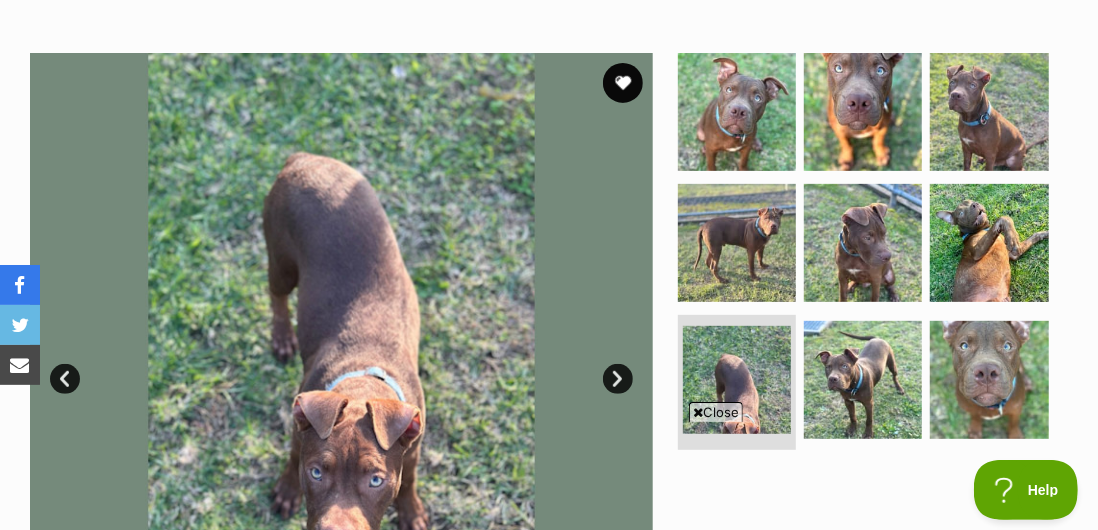 click on "Next" at bounding box center [618, 379] 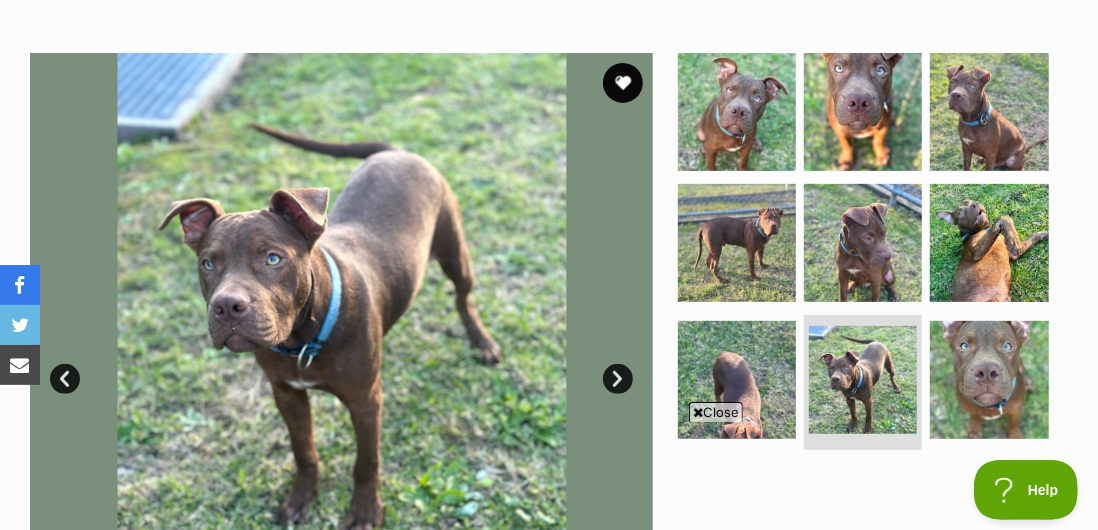 click at bounding box center (341, 364) 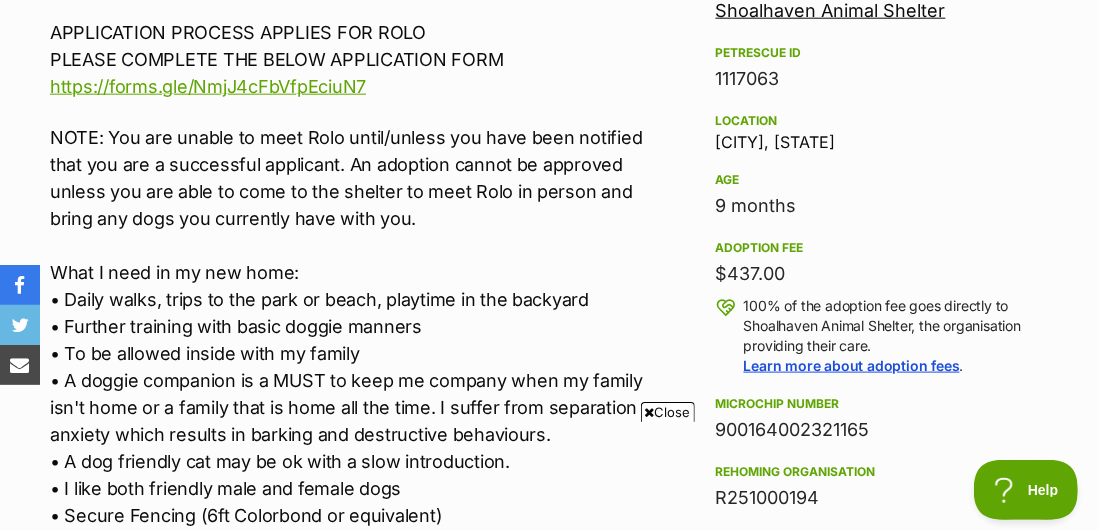 scroll, scrollTop: 1210, scrollLeft: 0, axis: vertical 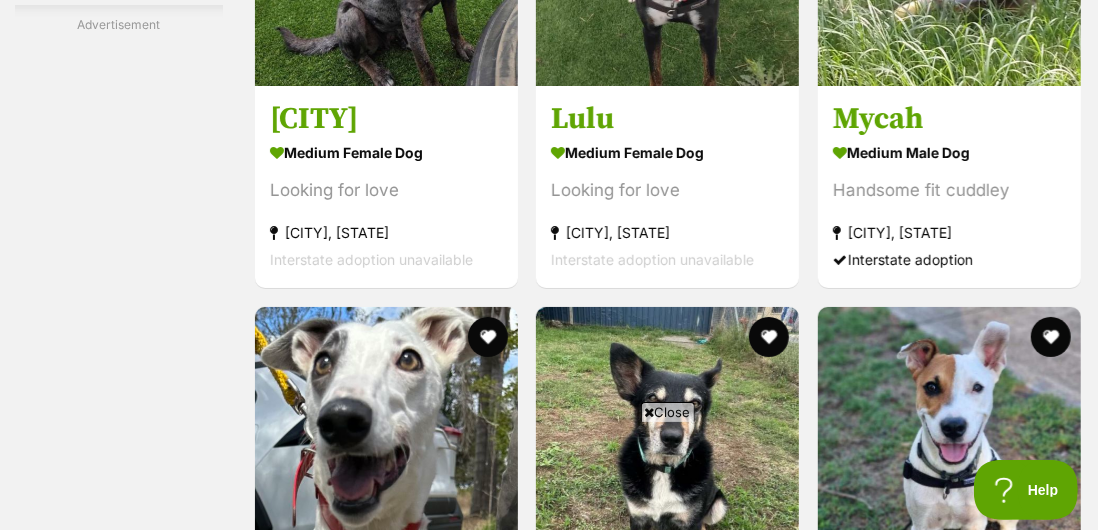 click on "Close" at bounding box center (549, 475) 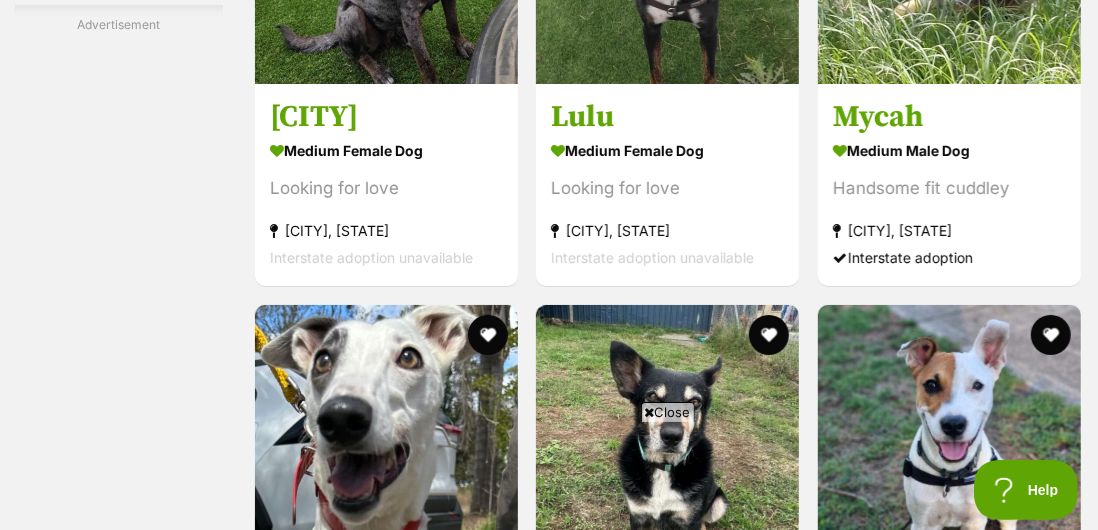 click on "Close" at bounding box center [668, 412] 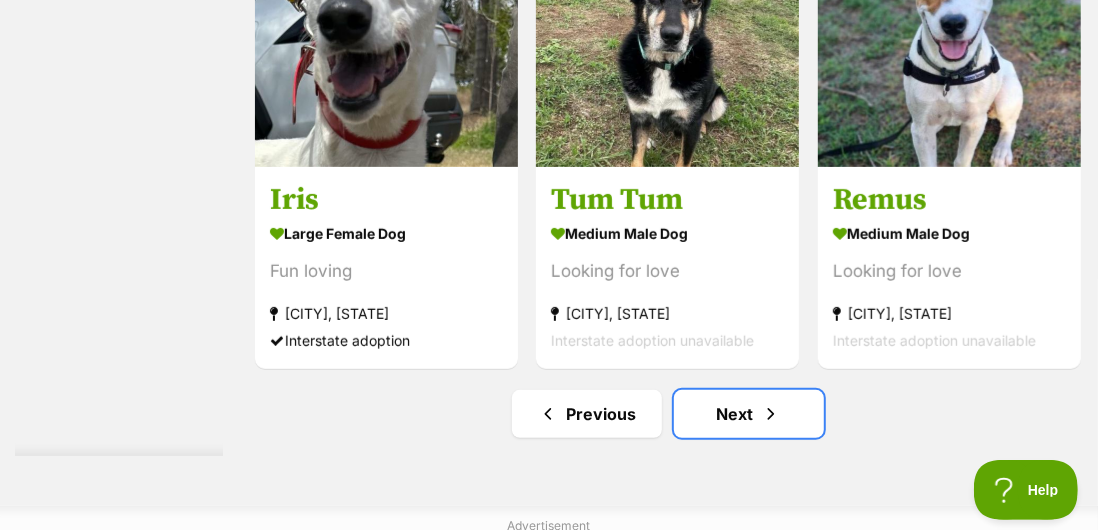 click on "Next" at bounding box center (749, 414) 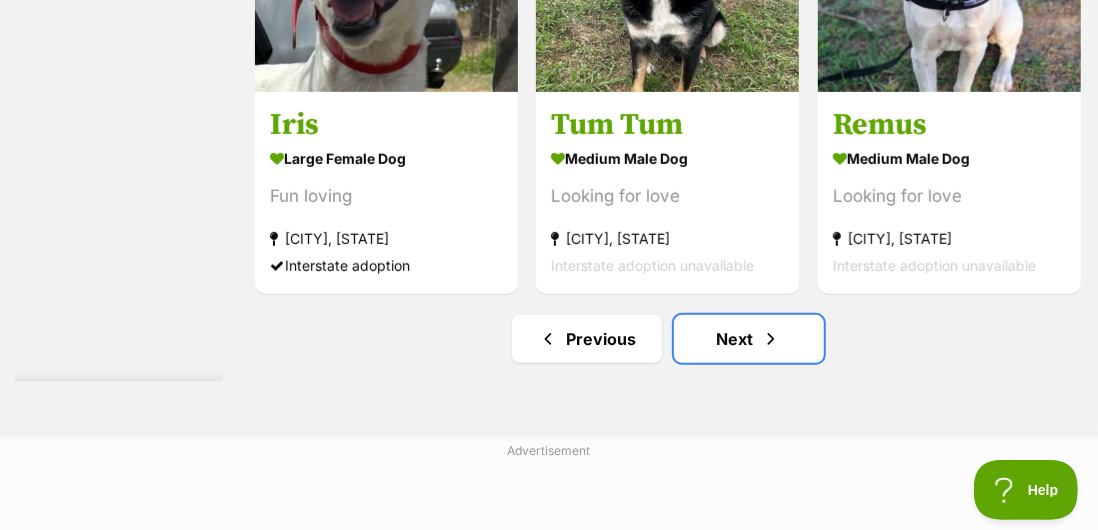 scroll, scrollTop: 12001, scrollLeft: 0, axis: vertical 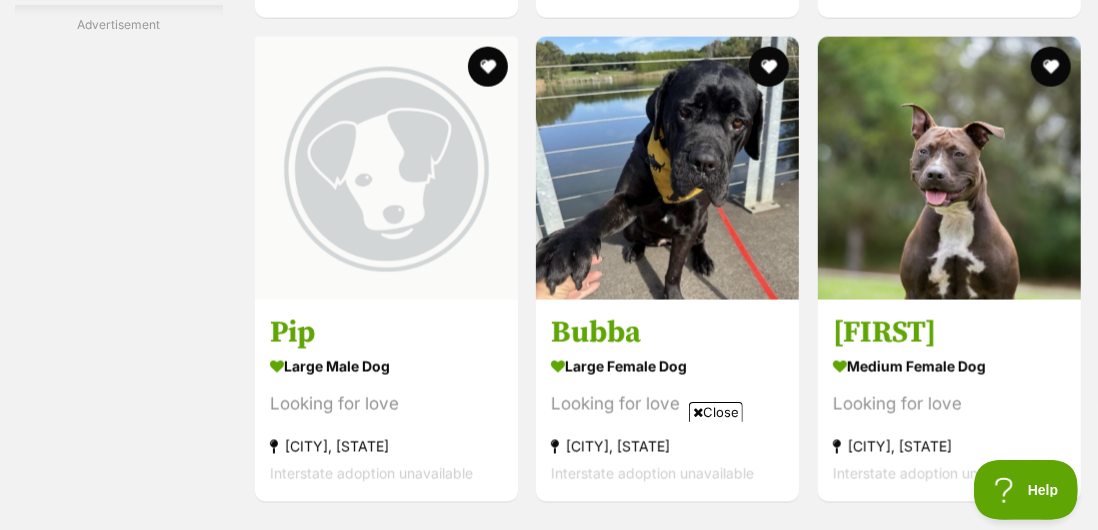 click on "Looking for love" at bounding box center [667, 404] 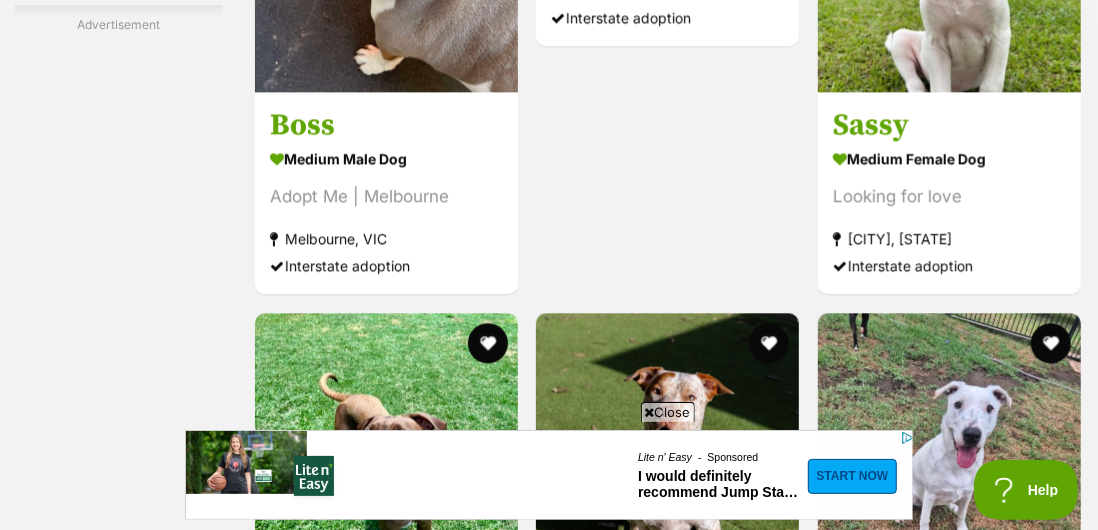 scroll, scrollTop: 10064, scrollLeft: 0, axis: vertical 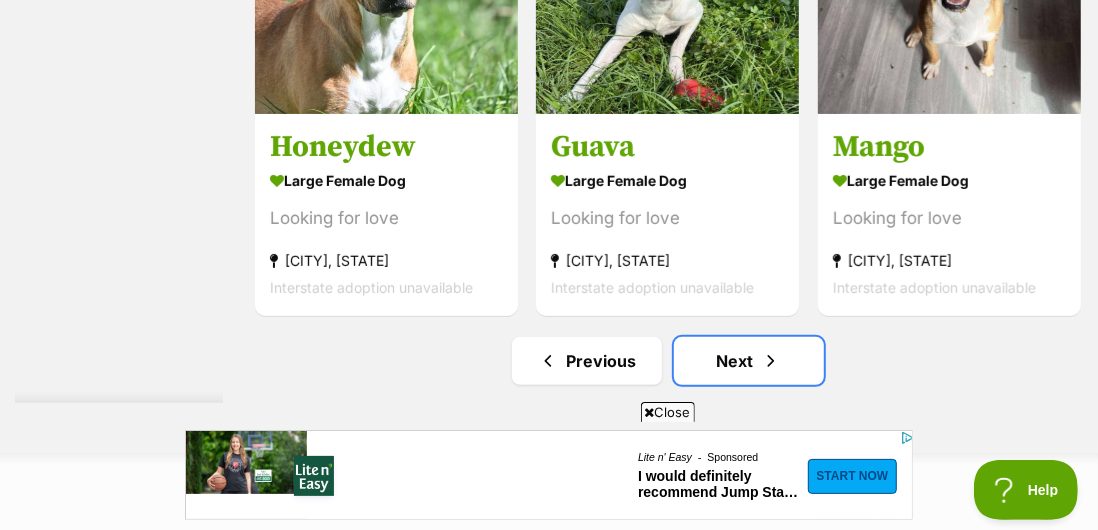 click on "Next" at bounding box center (749, 361) 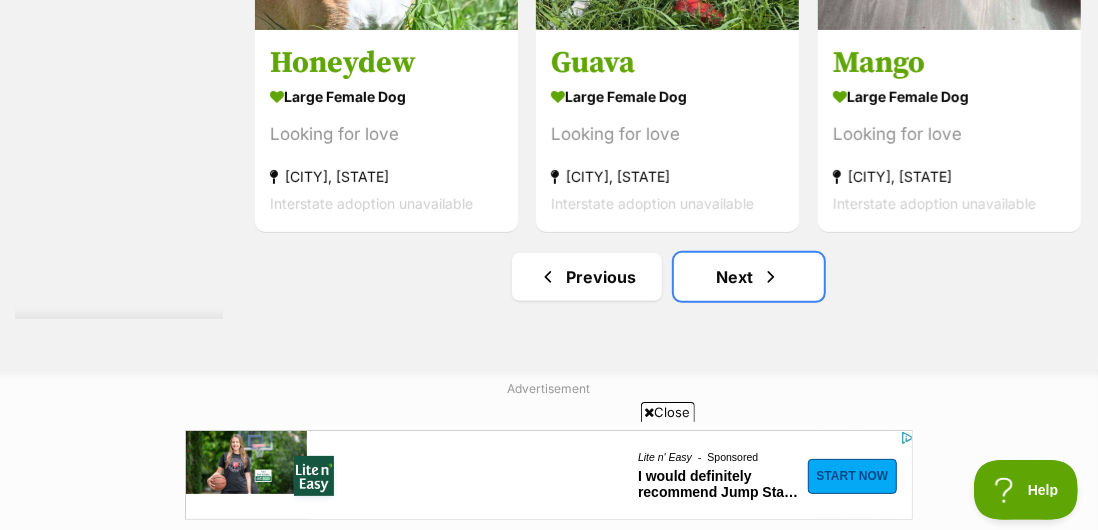 scroll, scrollTop: 11840, scrollLeft: 0, axis: vertical 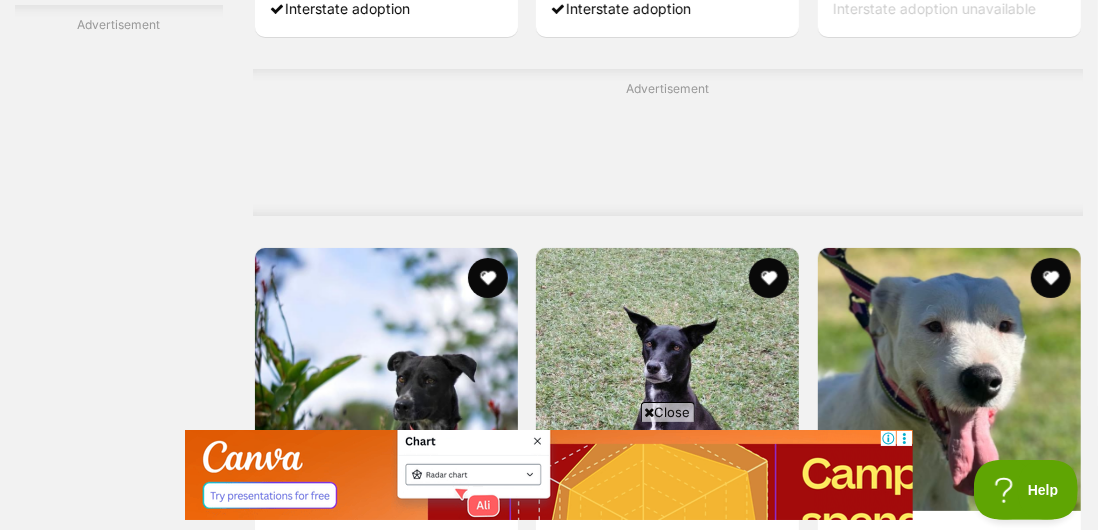 click on "Close" at bounding box center [668, 412] 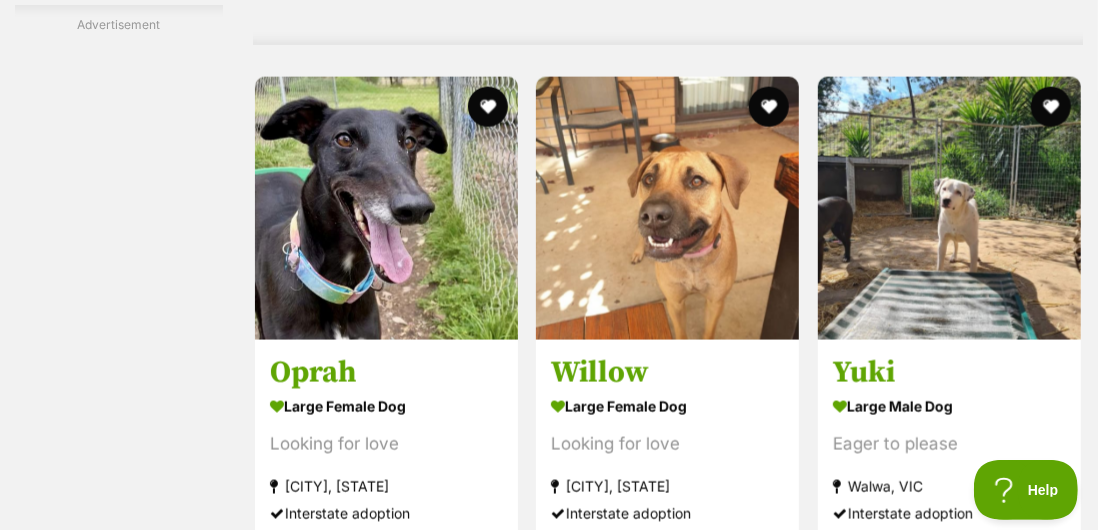 scroll, scrollTop: 5297, scrollLeft: 0, axis: vertical 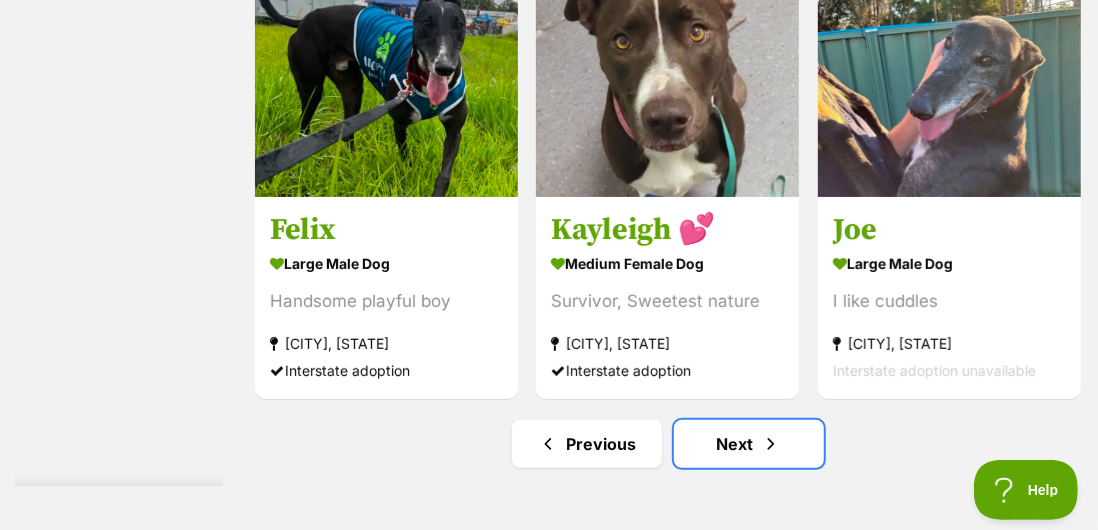 click on "Next" at bounding box center (749, 444) 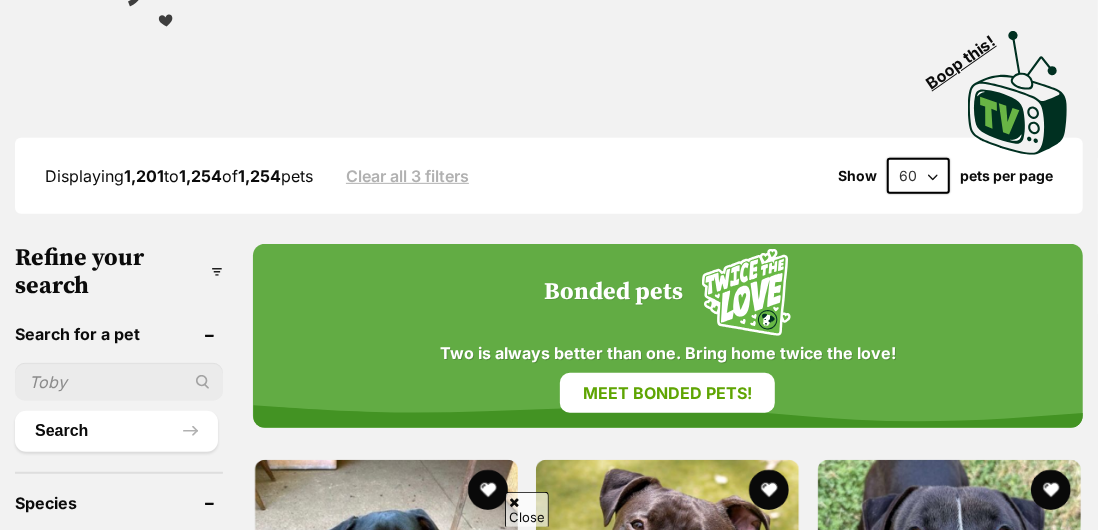 scroll, scrollTop: 449, scrollLeft: 0, axis: vertical 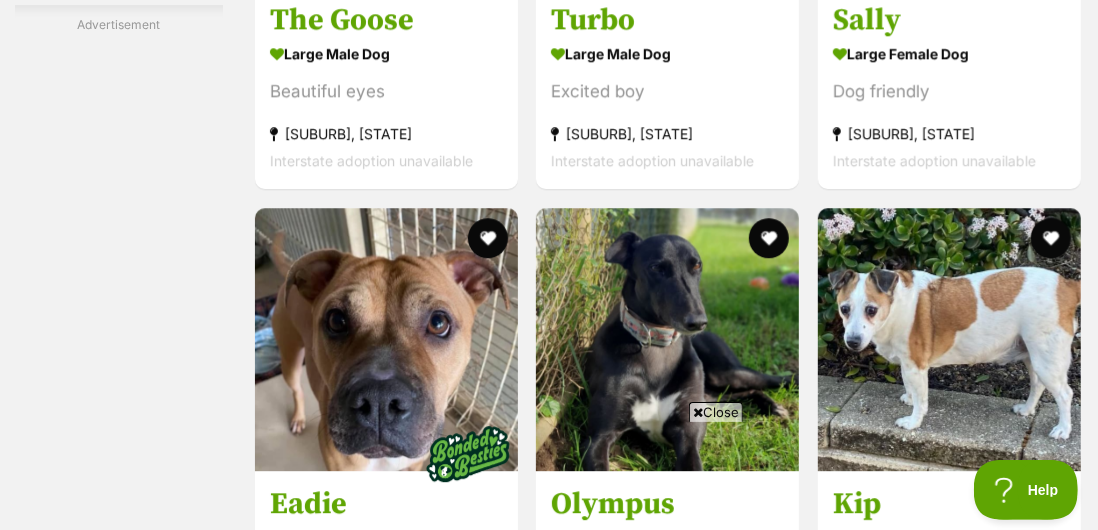 click at bounding box center (949, 339) 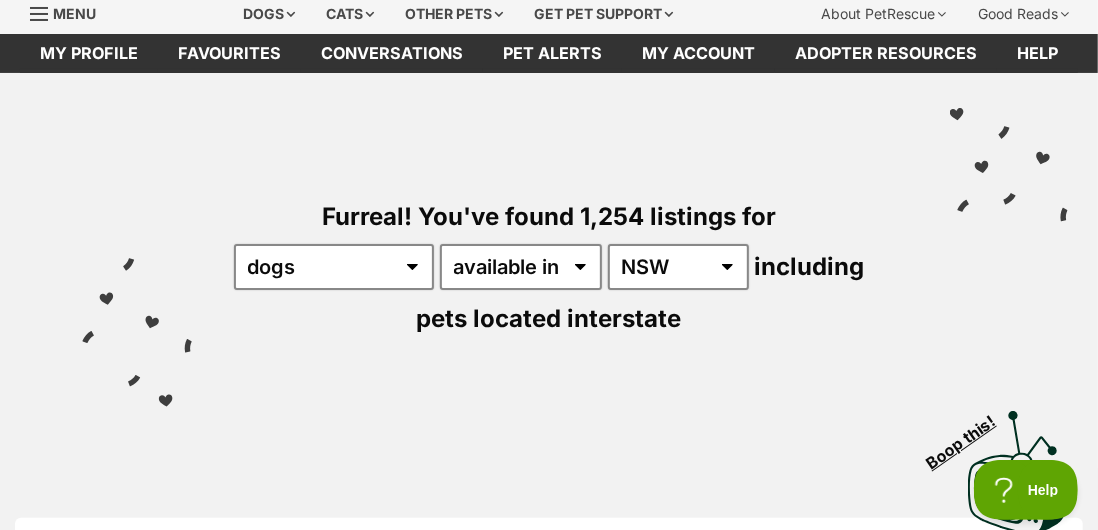 scroll, scrollTop: 0, scrollLeft: 0, axis: both 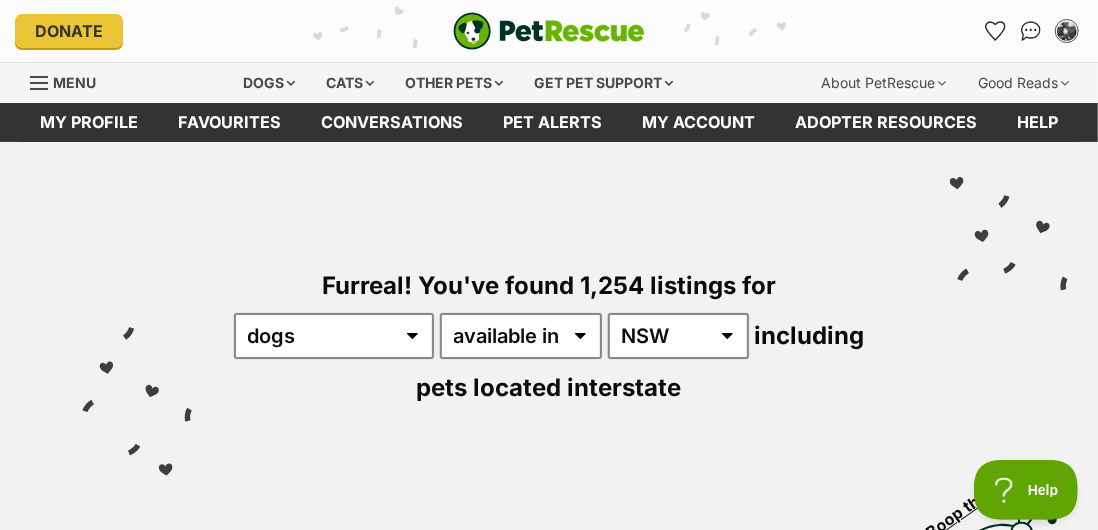 click 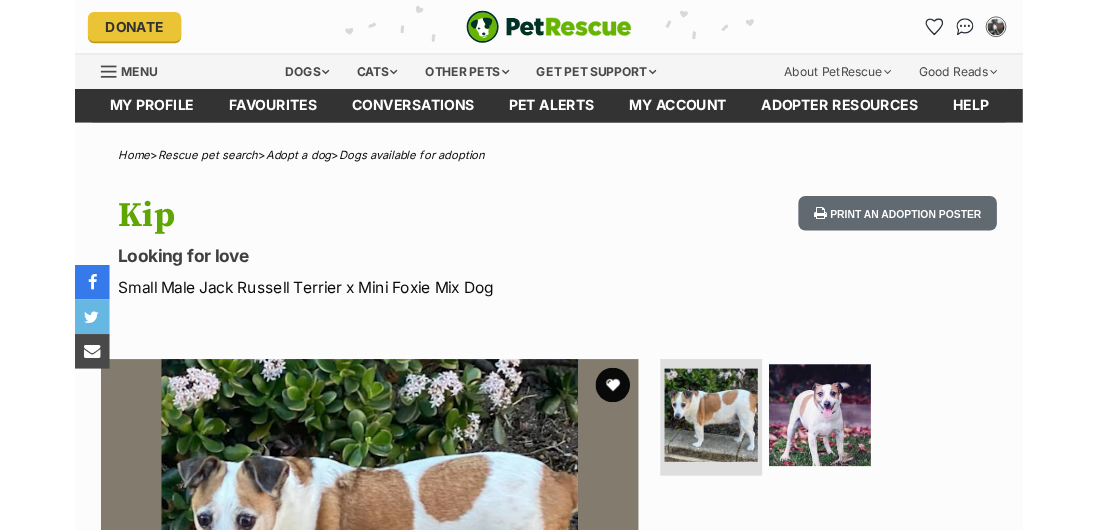 scroll, scrollTop: 0, scrollLeft: 0, axis: both 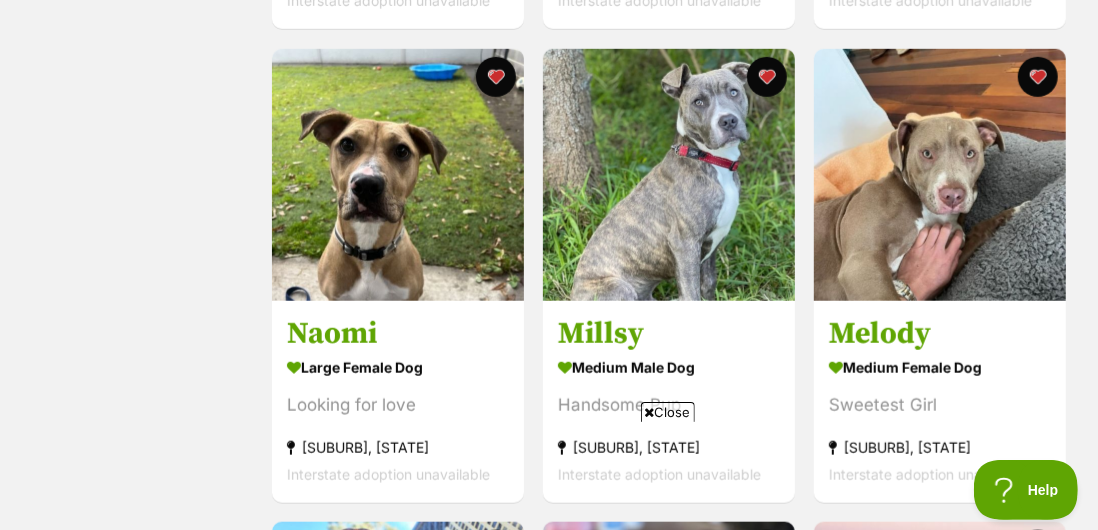 click on "Sweetest Girl" at bounding box center [940, 405] 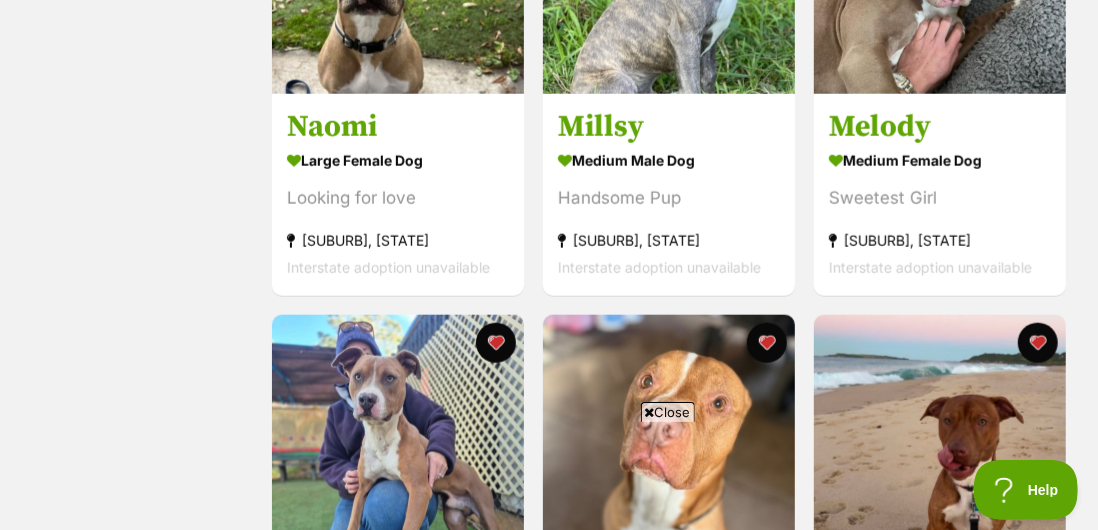 scroll, scrollTop: 1083, scrollLeft: 0, axis: vertical 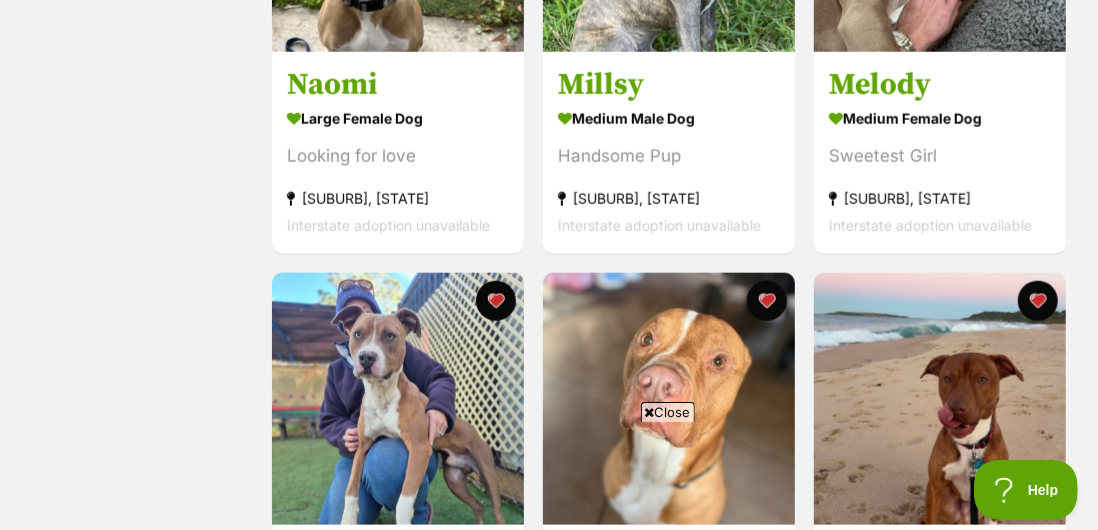 click on "Close" at bounding box center (668, 412) 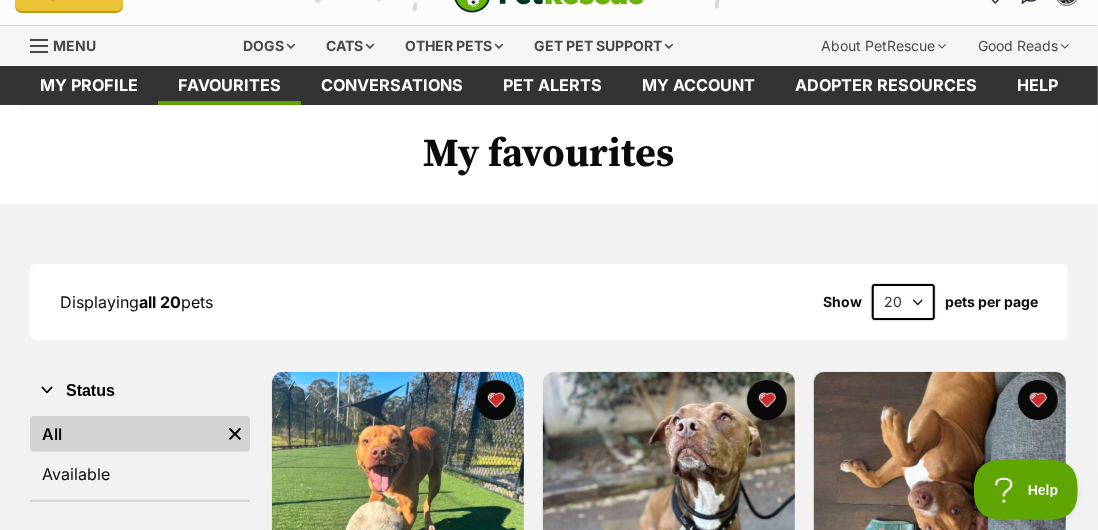 scroll, scrollTop: 0, scrollLeft: 0, axis: both 